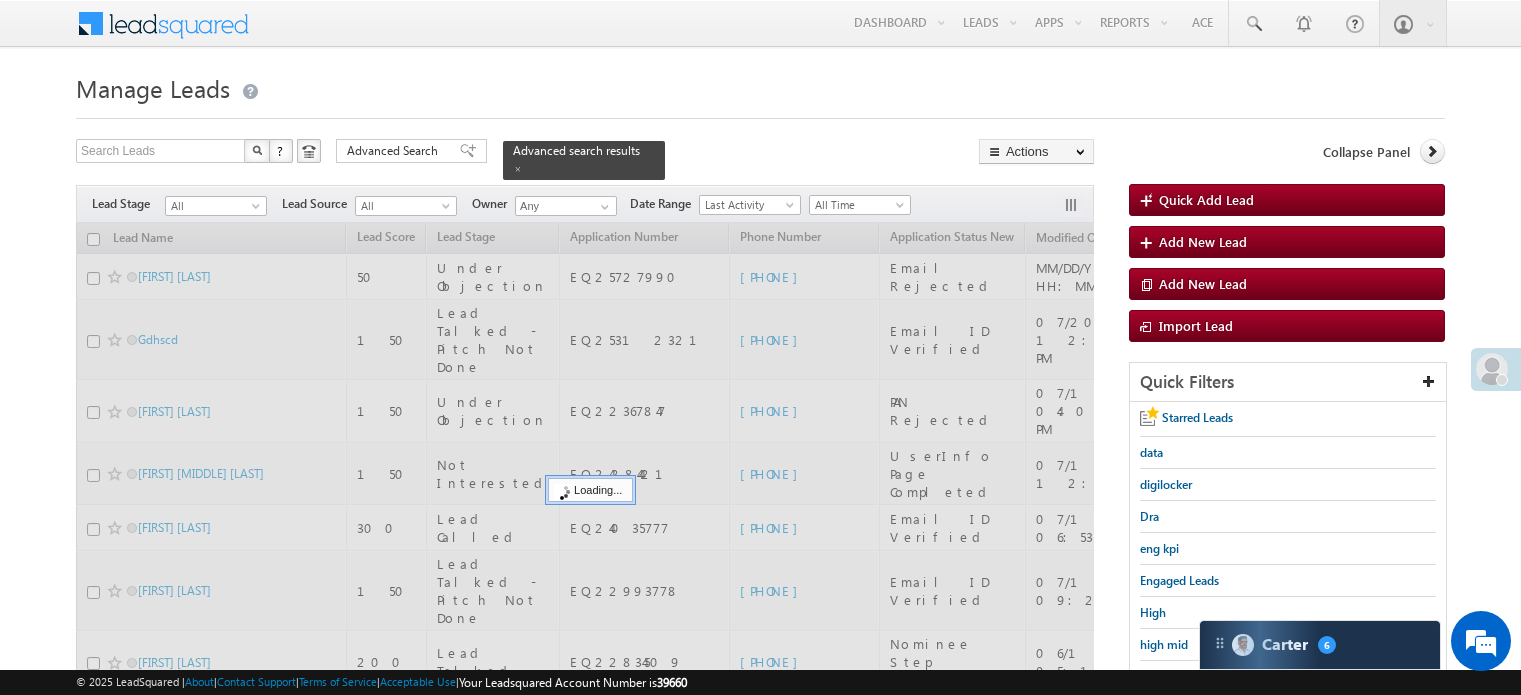 scroll, scrollTop: 195, scrollLeft: 0, axis: vertical 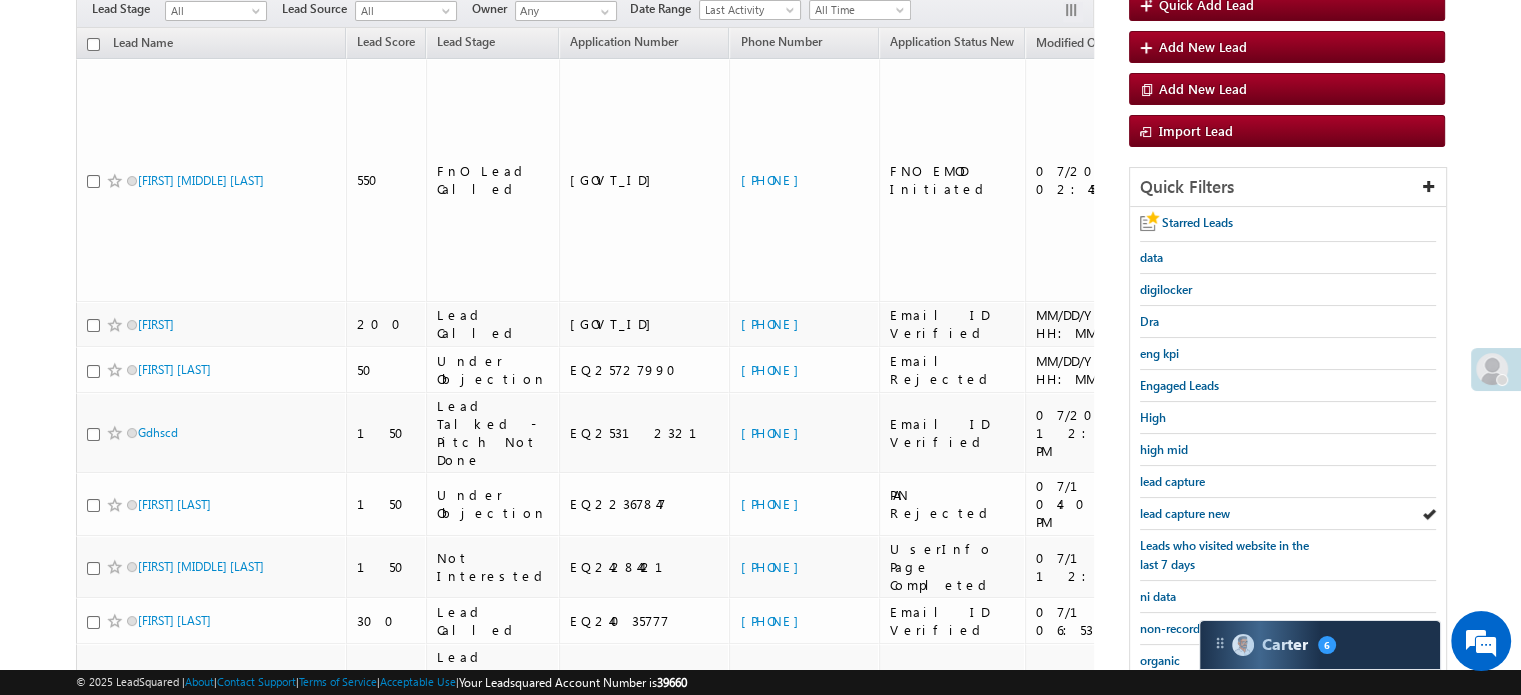 click on "lead capture new" at bounding box center (1185, 513) 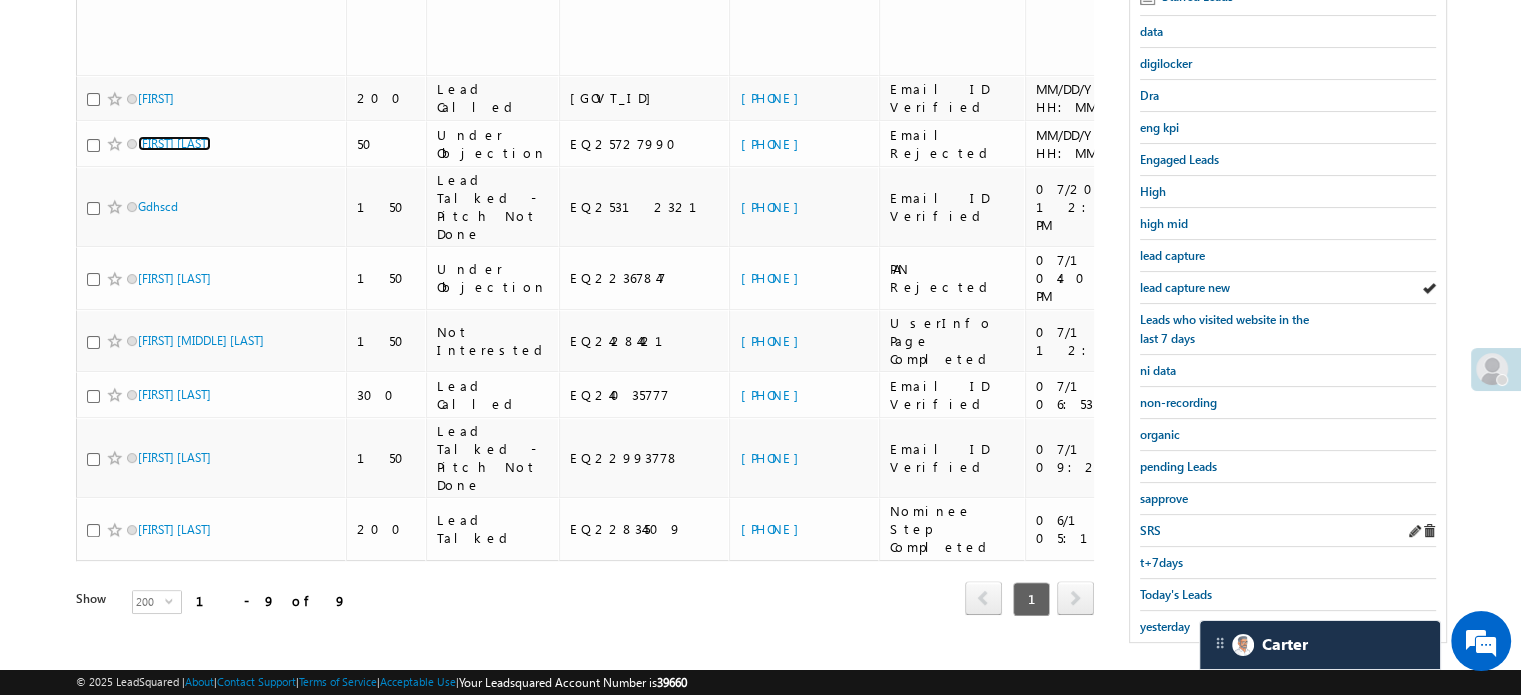 scroll, scrollTop: 429, scrollLeft: 0, axis: vertical 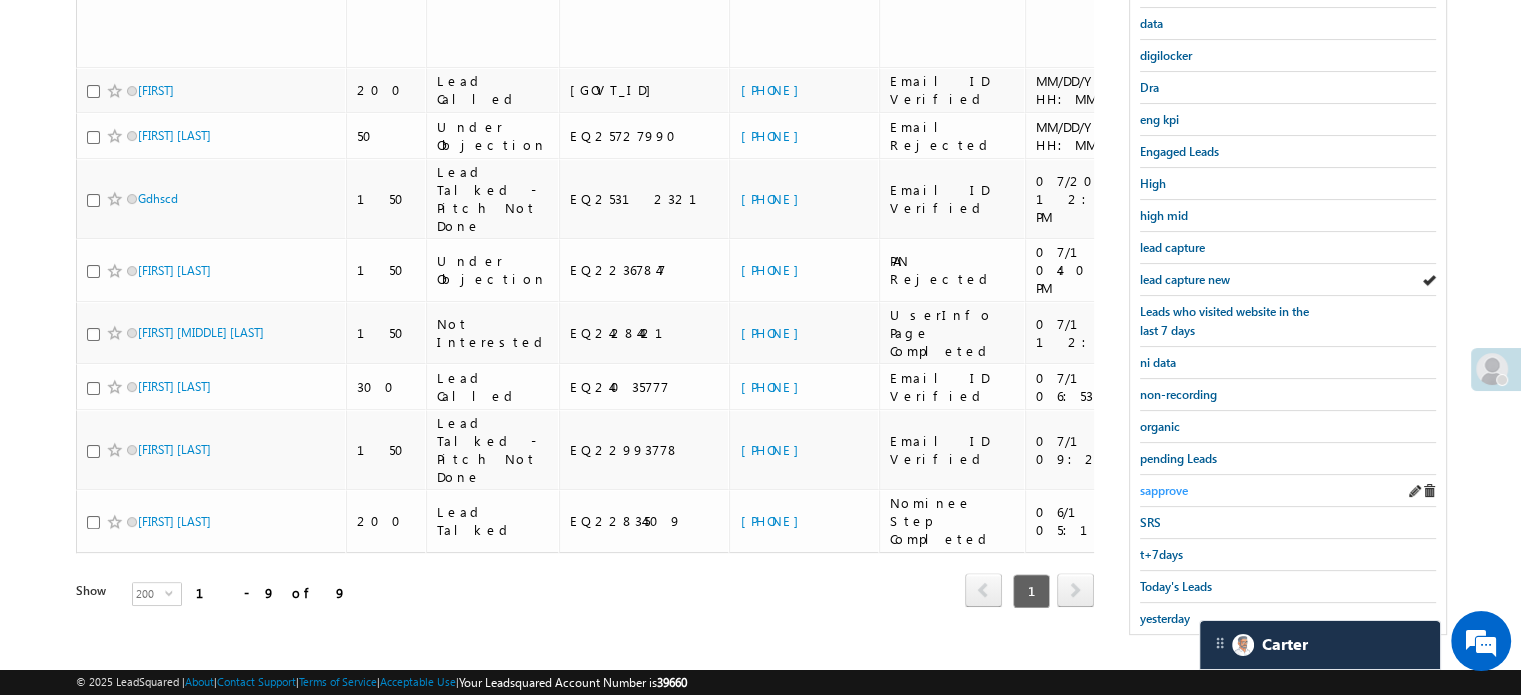 click on "sapprove" at bounding box center (1164, 490) 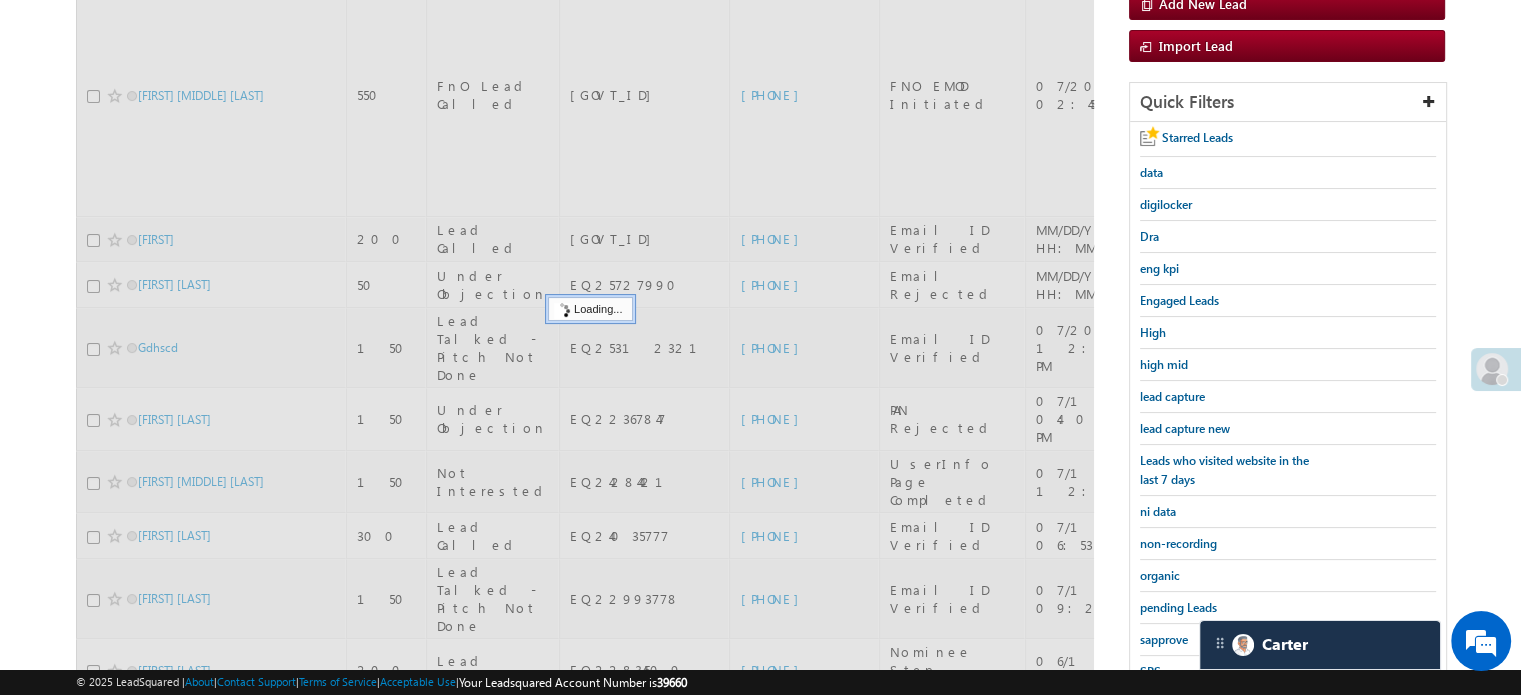 scroll, scrollTop: 229, scrollLeft: 0, axis: vertical 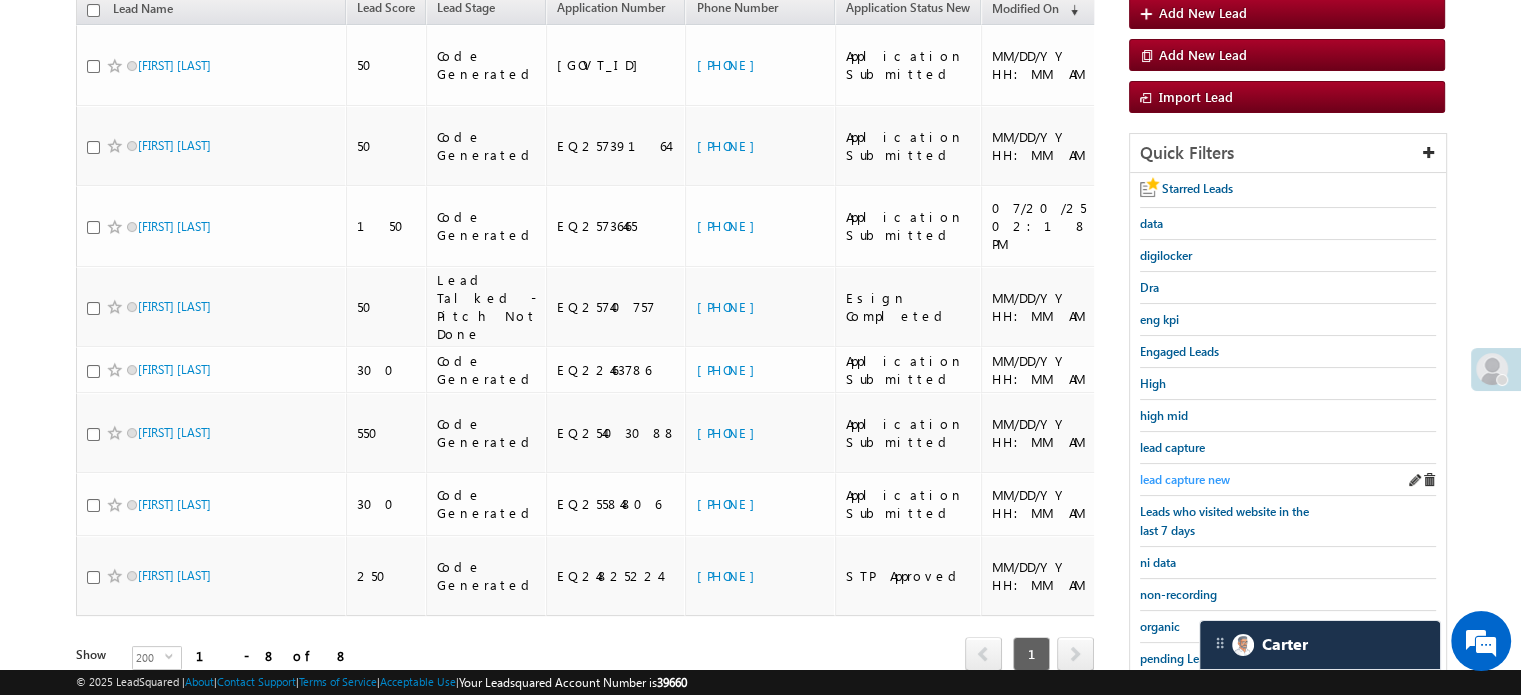 click on "lead capture new" at bounding box center (1185, 479) 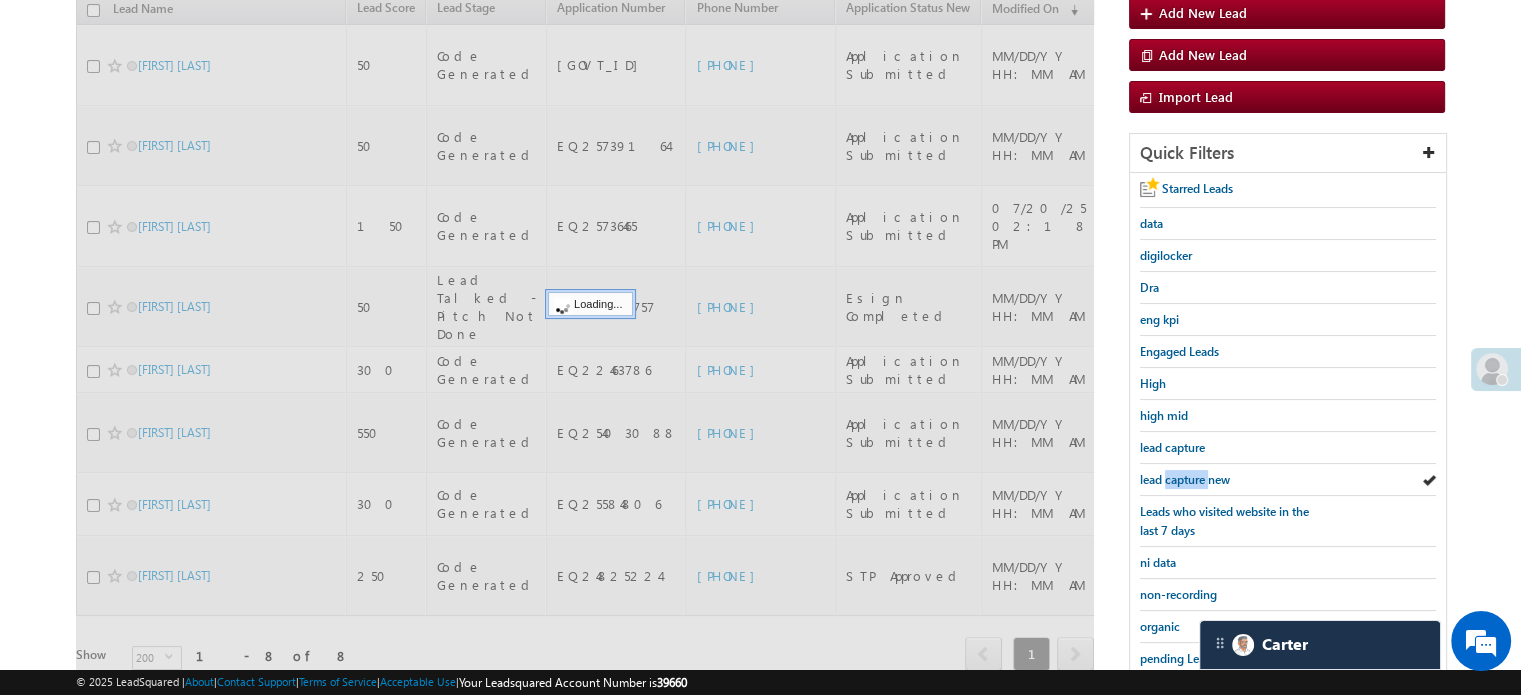 click on "lead capture new" at bounding box center (1185, 479) 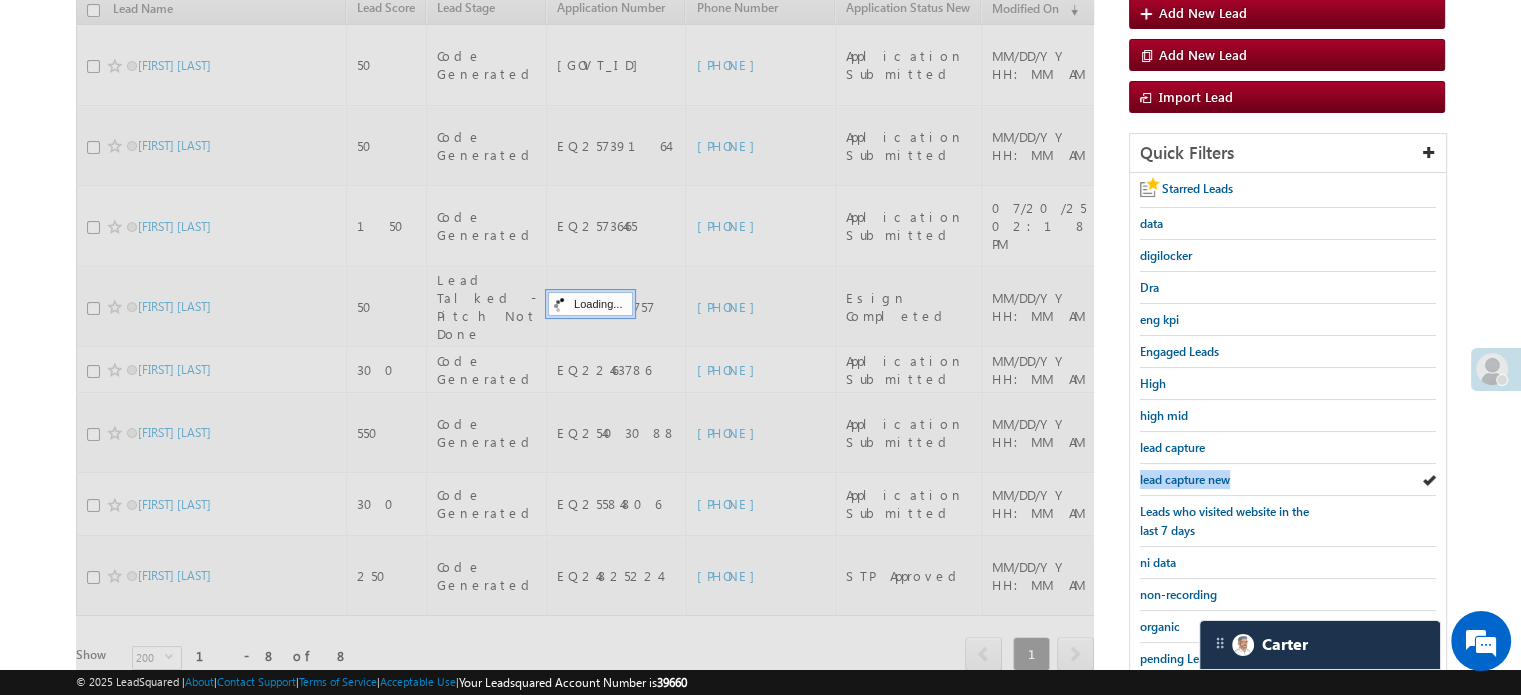 click on "lead capture new" at bounding box center [1185, 479] 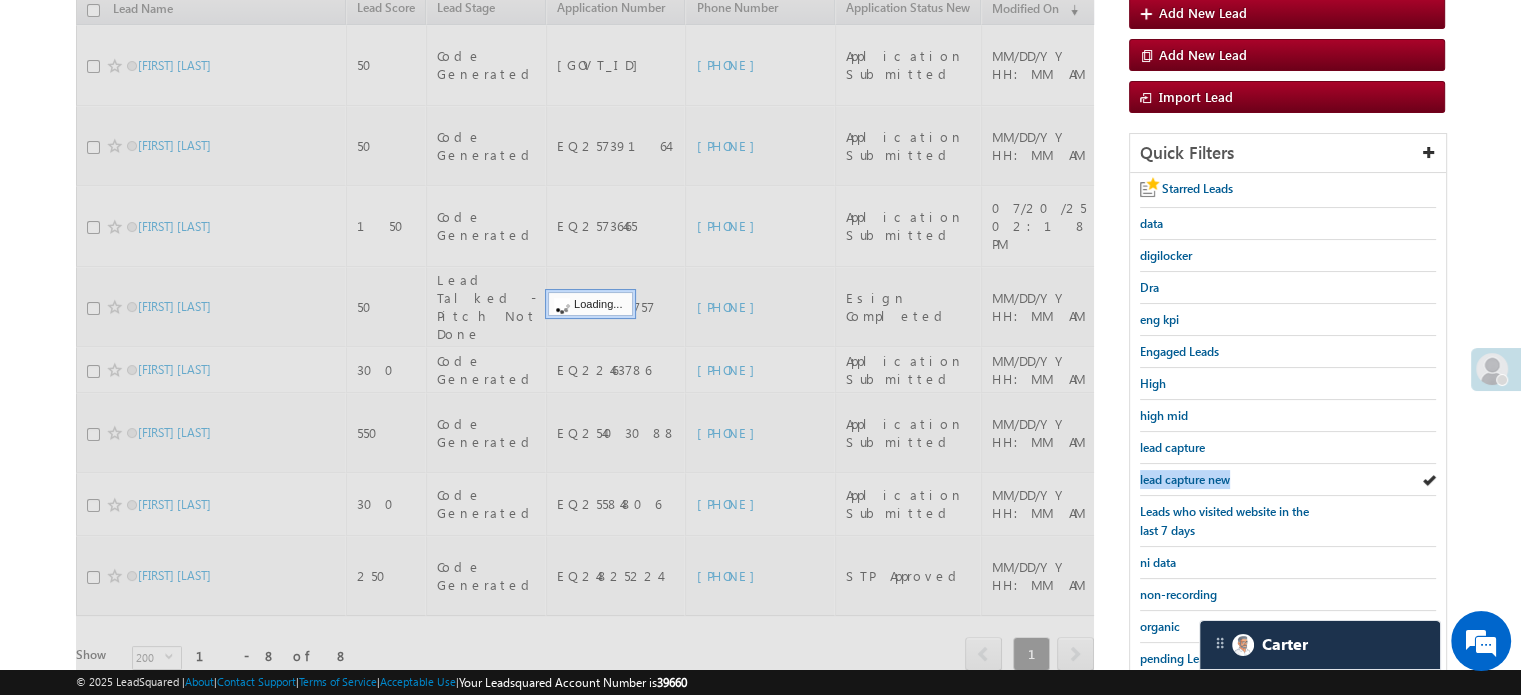 click on "lead capture new" at bounding box center [1185, 479] 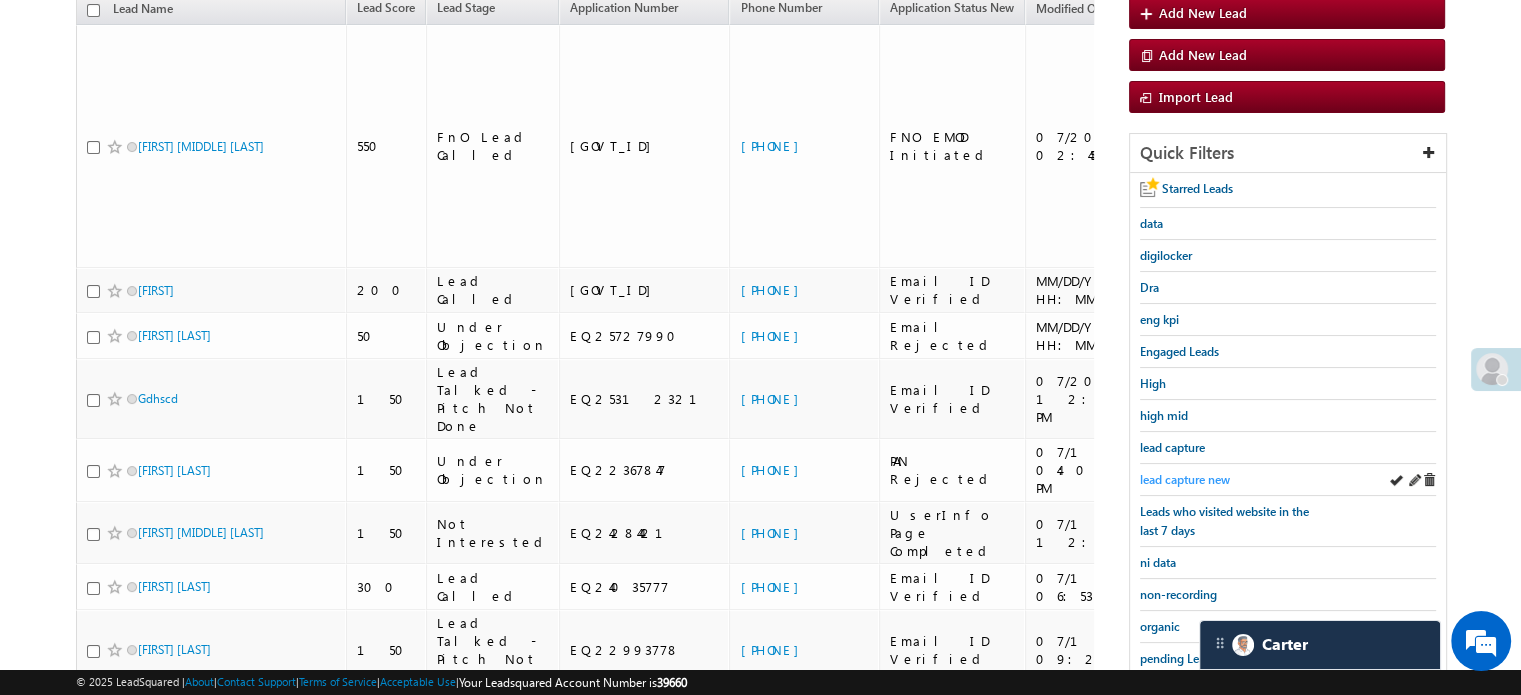 click on "lead capture new" at bounding box center [1185, 479] 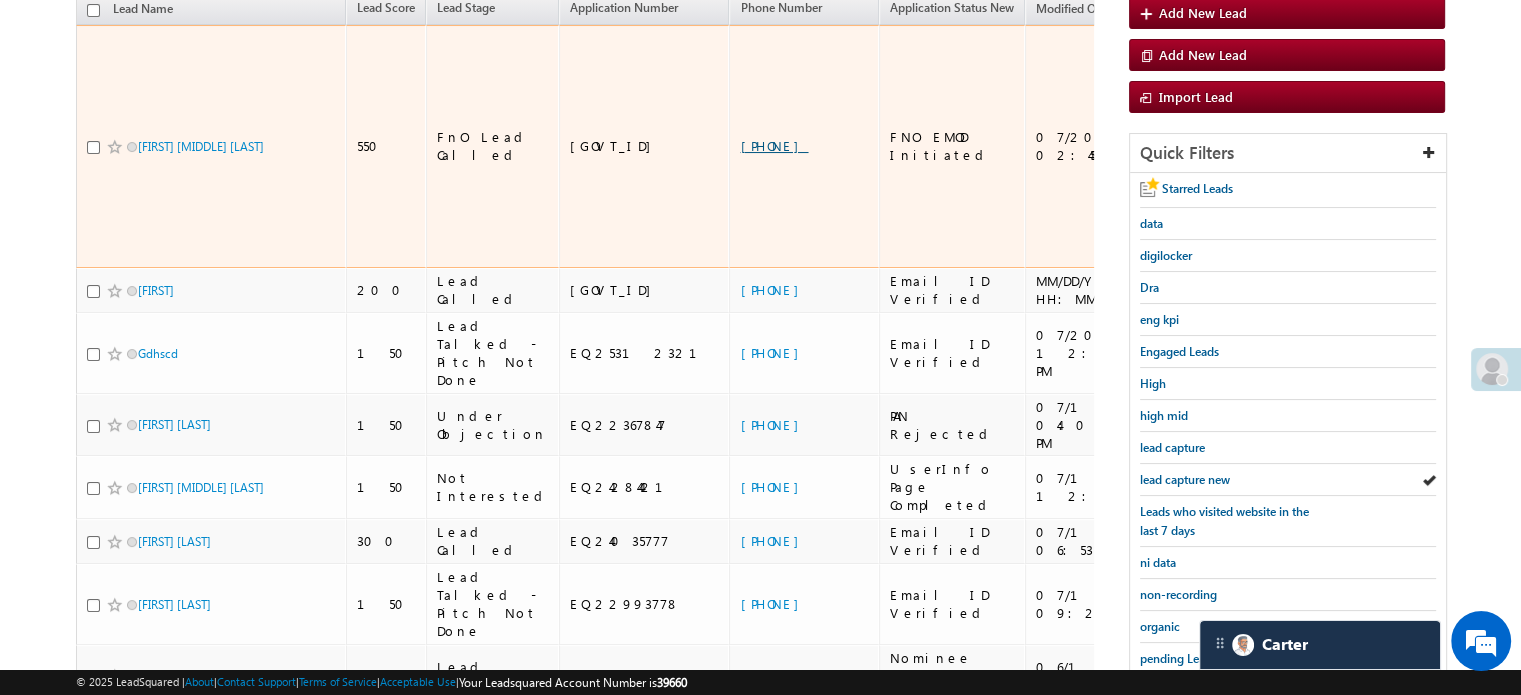 click on "+91-6204909263" at bounding box center (774, 145) 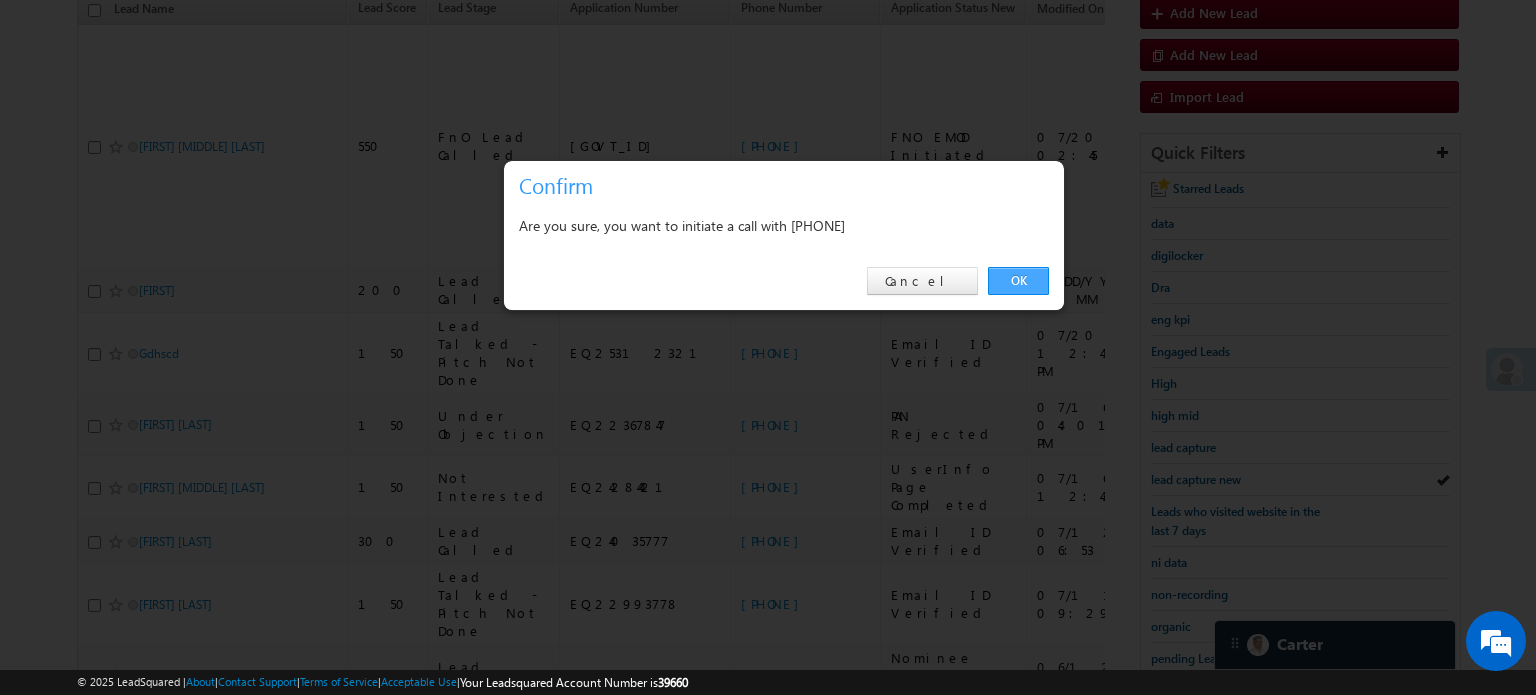 click on "OK" at bounding box center (1018, 281) 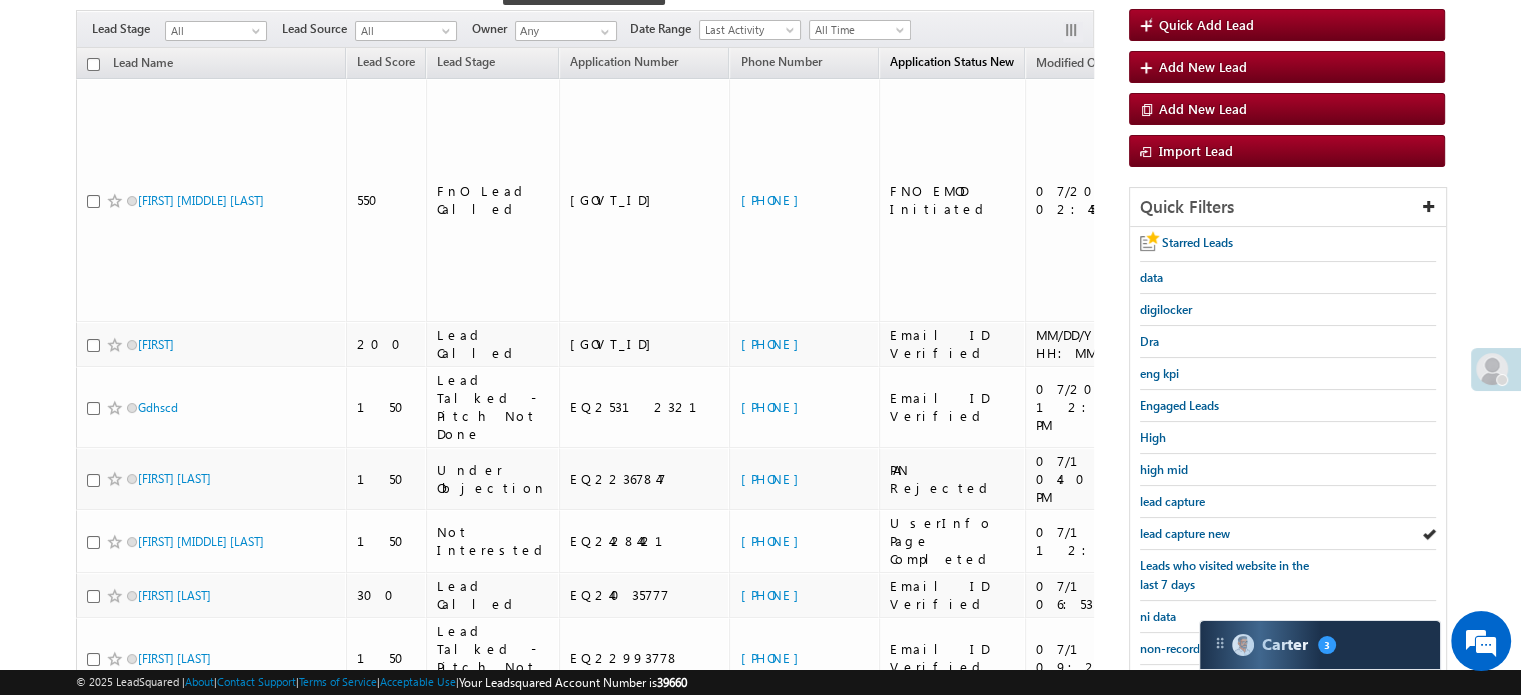 scroll, scrollTop: 283, scrollLeft: 0, axis: vertical 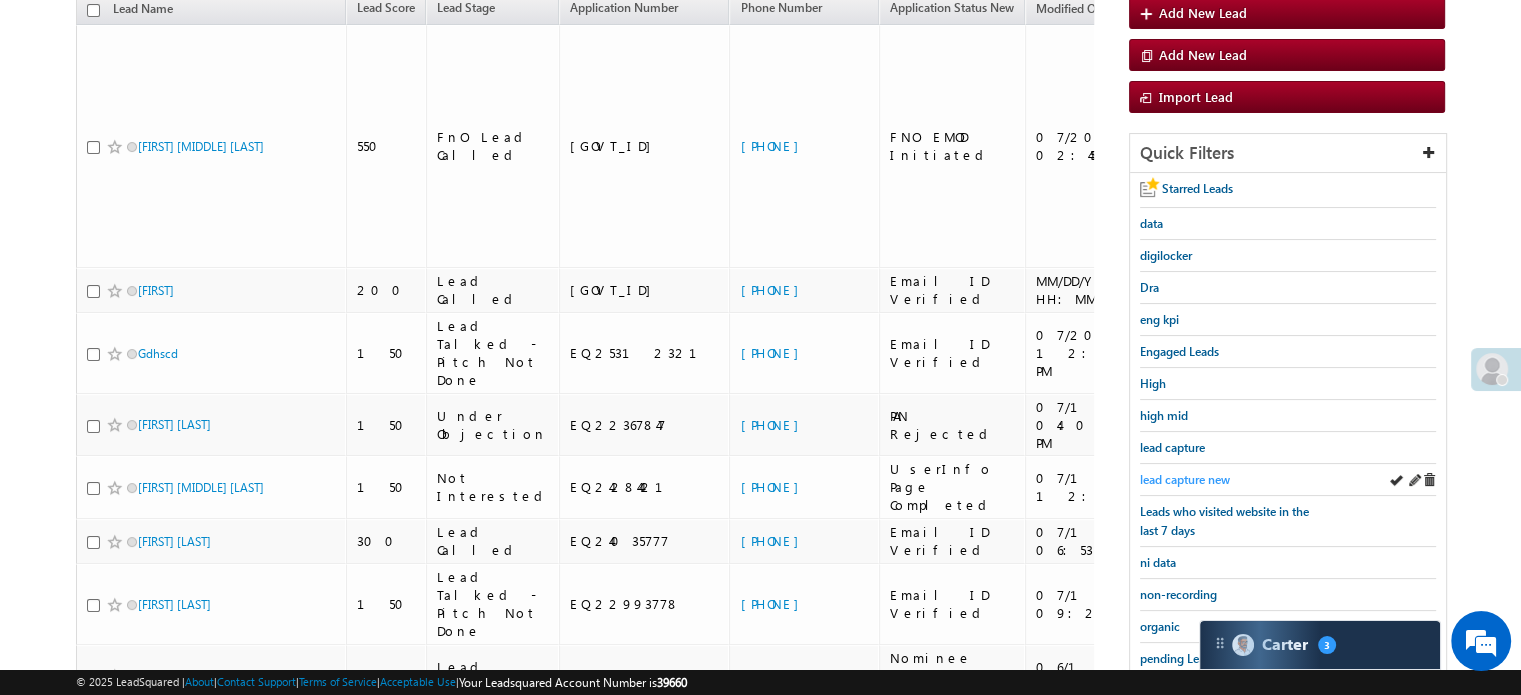 click on "lead capture new" at bounding box center [1185, 479] 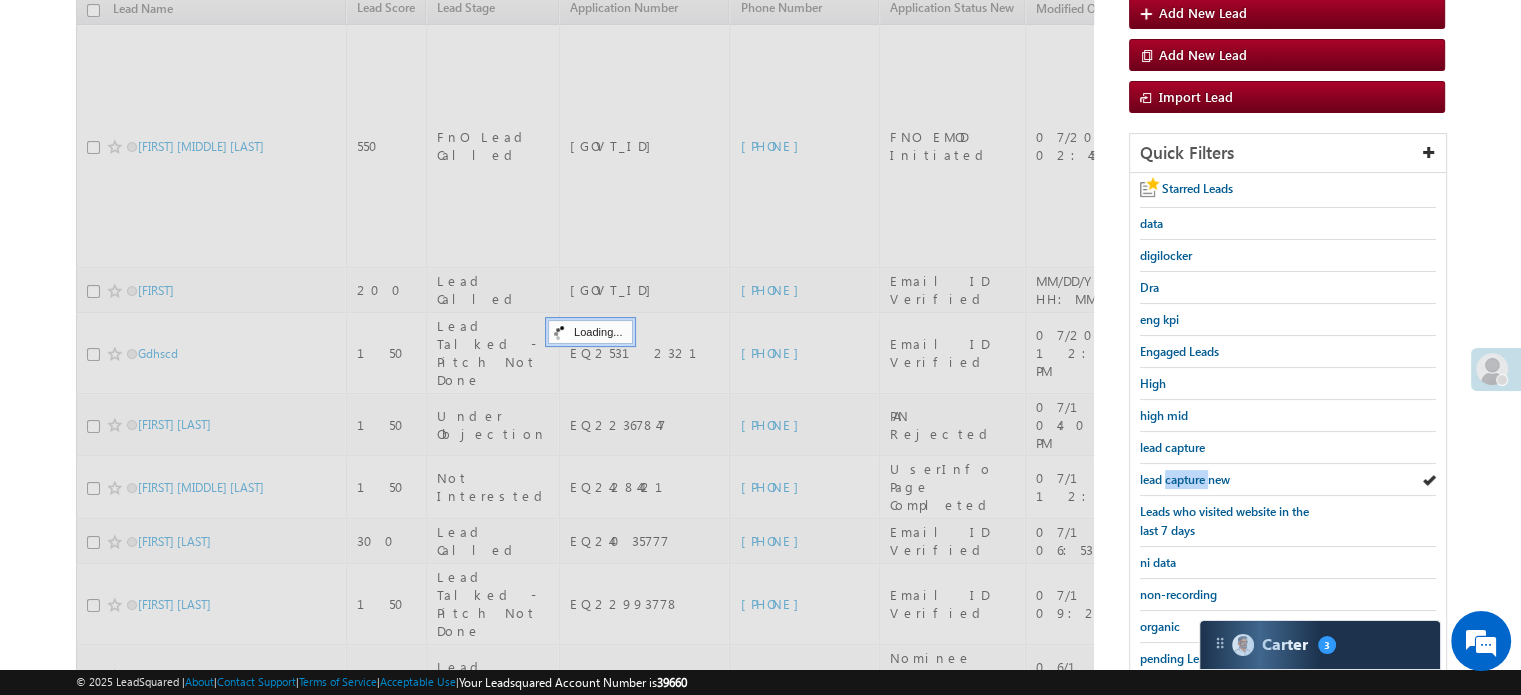 click on "lead capture new" at bounding box center (1185, 479) 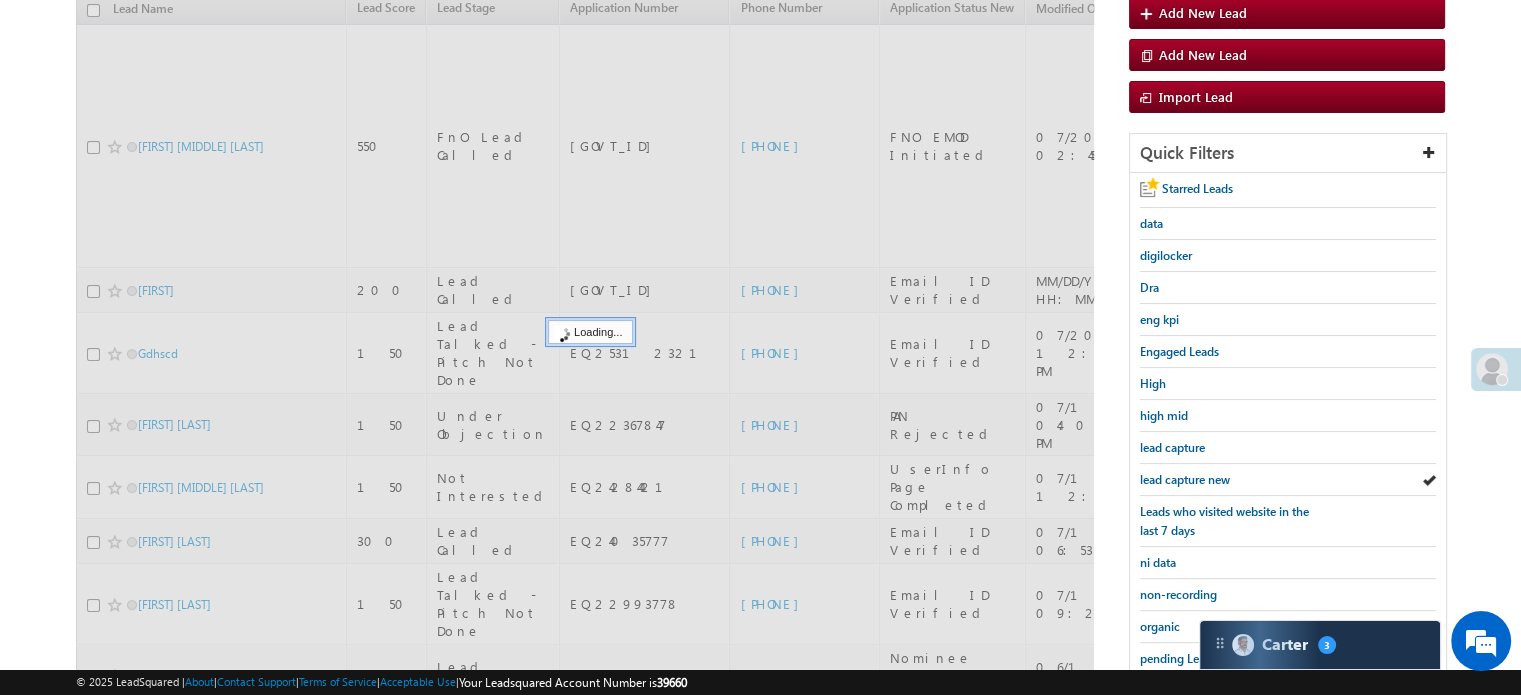 click on "lead capture new" at bounding box center (1185, 479) 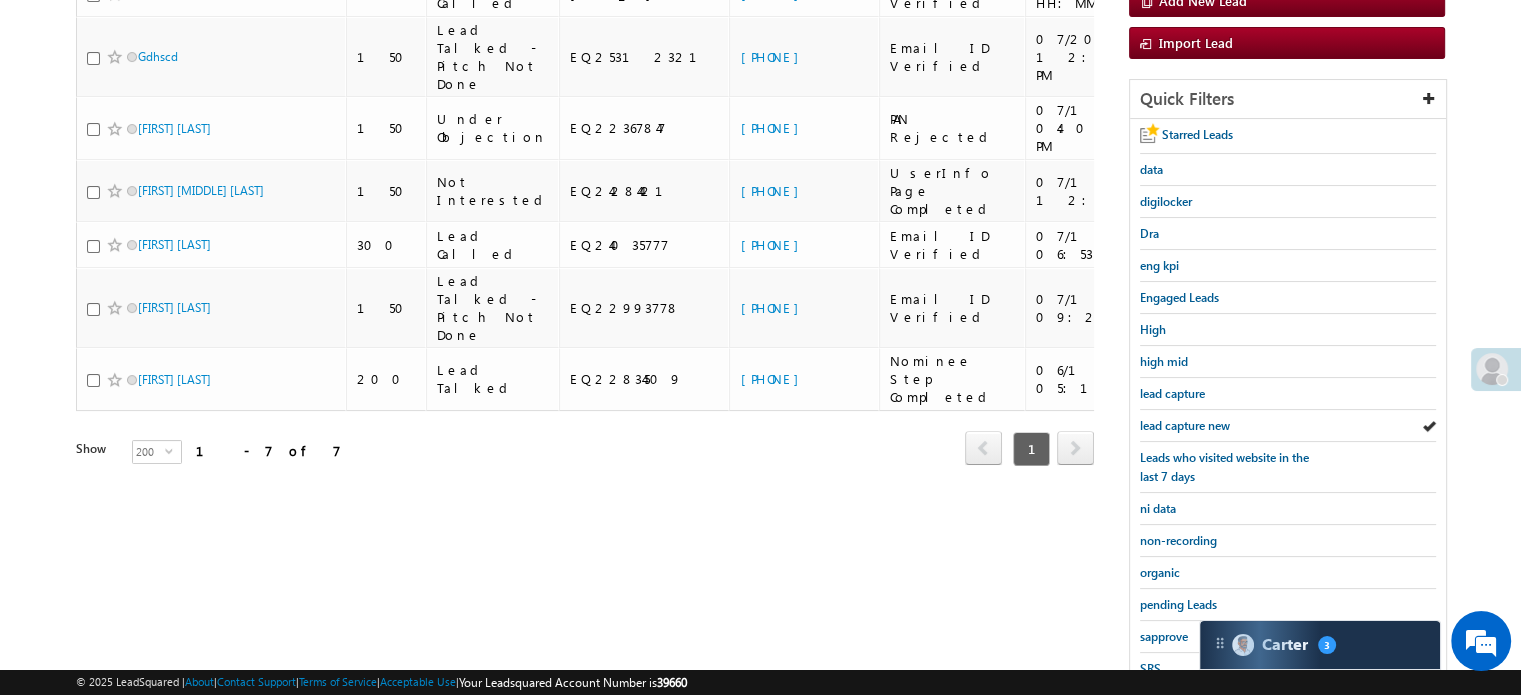 click on "Leads who visited website in the last 7 days" at bounding box center [1224, 467] 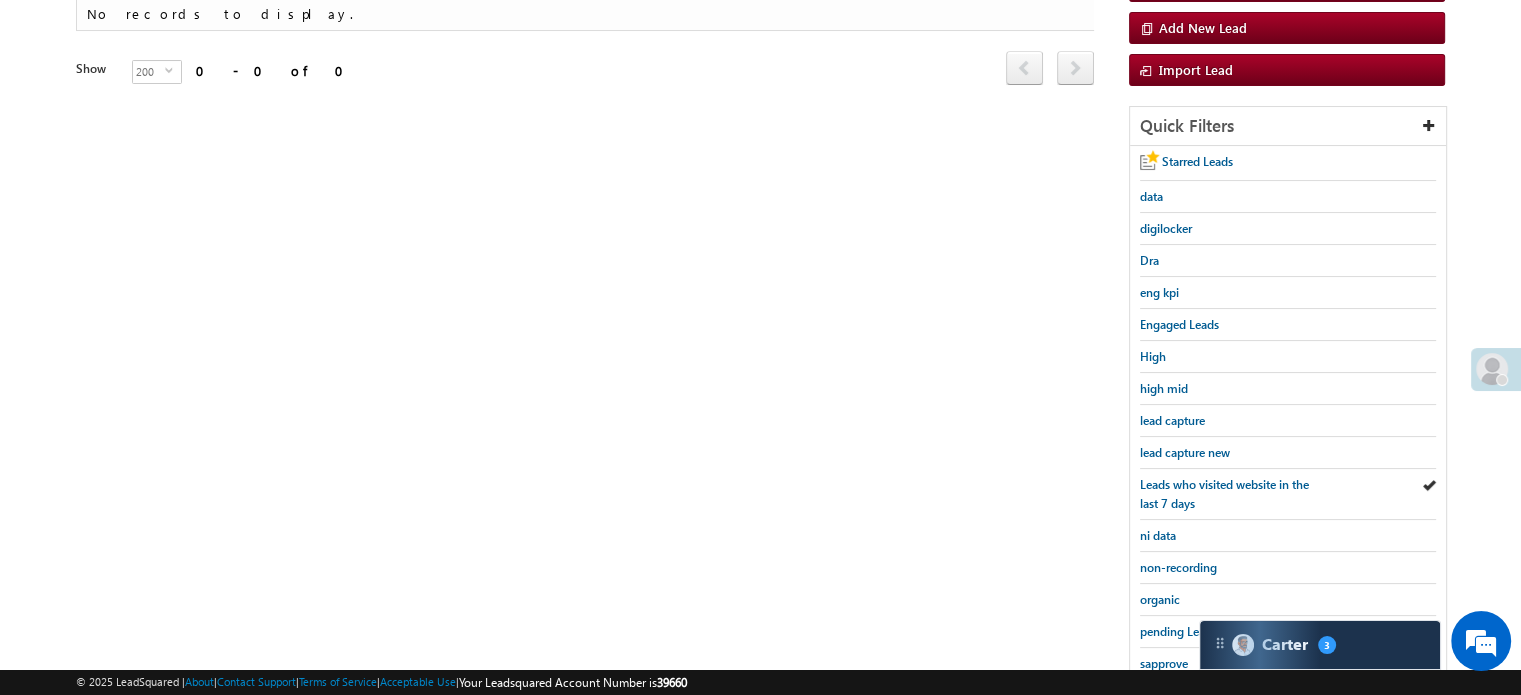 scroll, scrollTop: 183, scrollLeft: 0, axis: vertical 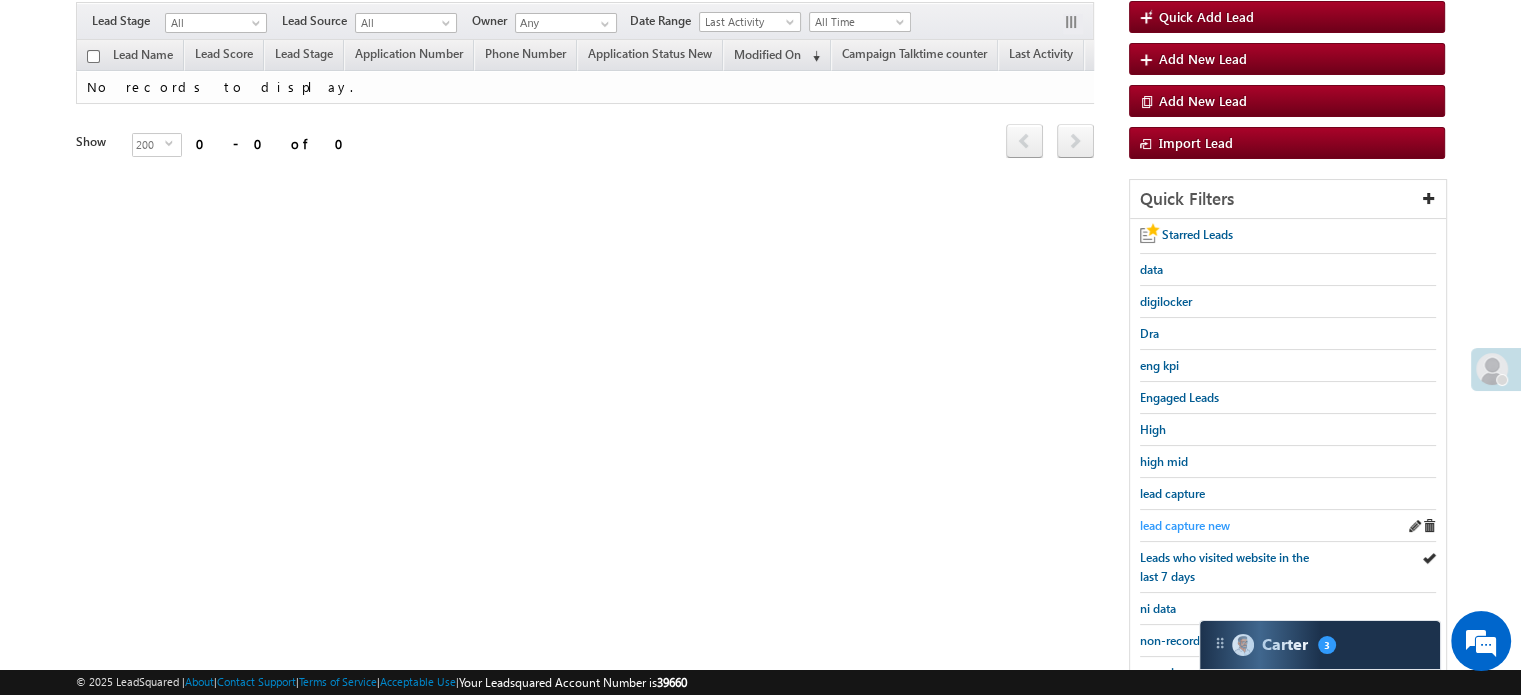 click on "lead capture new" at bounding box center [1185, 525] 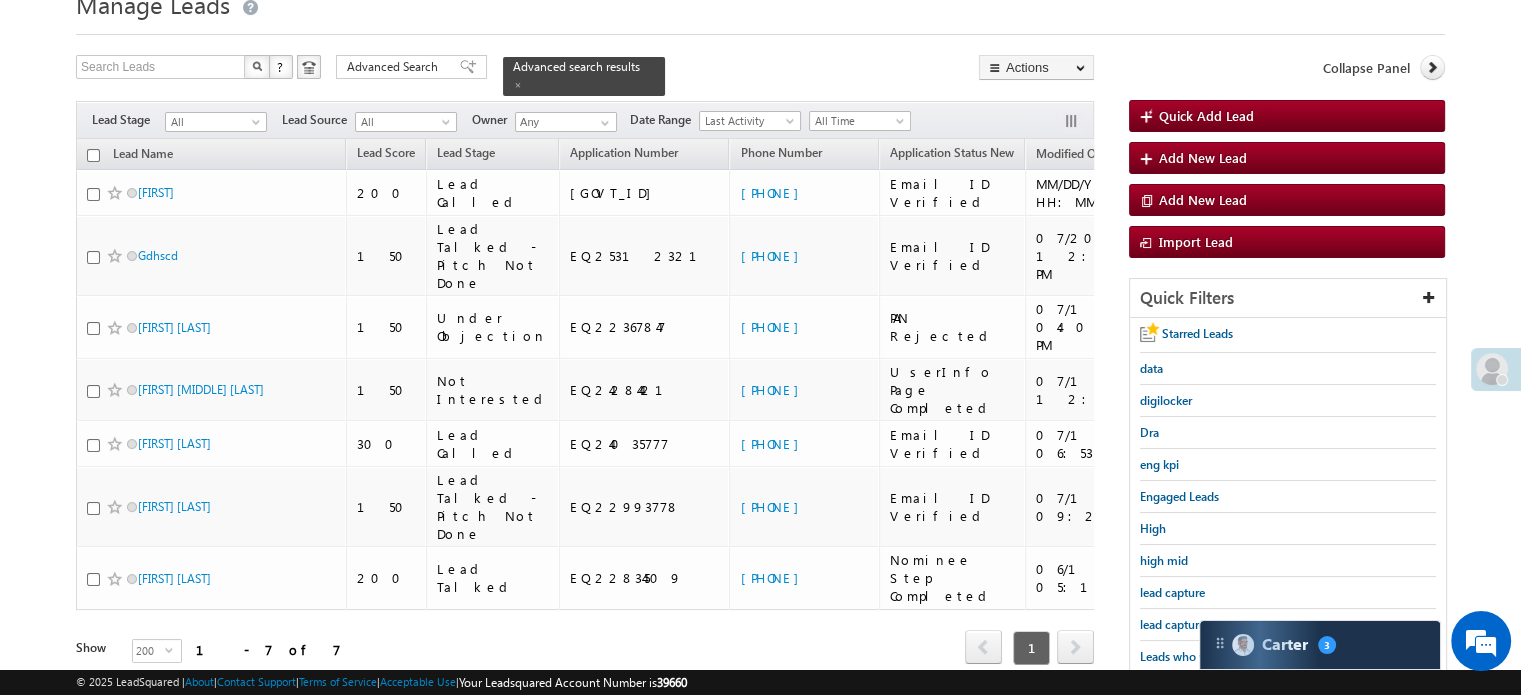 scroll, scrollTop: 83, scrollLeft: 0, axis: vertical 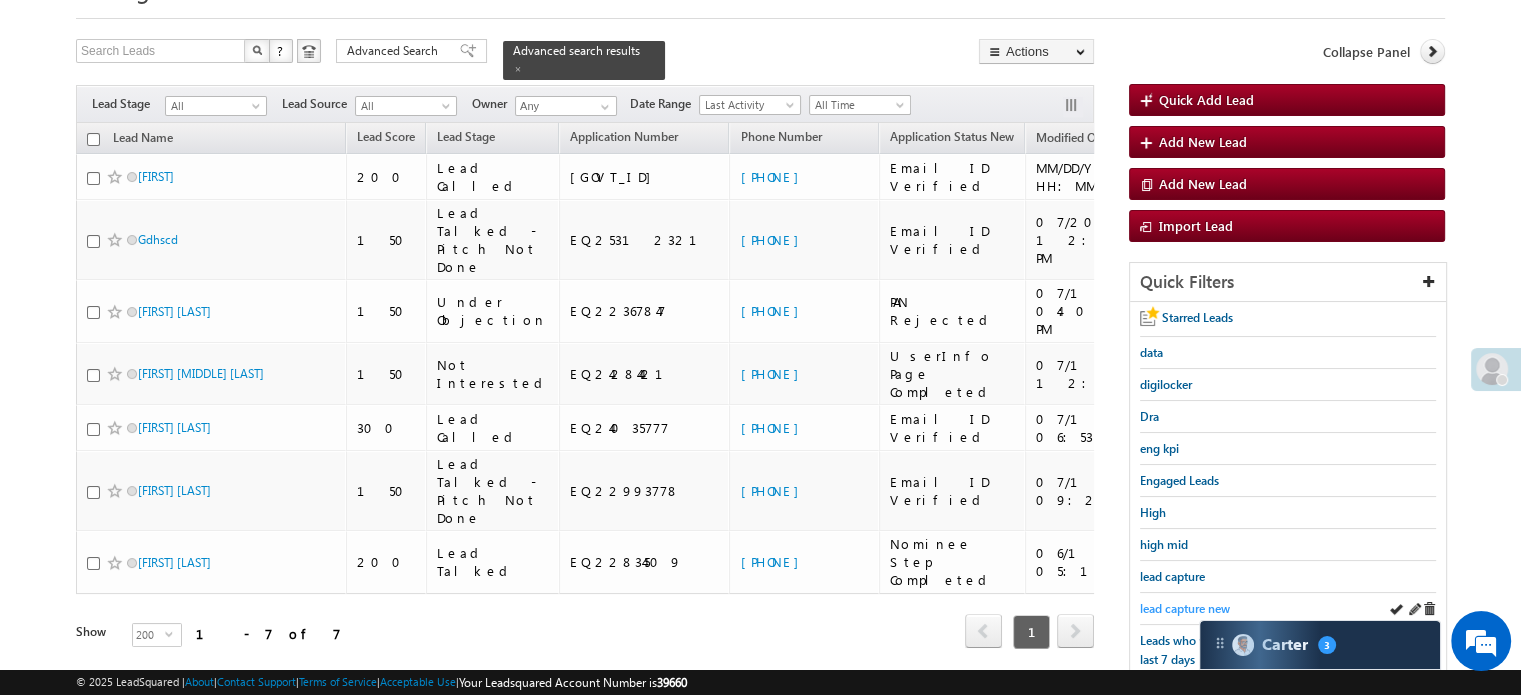 click on "lead capture new" at bounding box center [1185, 608] 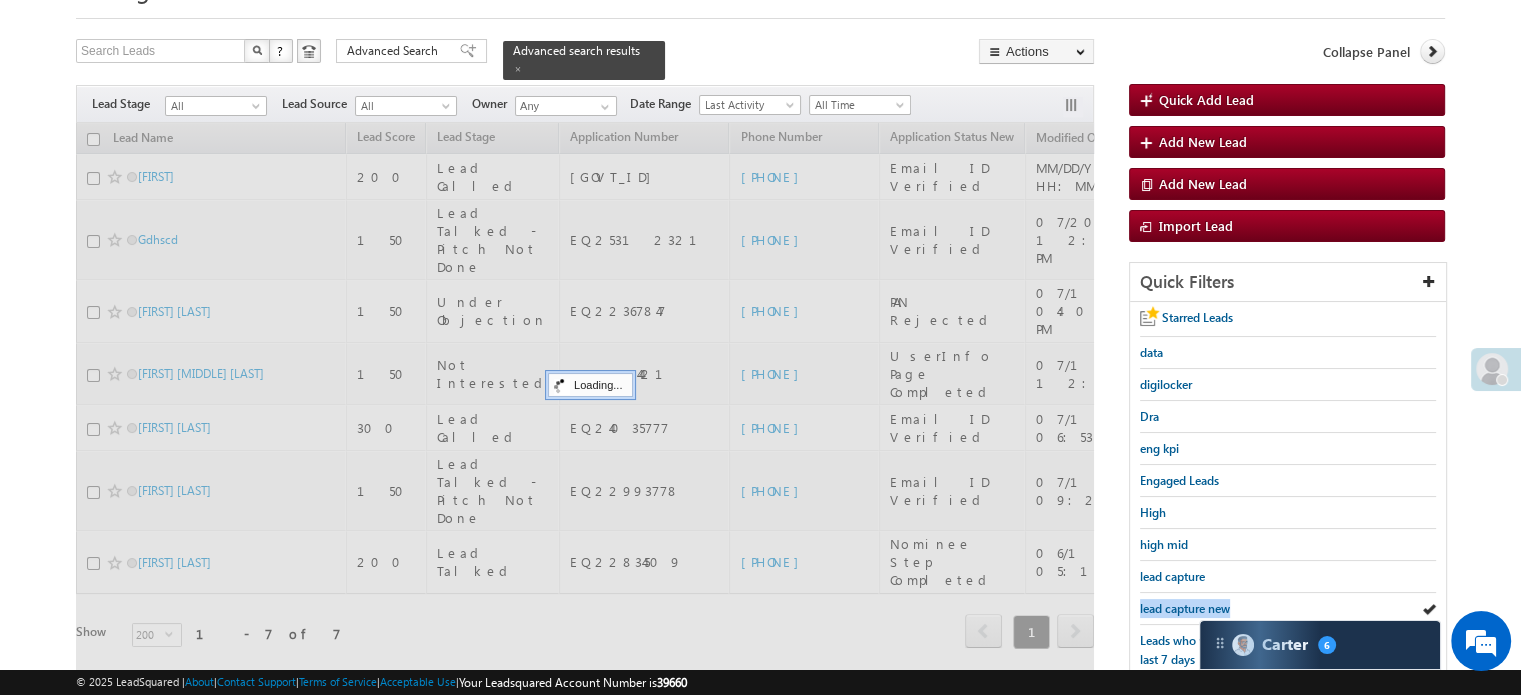 click on "lead capture new" at bounding box center (1185, 608) 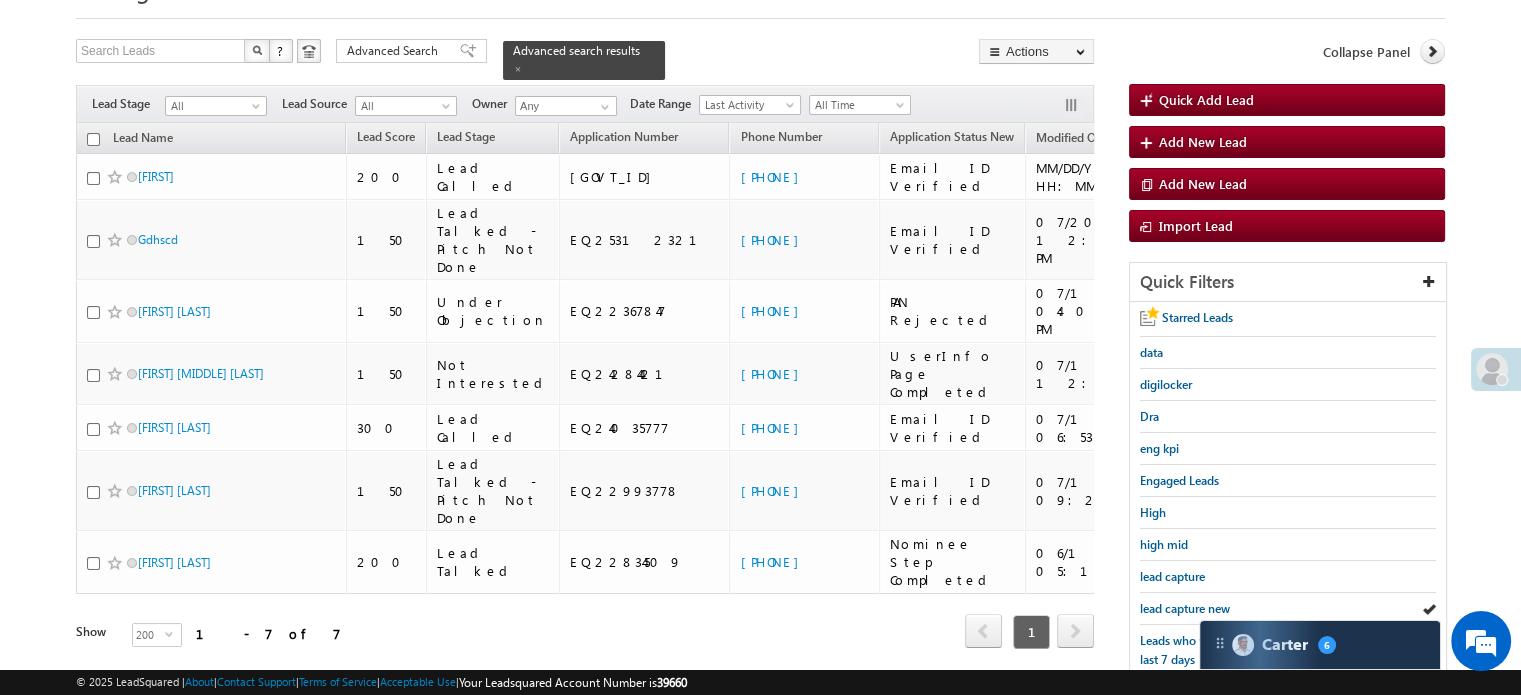 click on "lead capture new" at bounding box center (1185, 608) 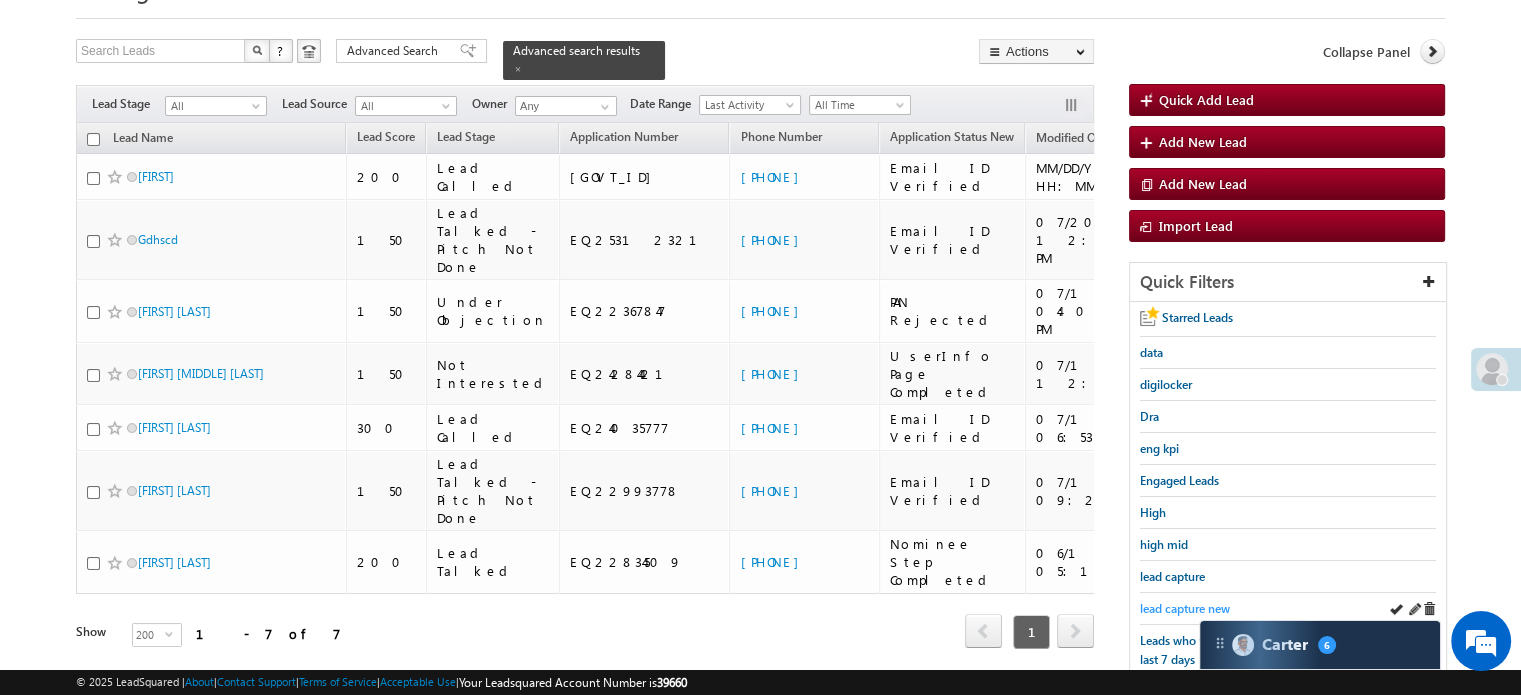 click on "lead capture new" at bounding box center (1185, 608) 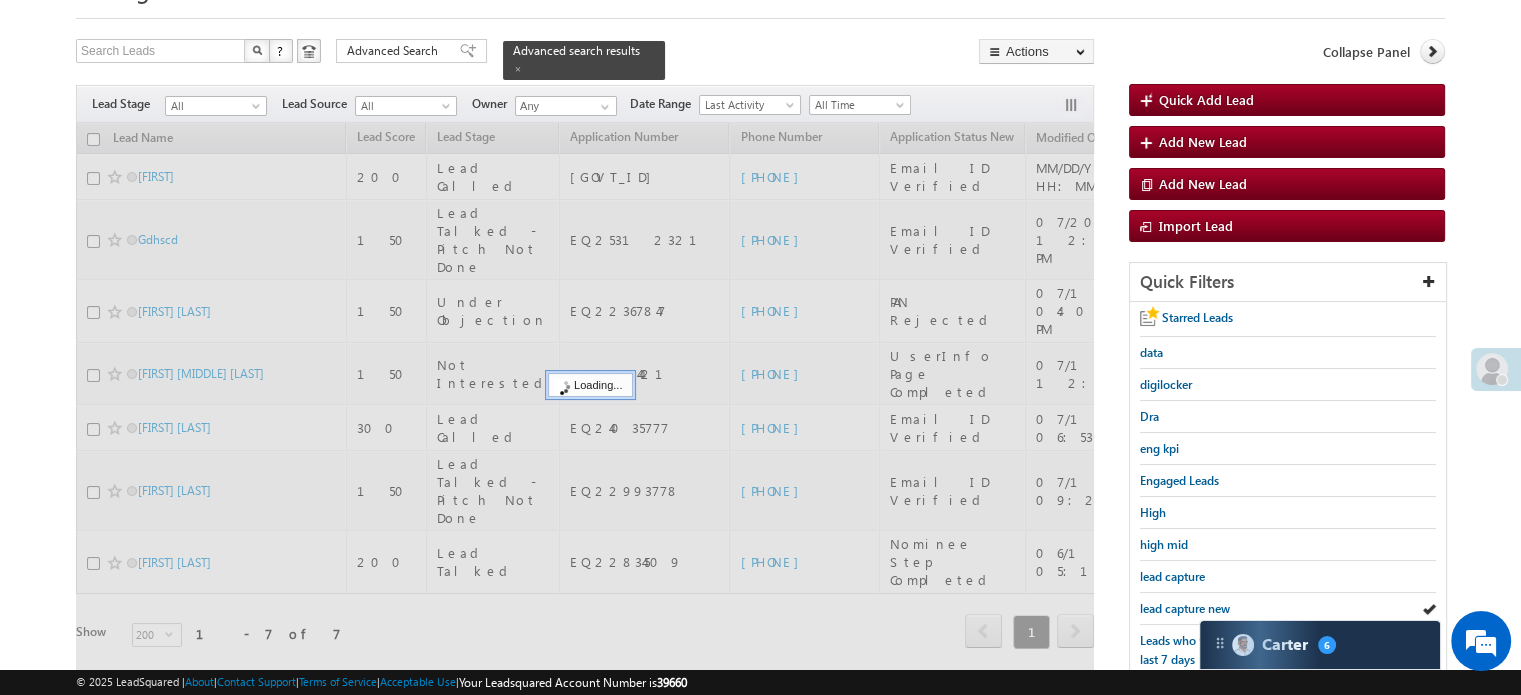 click on "lead capture new" at bounding box center [1185, 608] 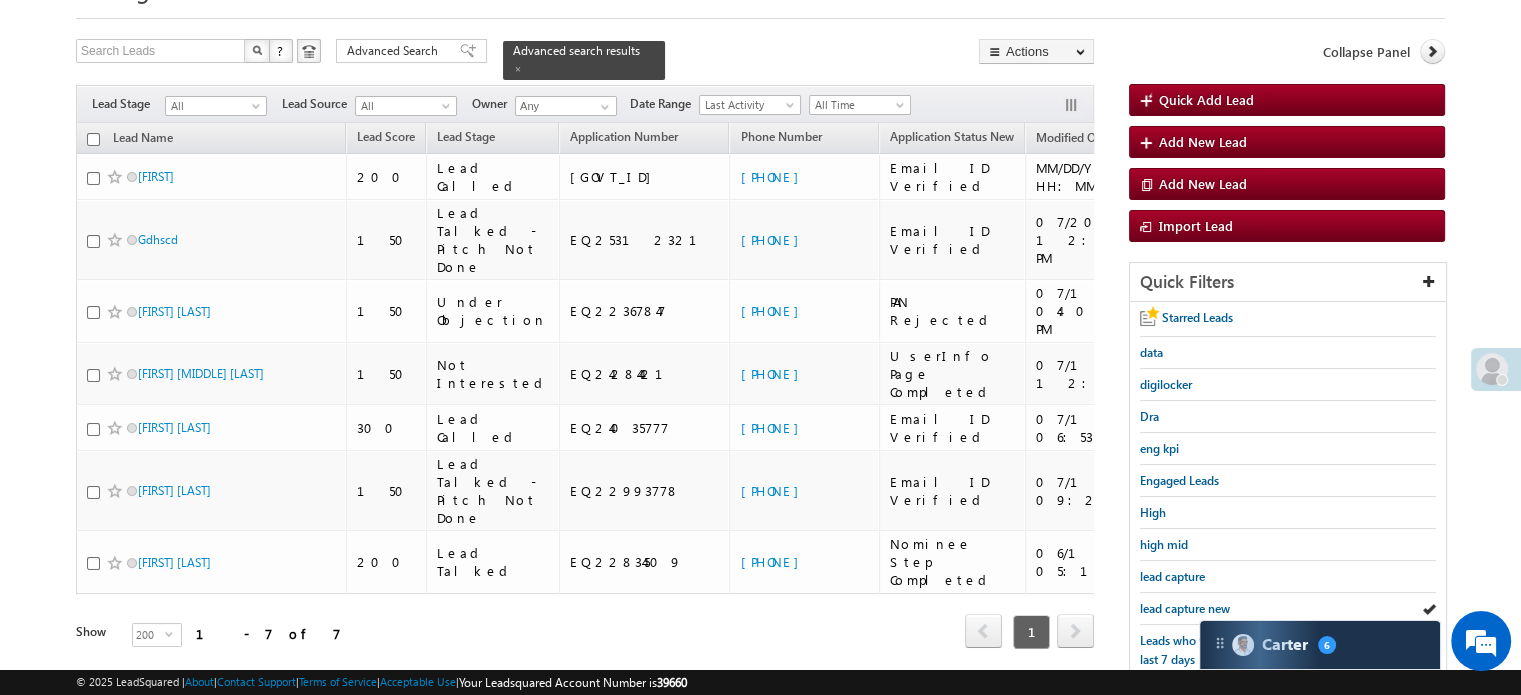 click on "lead capture new" at bounding box center (1185, 608) 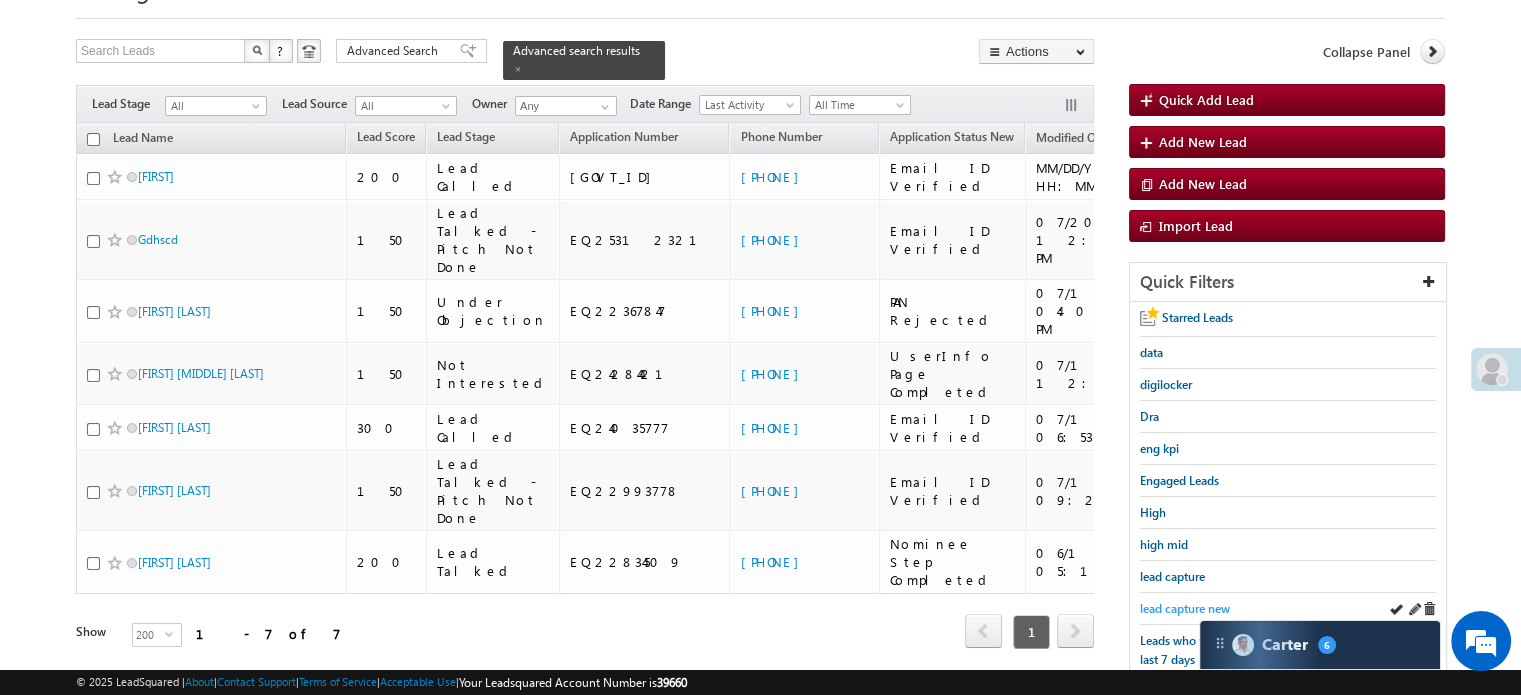 click on "lead capture new" at bounding box center (1185, 608) 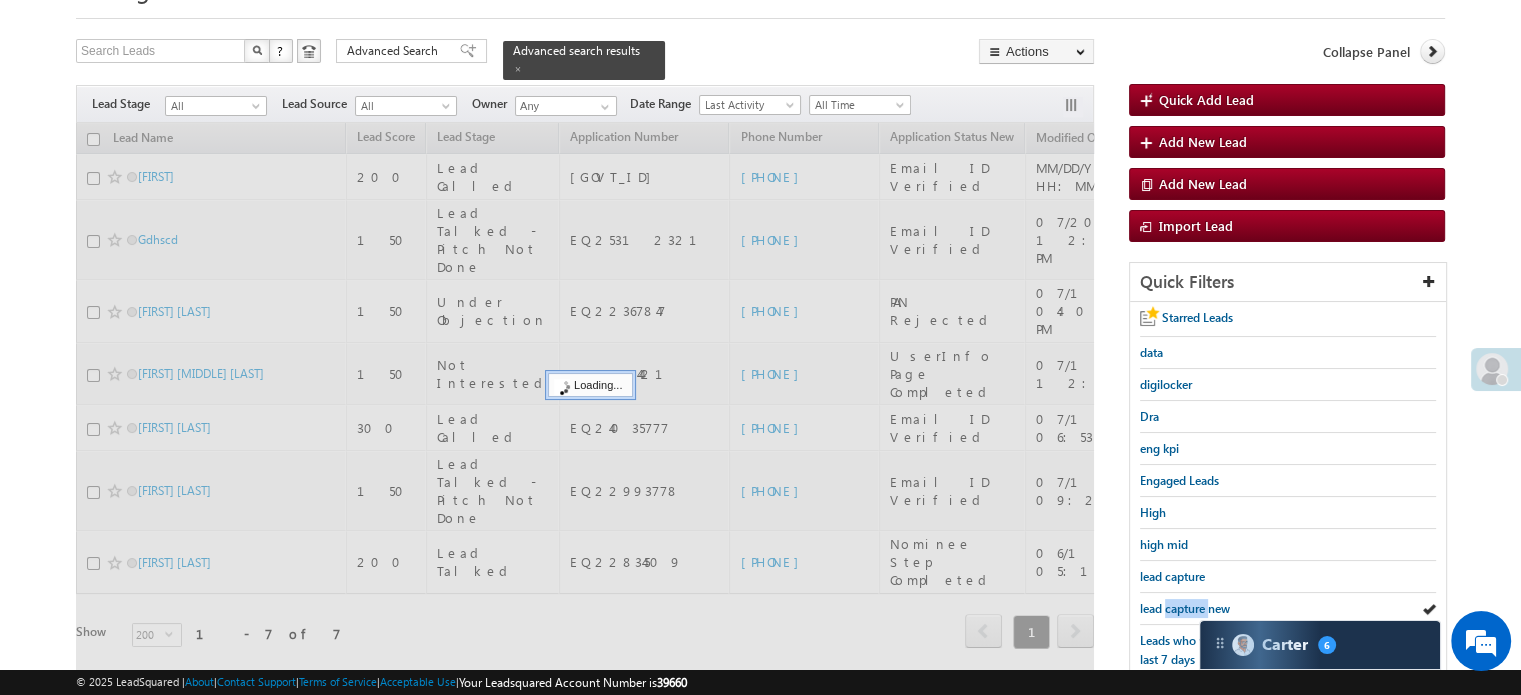 click on "lead capture new" at bounding box center (1185, 608) 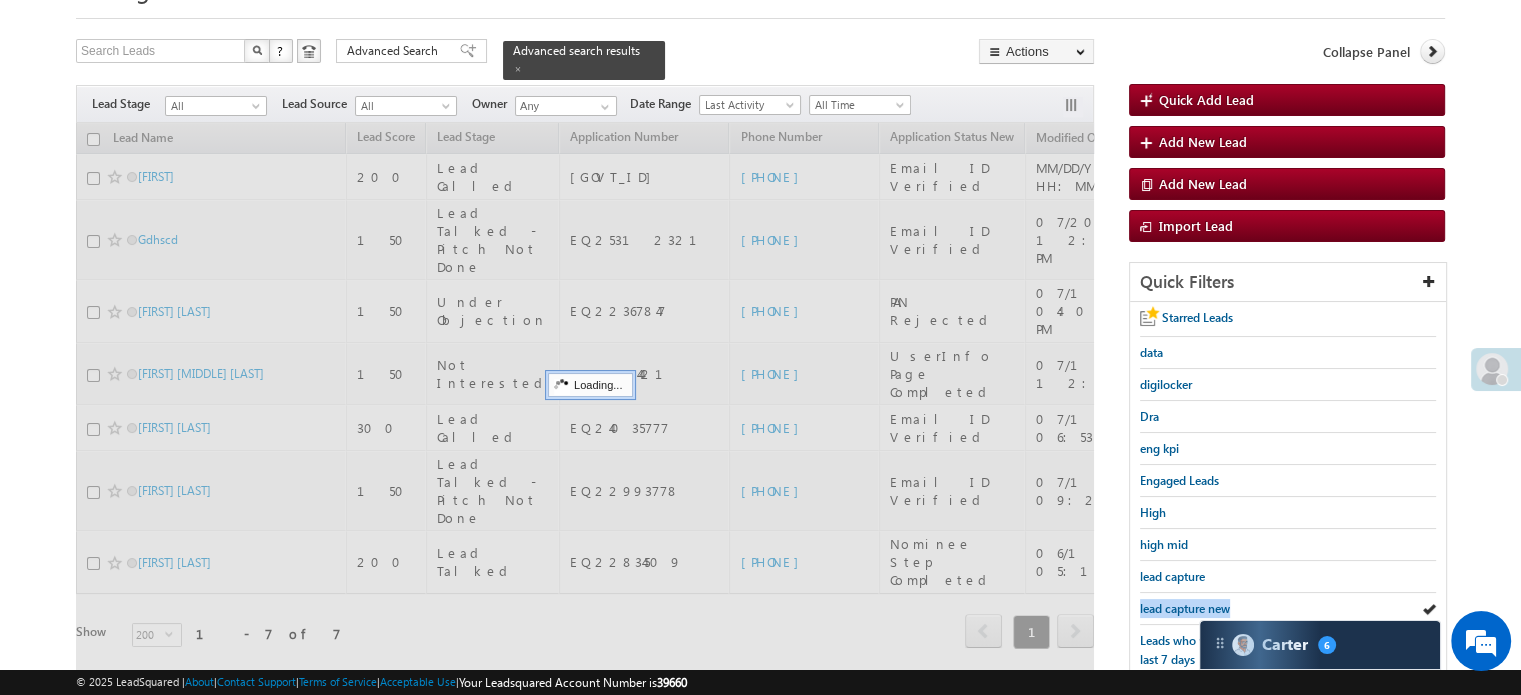 click on "lead capture new" at bounding box center (1185, 608) 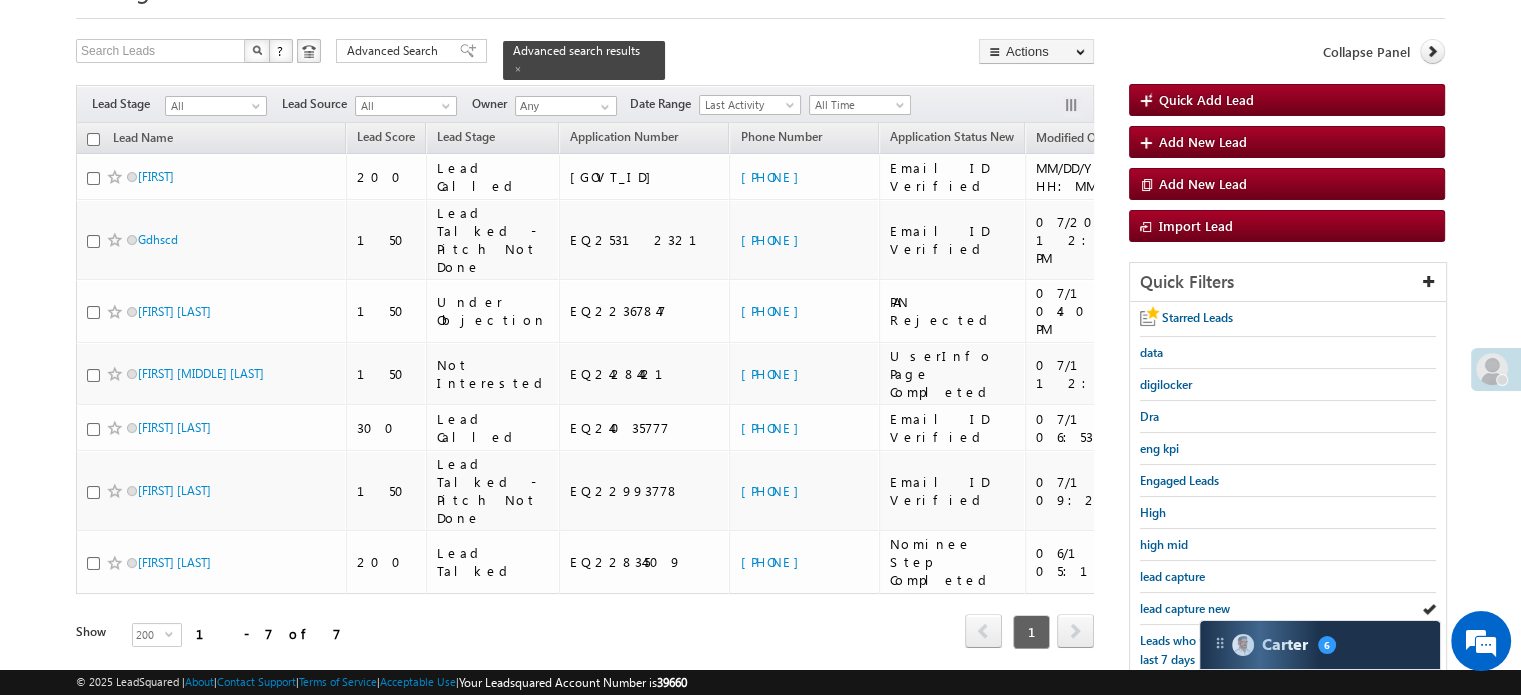 click on "lead capture new" at bounding box center [1185, 608] 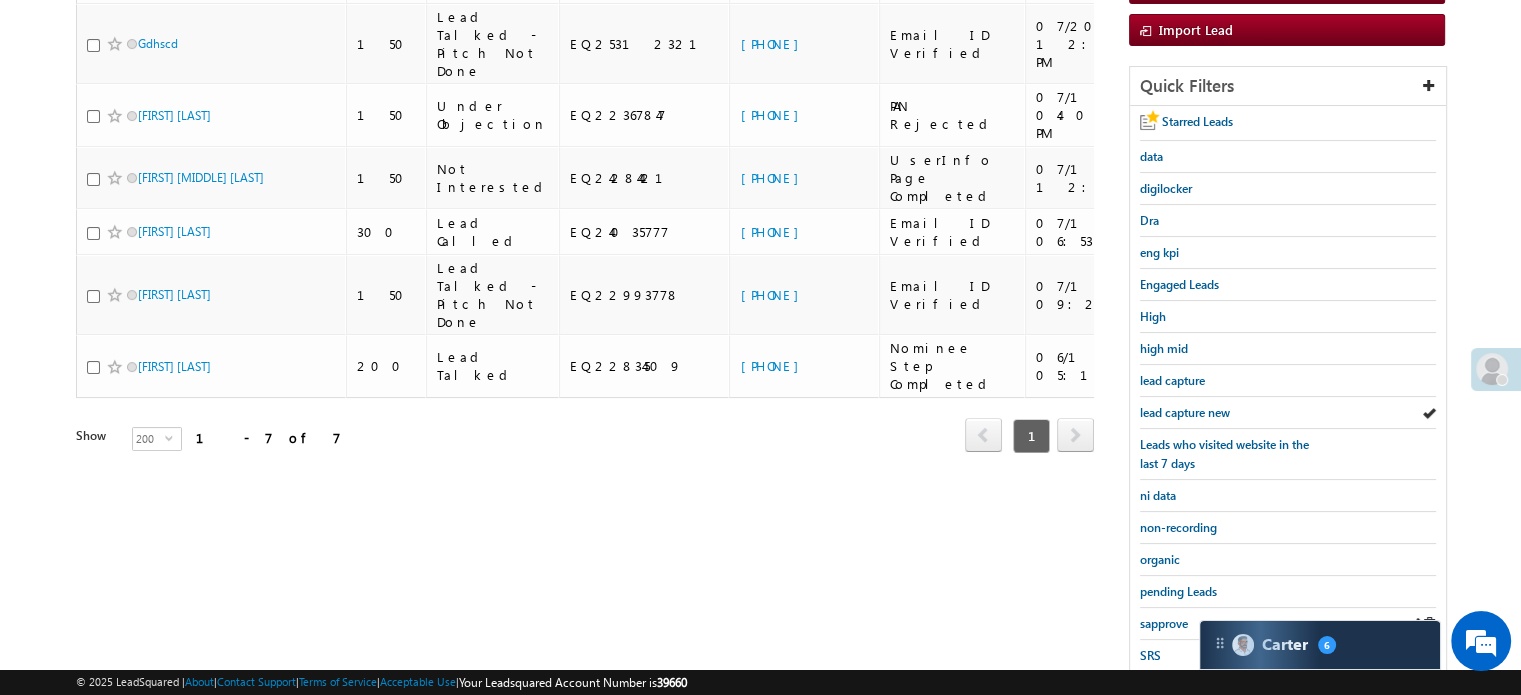 scroll, scrollTop: 300, scrollLeft: 0, axis: vertical 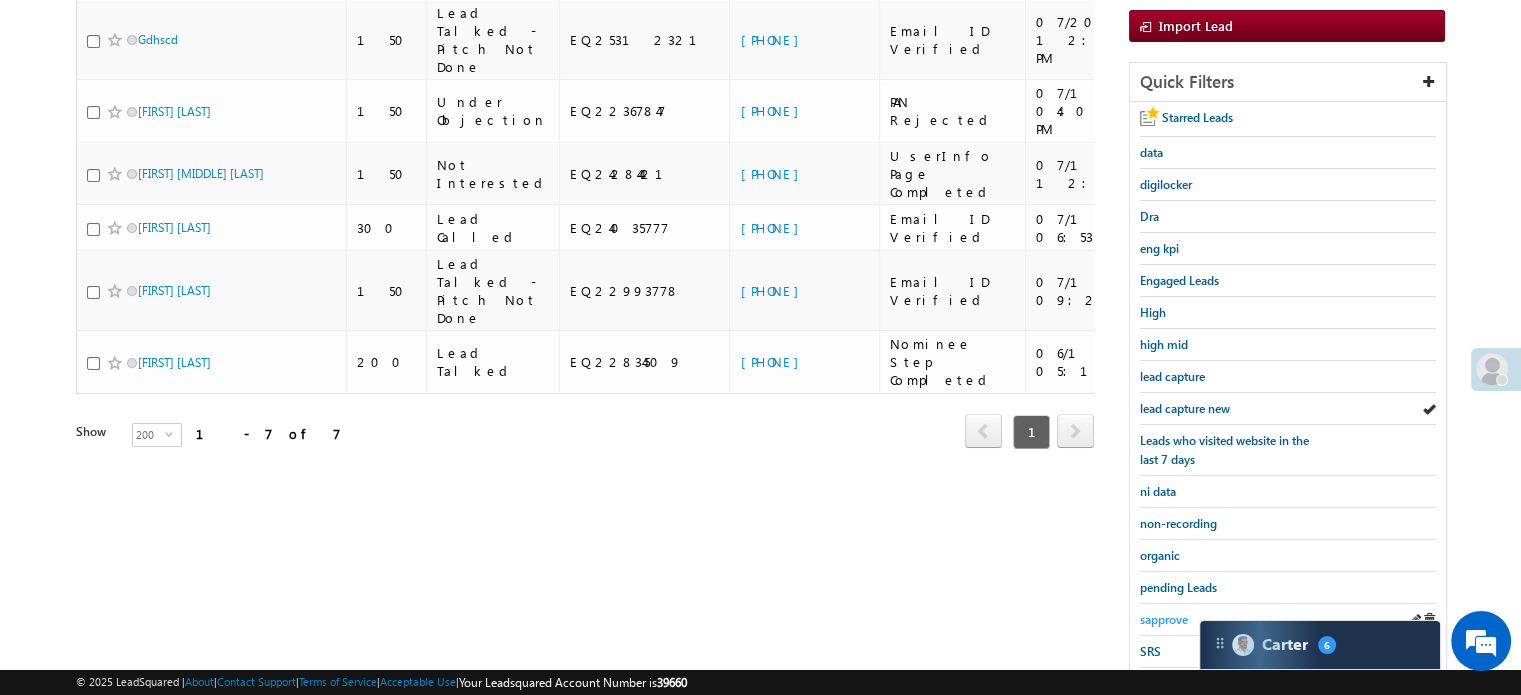 click on "sapprove" at bounding box center (1164, 619) 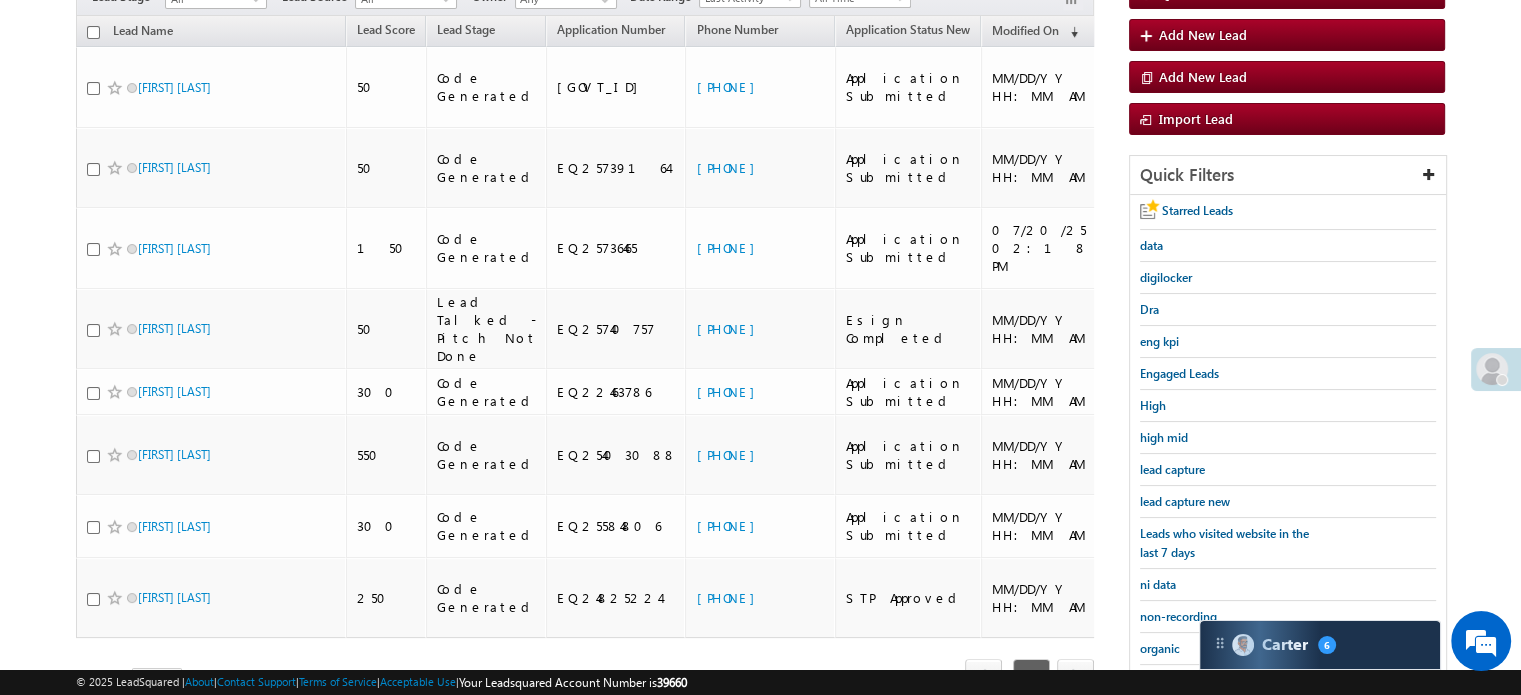 scroll, scrollTop: 100, scrollLeft: 0, axis: vertical 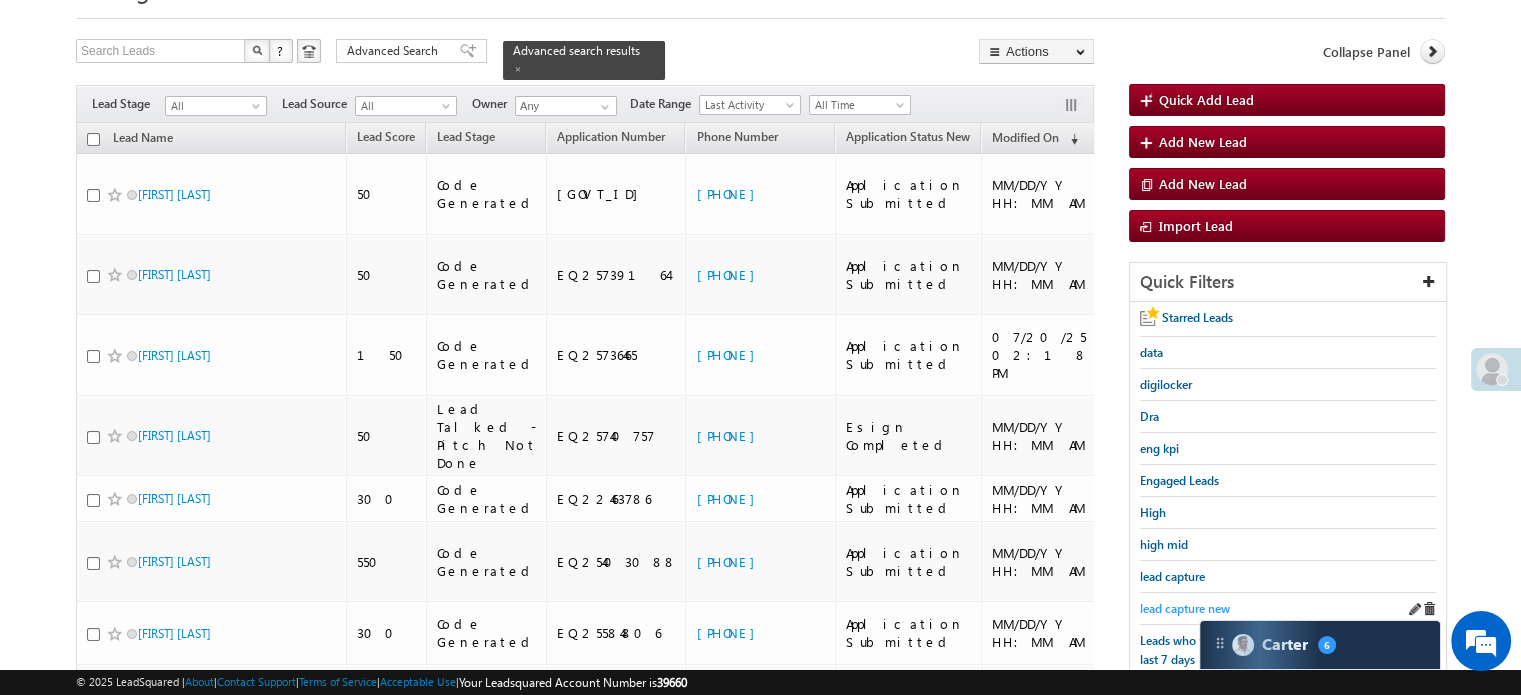 click on "lead capture new" at bounding box center [1185, 608] 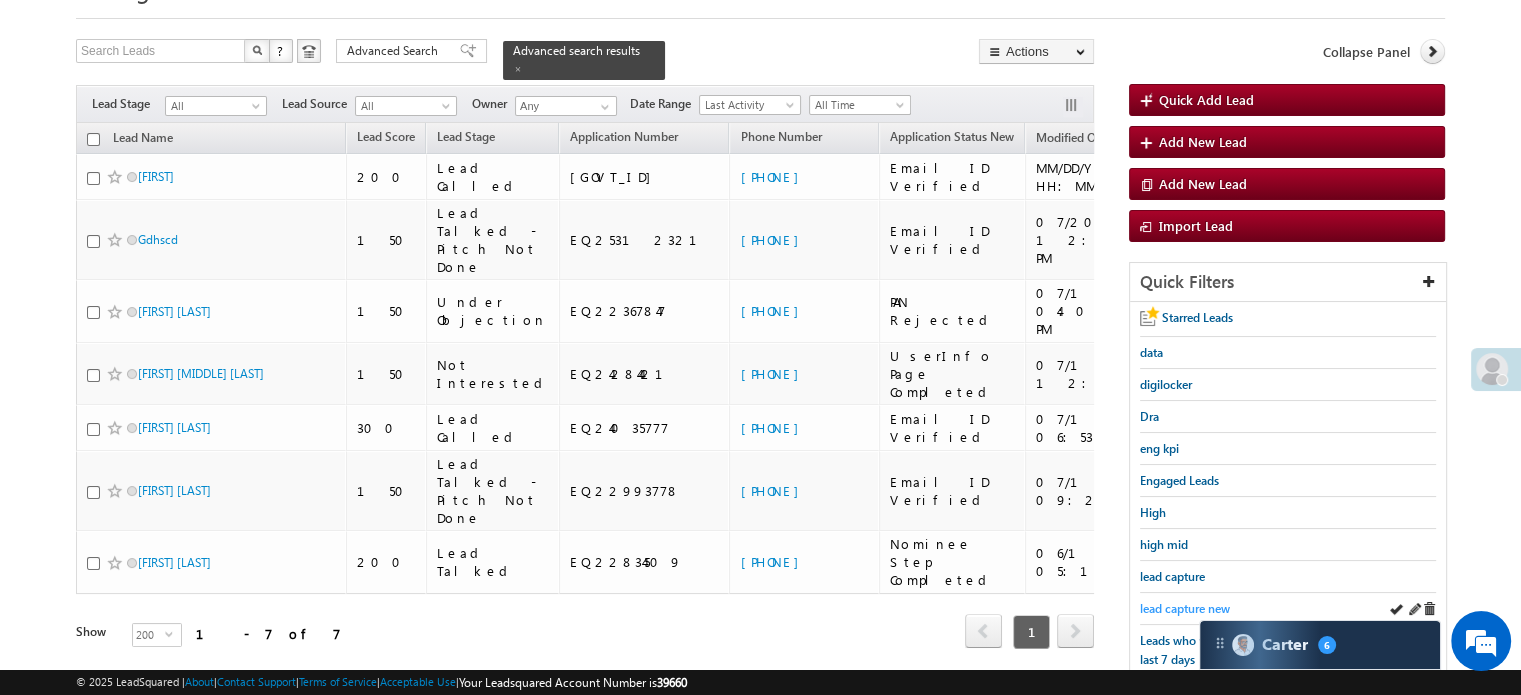 click on "lead capture new" at bounding box center [1185, 608] 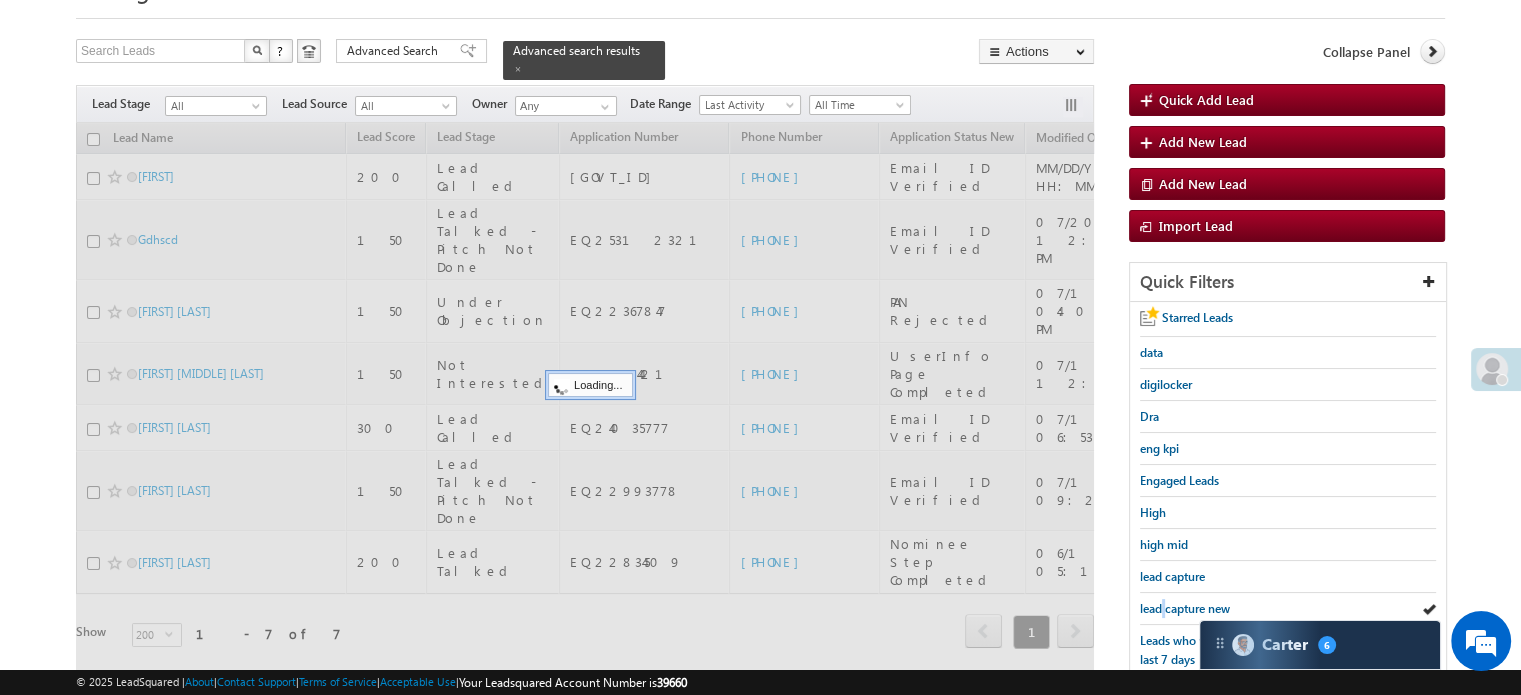 click on "lead capture new" at bounding box center [1185, 608] 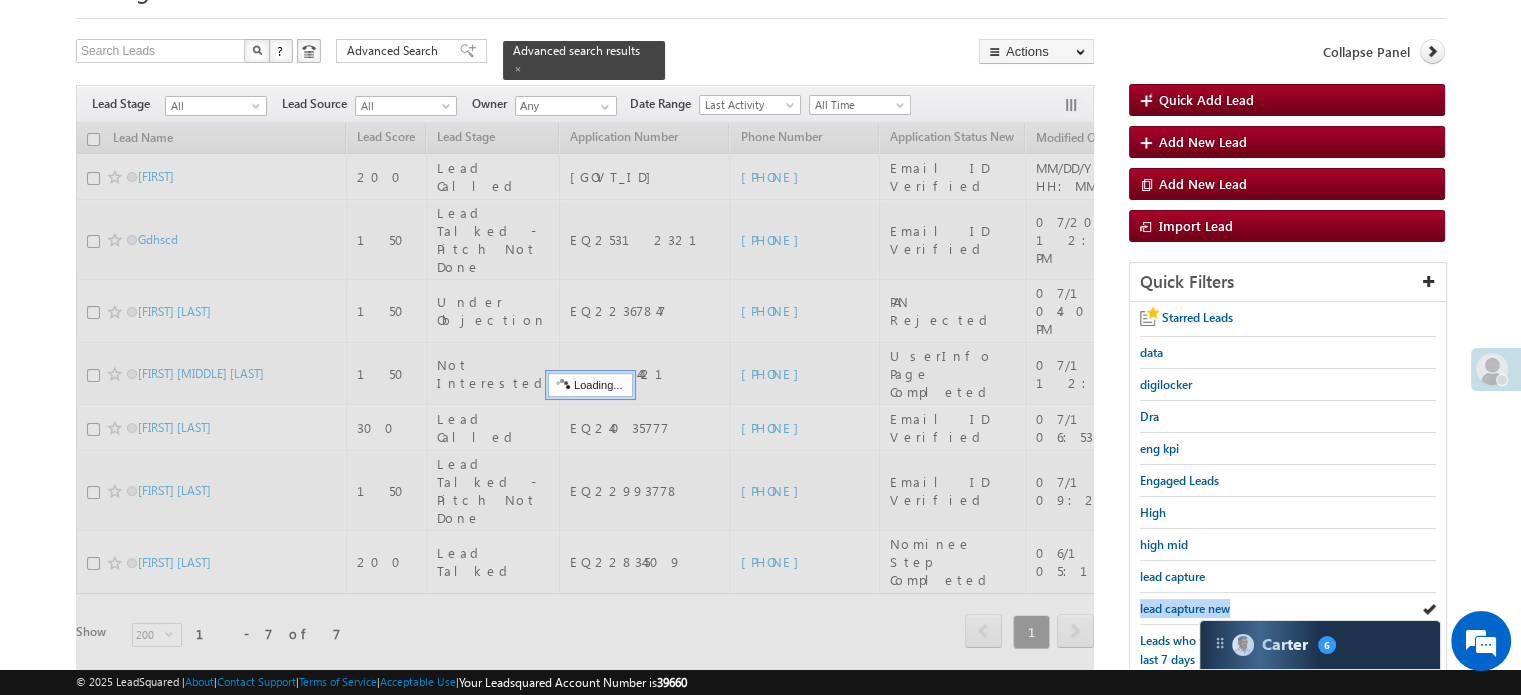 click on "lead capture new" at bounding box center [1185, 608] 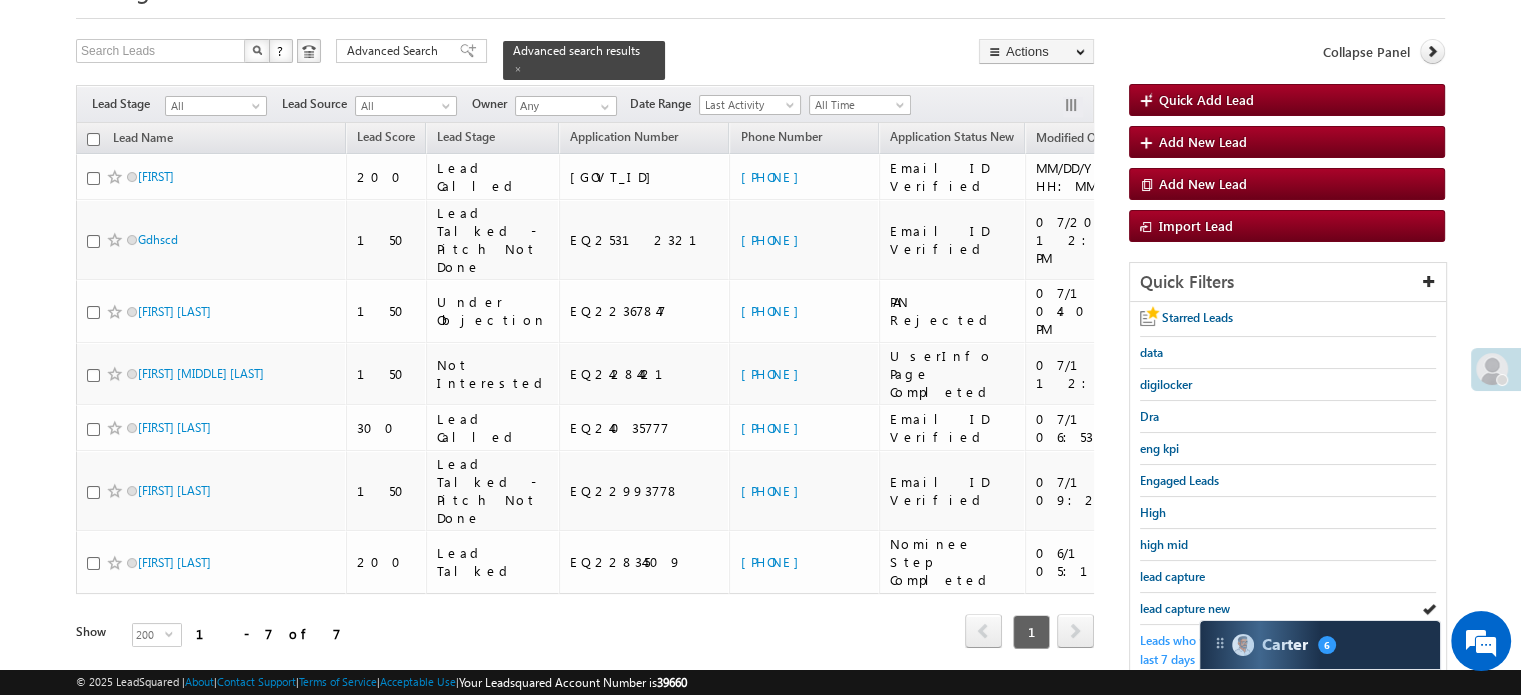 scroll, scrollTop: 200, scrollLeft: 0, axis: vertical 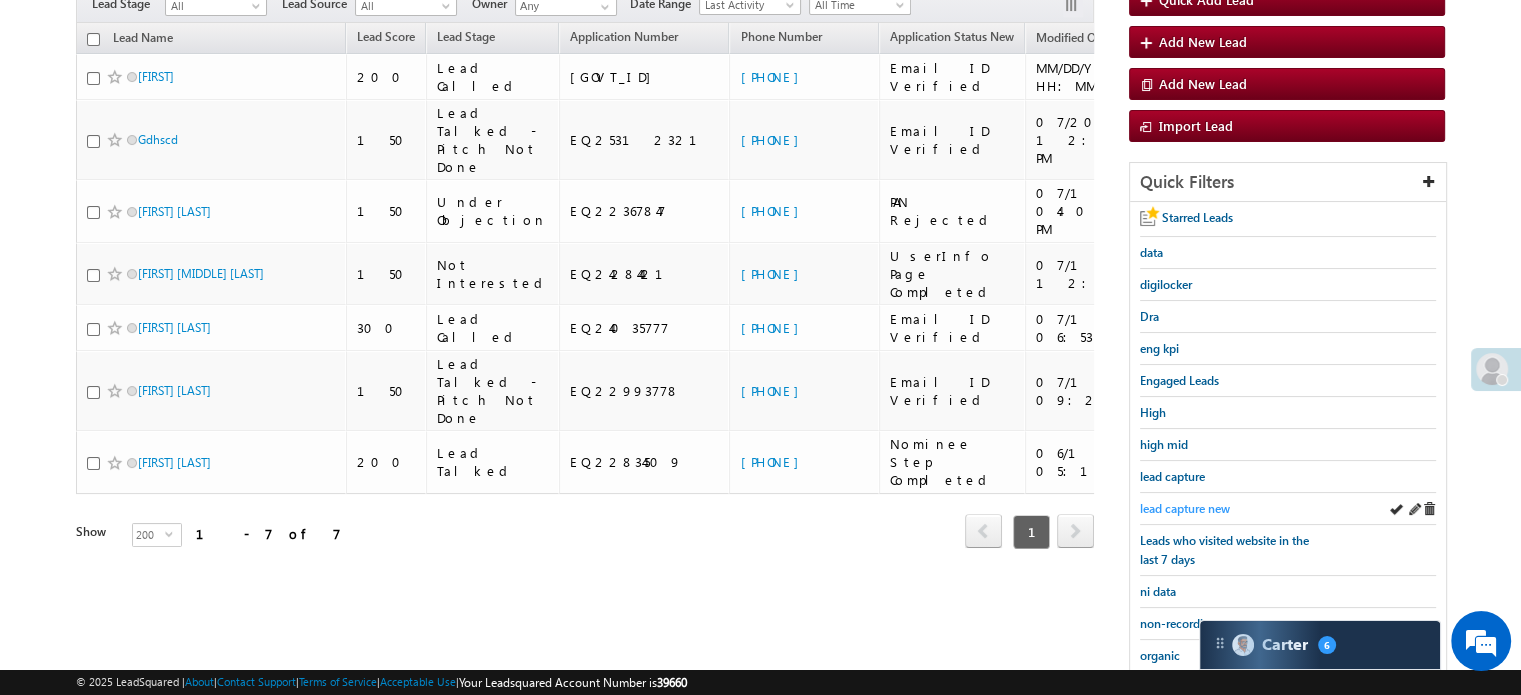 click on "lead capture new" at bounding box center [1185, 508] 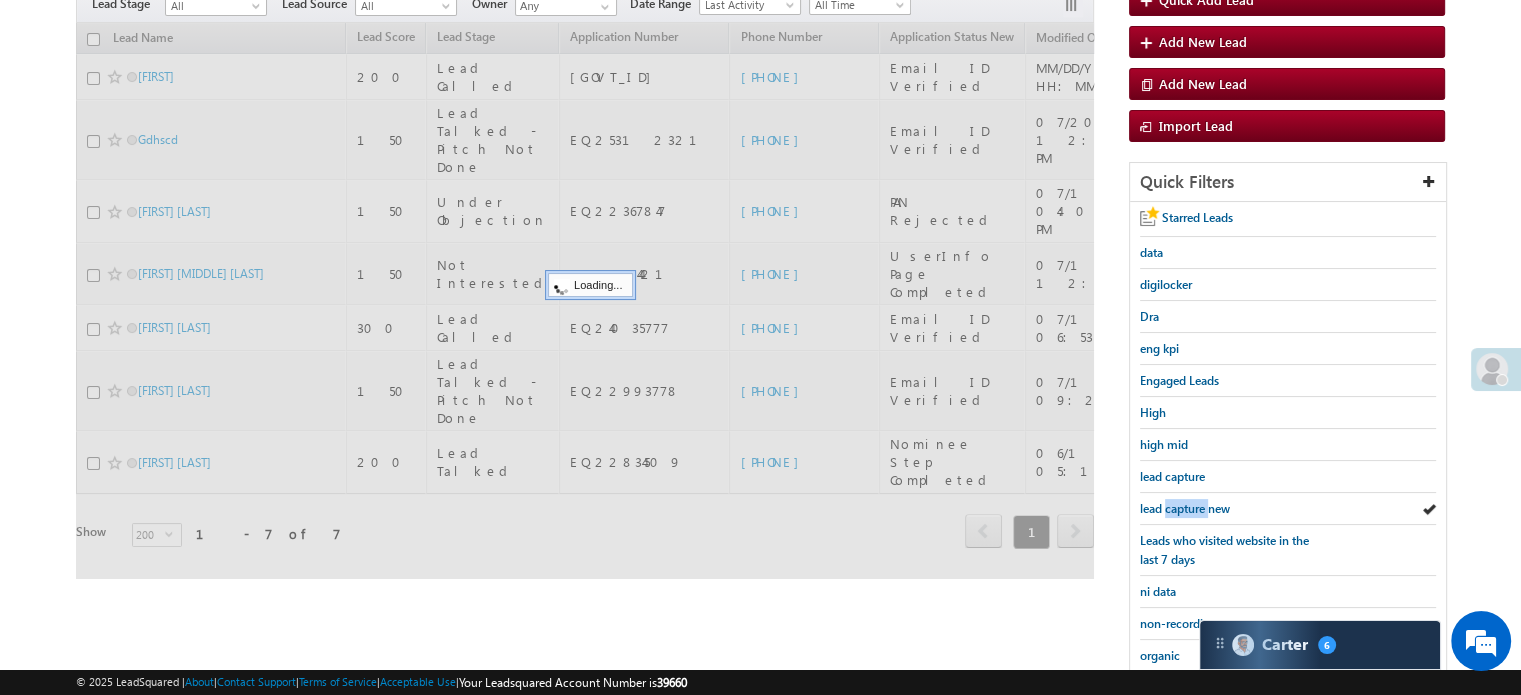 click on "lead capture new" at bounding box center [1185, 508] 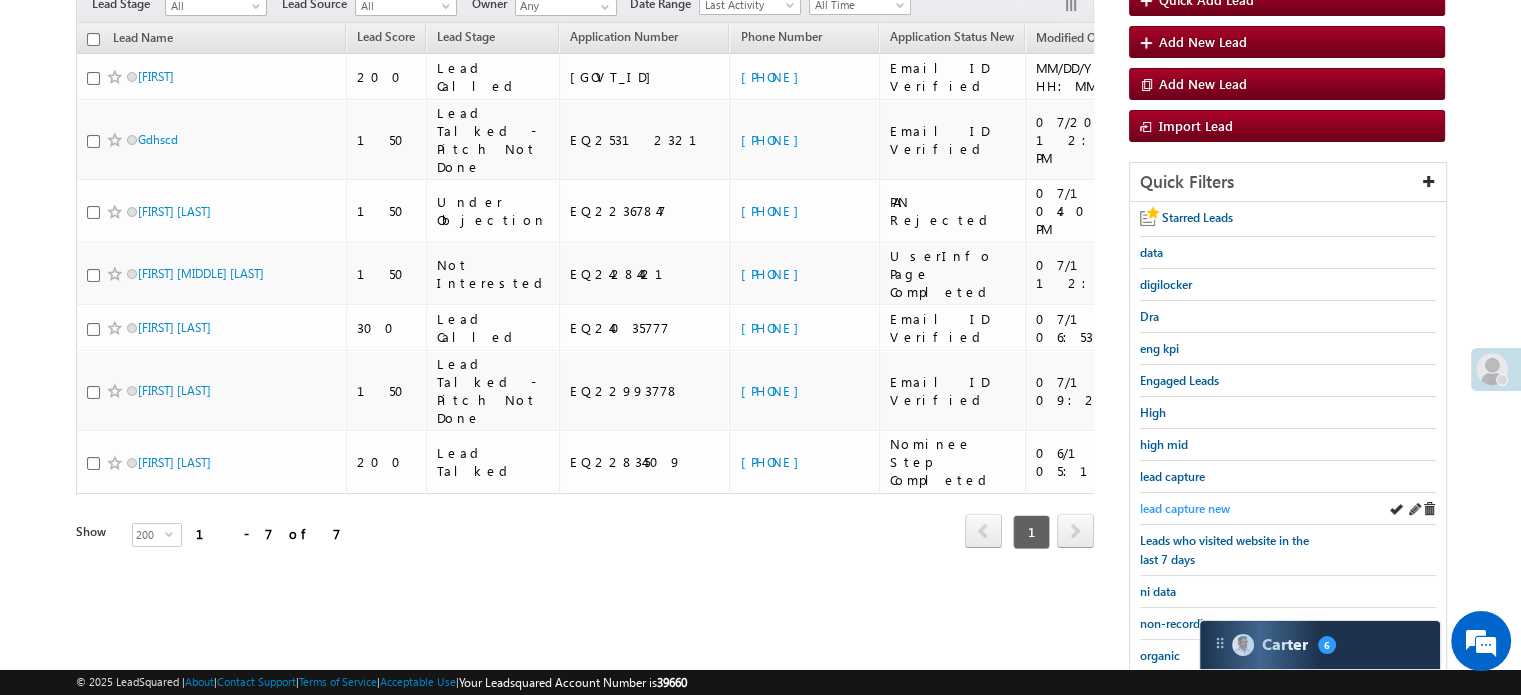 click on "lead capture new" at bounding box center [1185, 508] 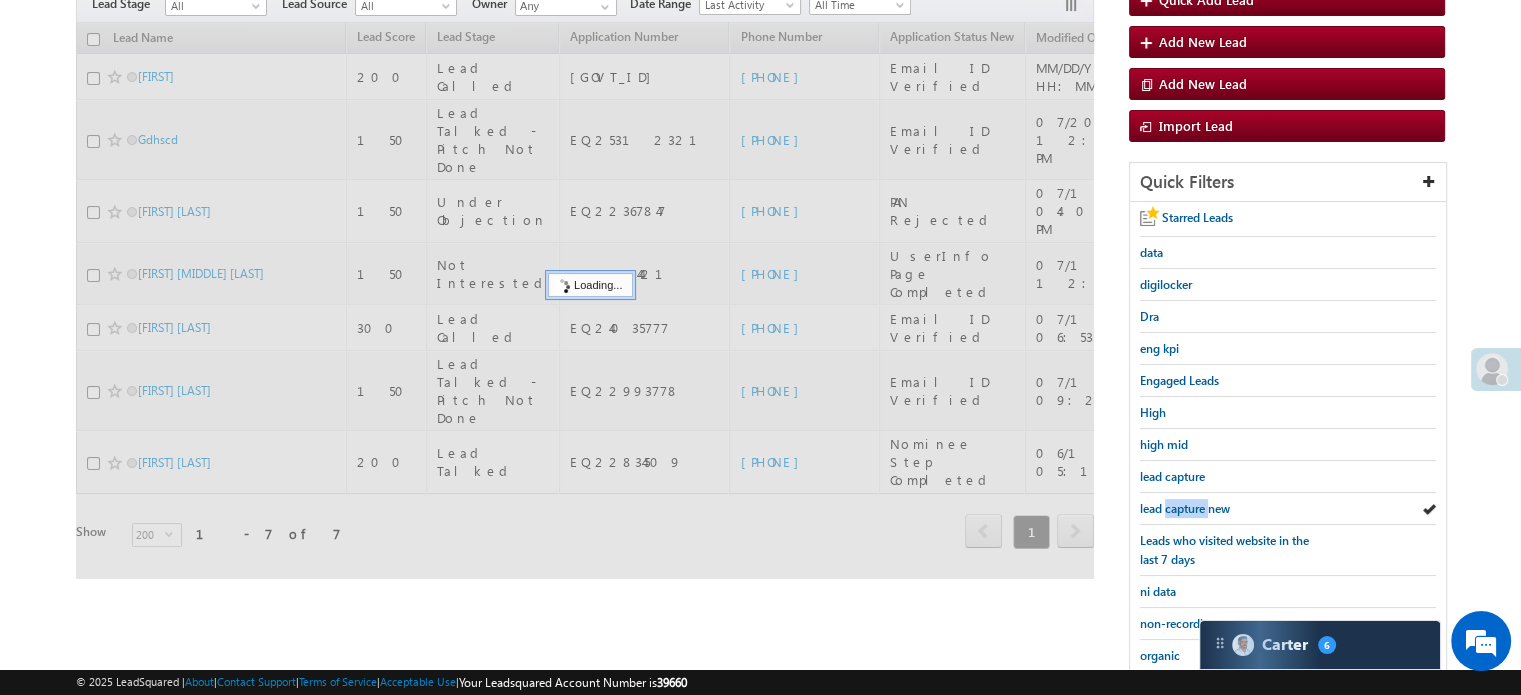 click on "lead capture new" at bounding box center [1185, 508] 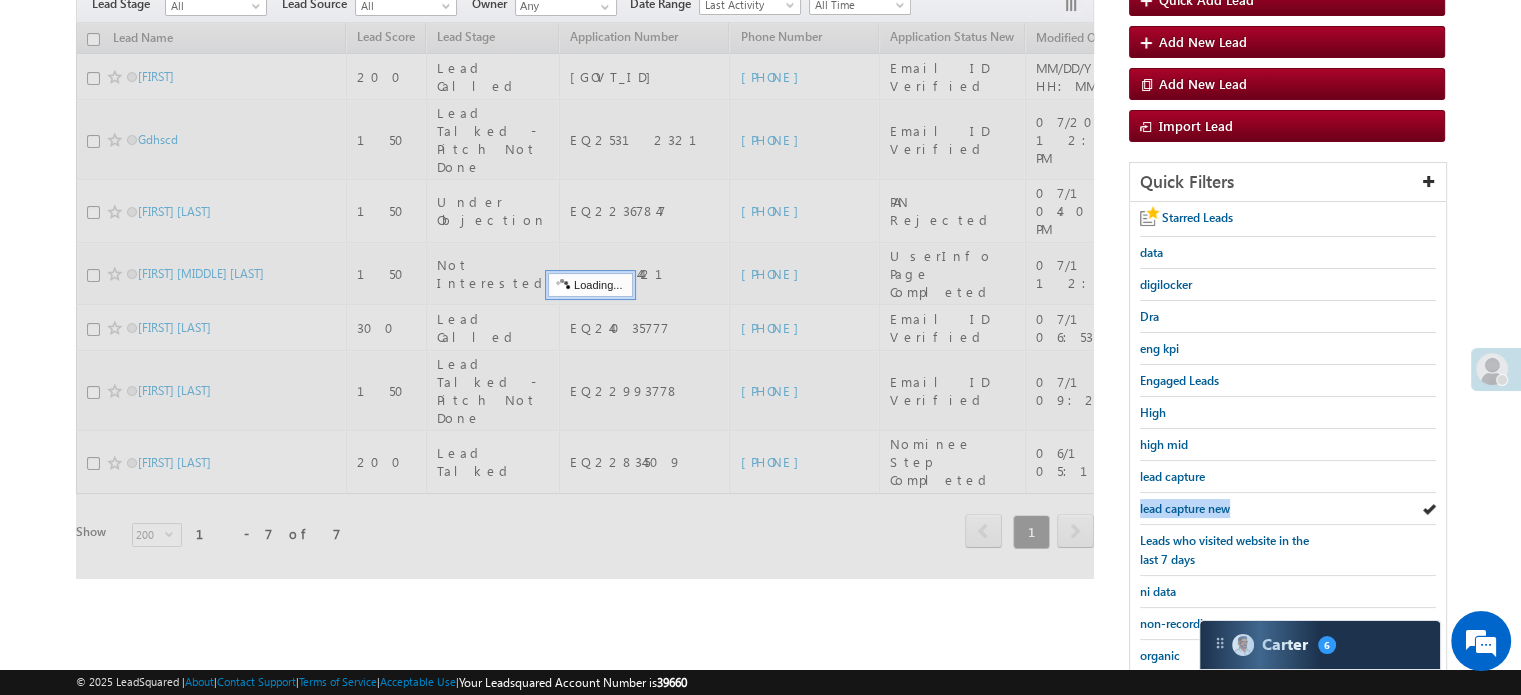 click on "lead capture new" at bounding box center (1185, 508) 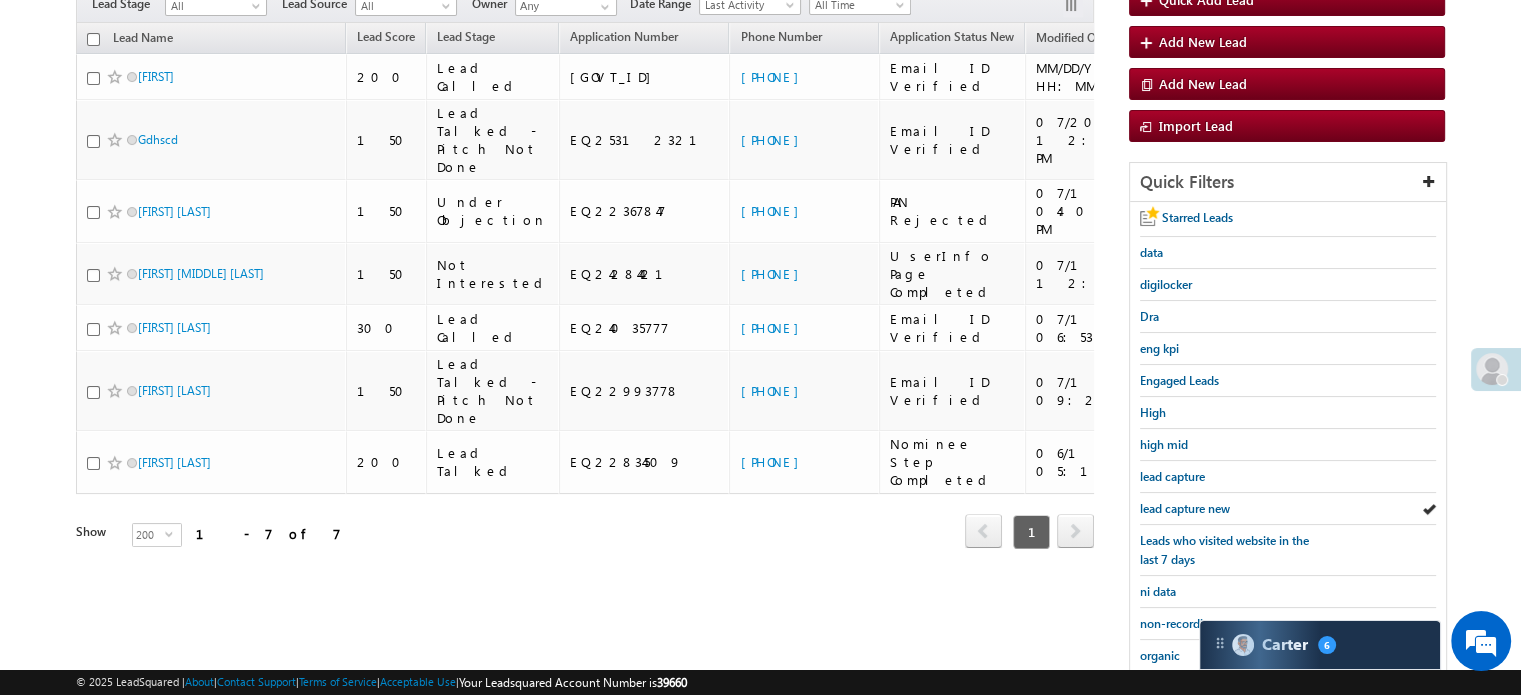 click on "lead capture new" at bounding box center (1185, 508) 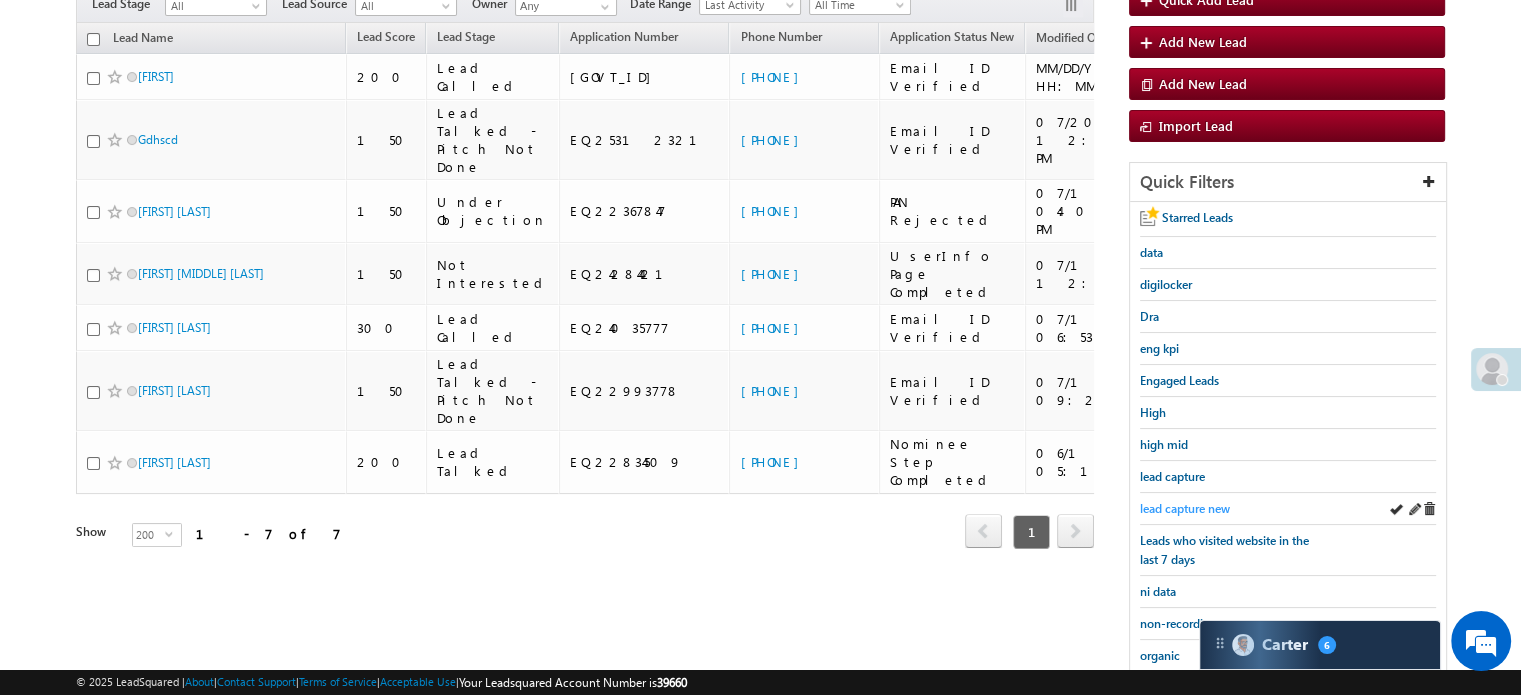click on "lead capture new" at bounding box center [1185, 508] 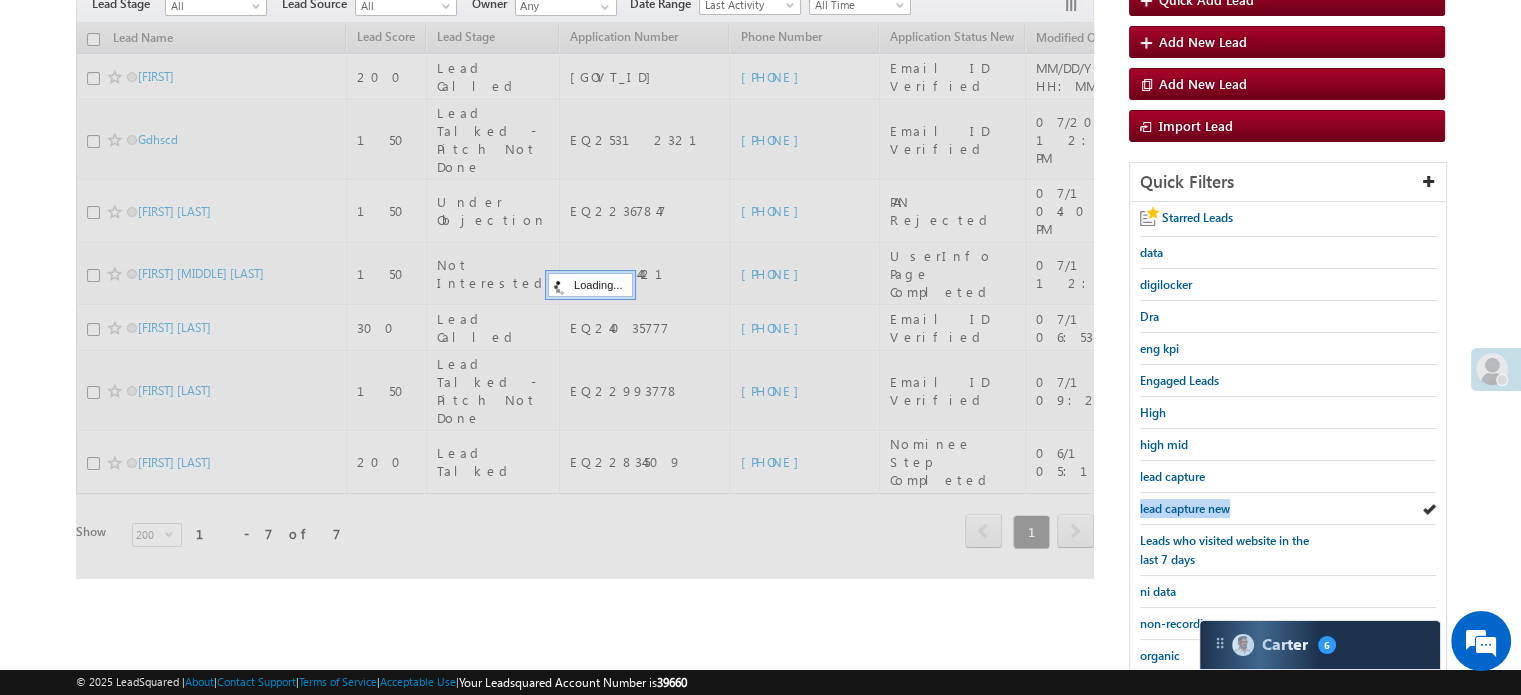 click on "lead capture new" at bounding box center [1185, 508] 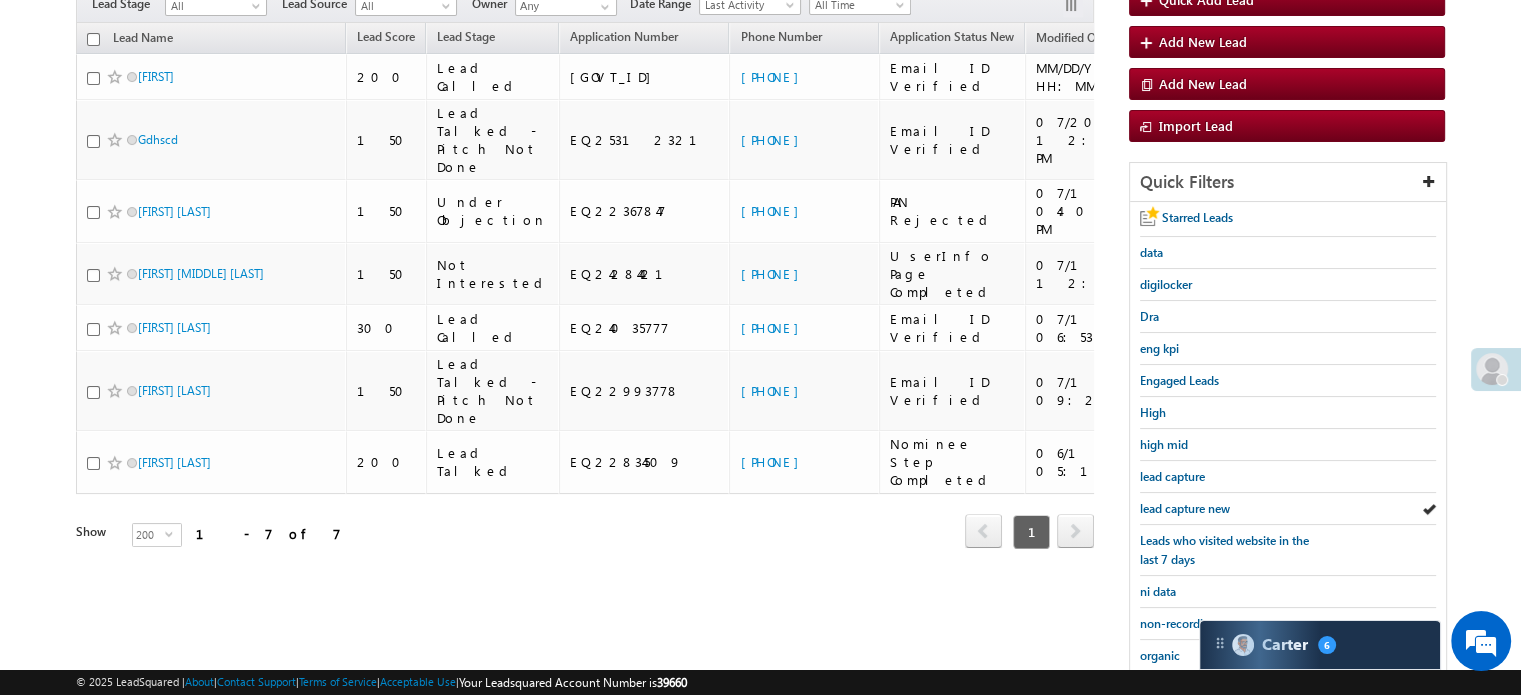 scroll, scrollTop: 429, scrollLeft: 0, axis: vertical 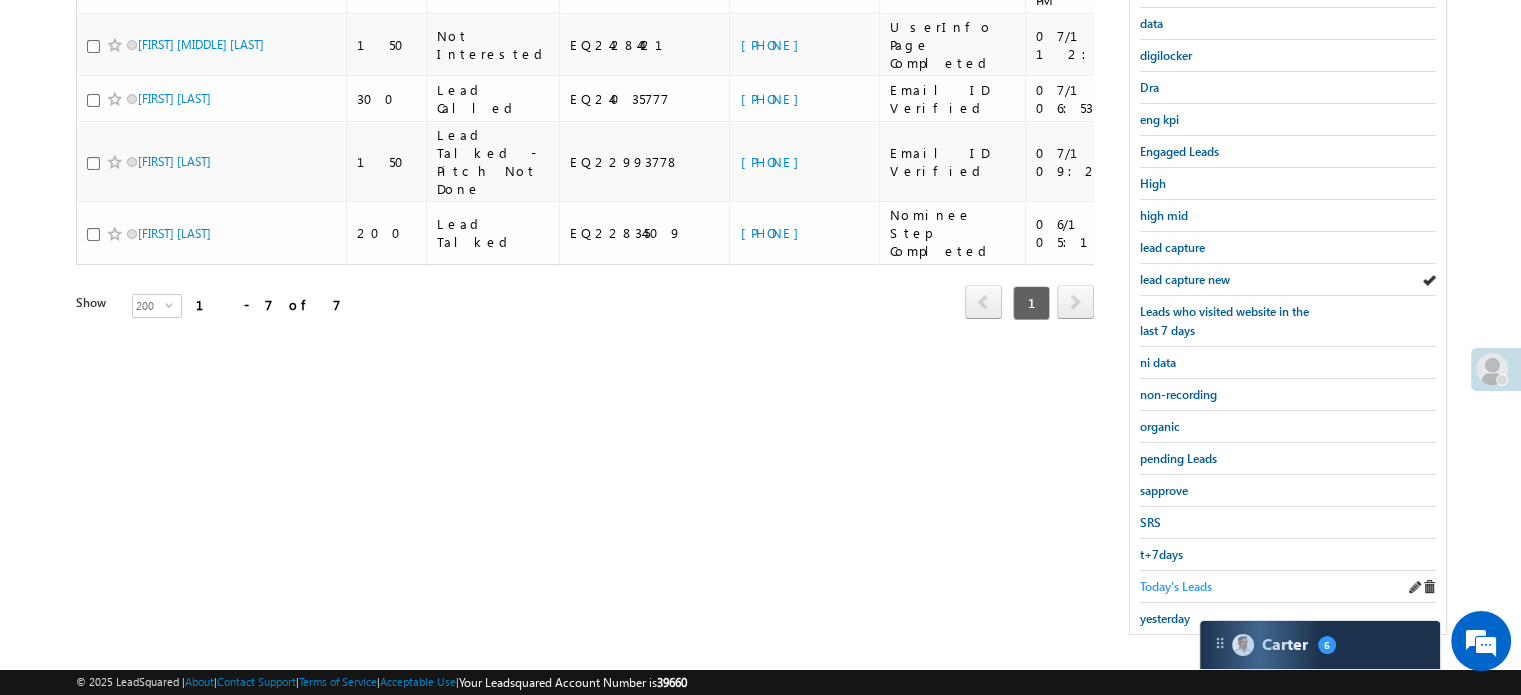 click on "Today's Leads" at bounding box center [1176, 586] 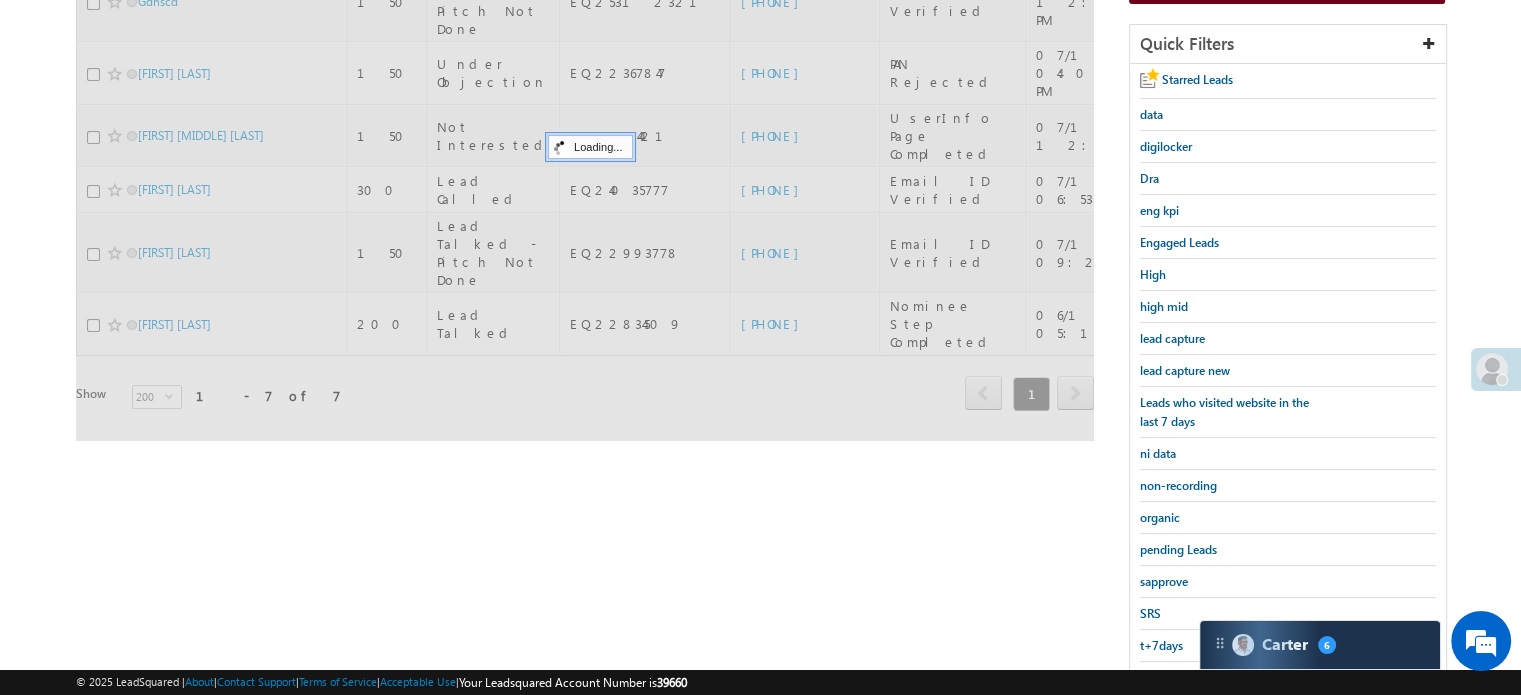 scroll, scrollTop: 229, scrollLeft: 0, axis: vertical 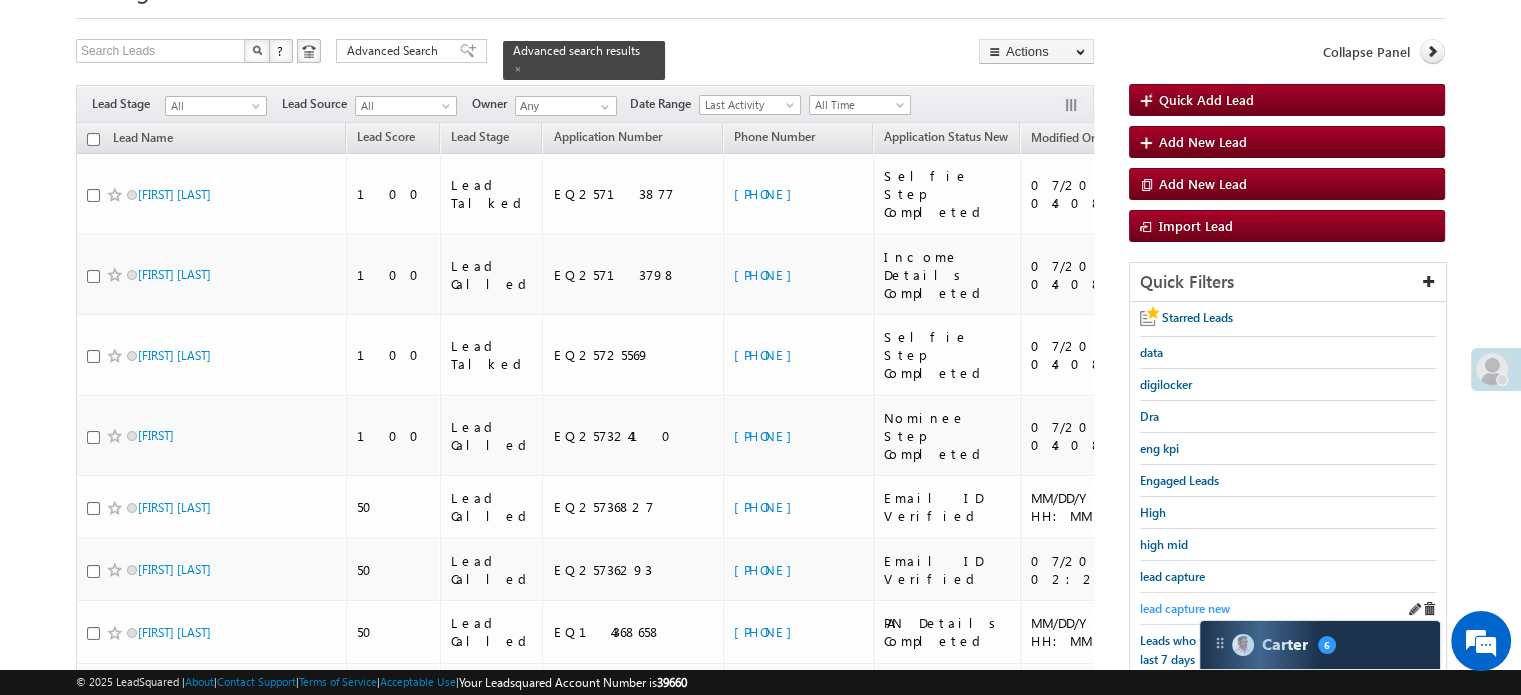 click on "lead capture new" at bounding box center (1185, 608) 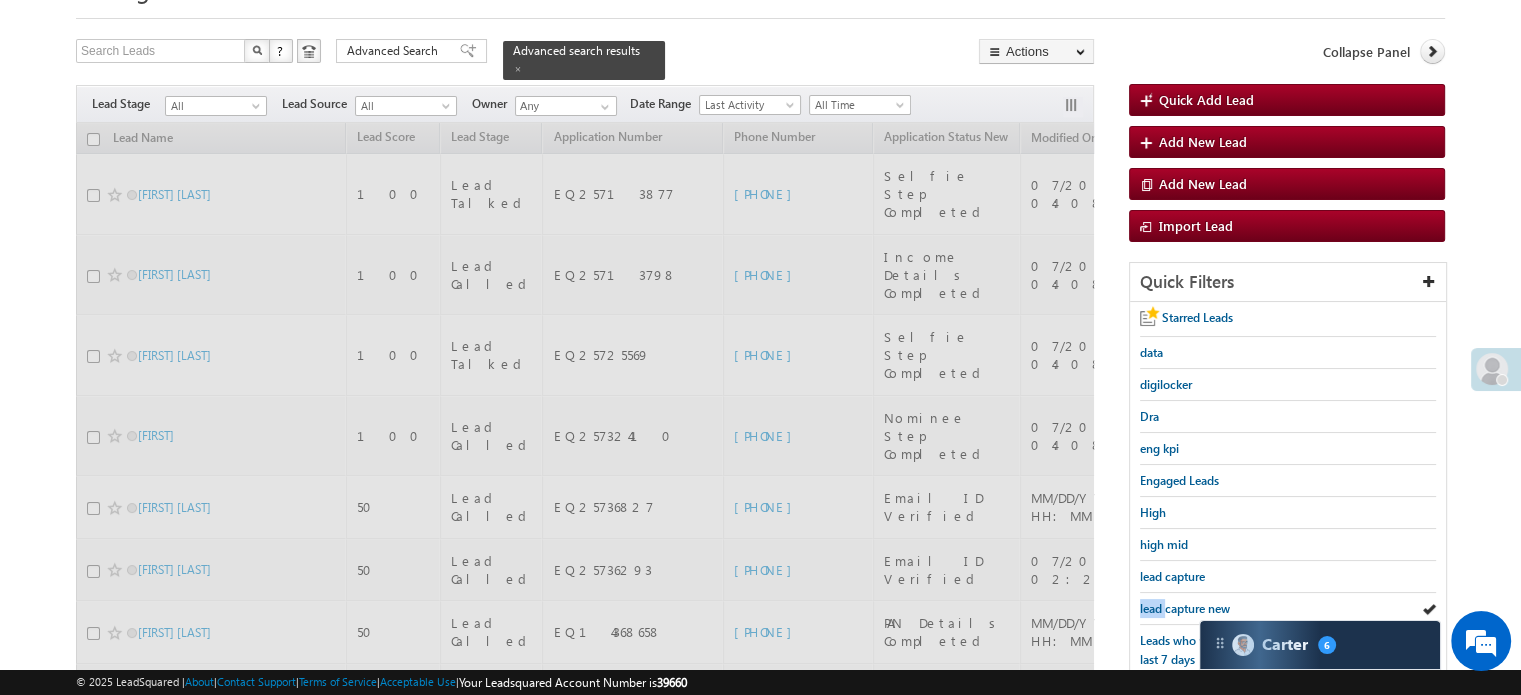 click on "lead capture new" at bounding box center (1185, 608) 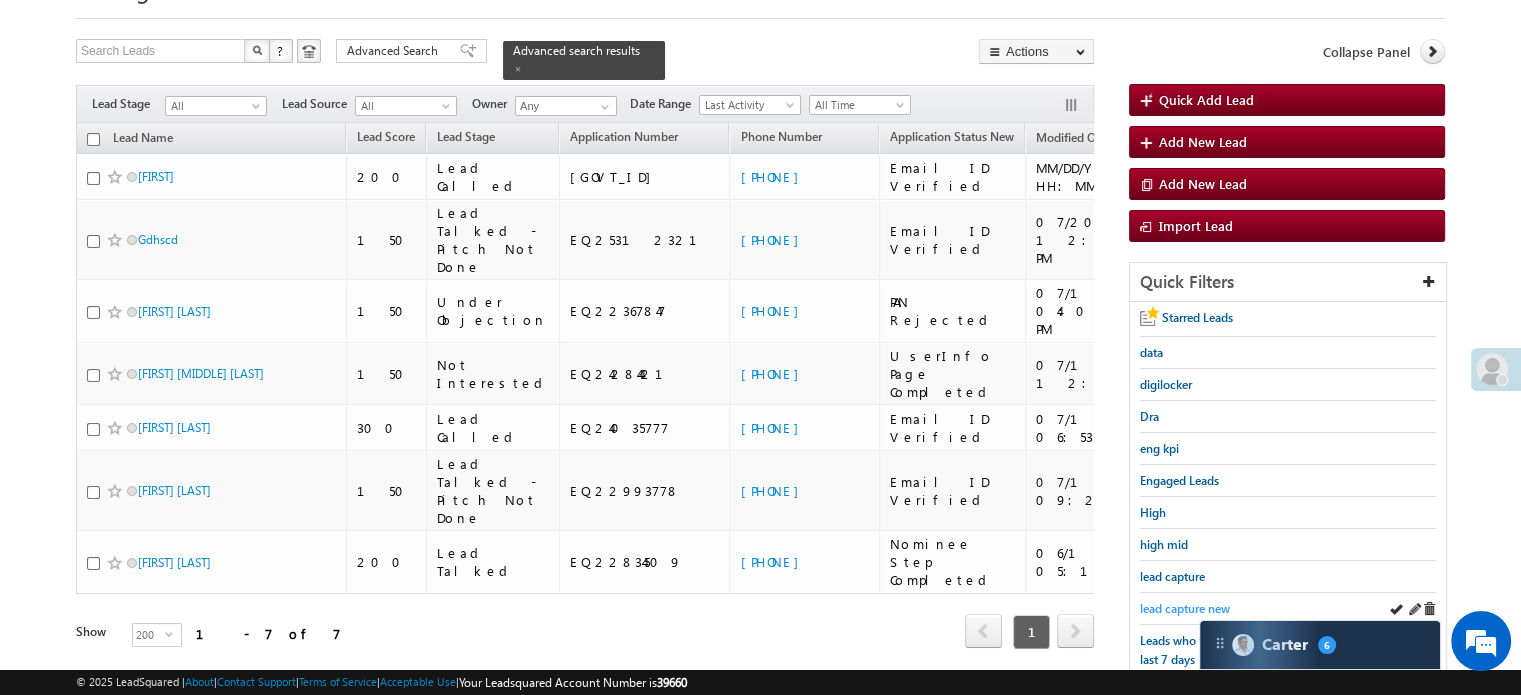 click on "lead capture new" at bounding box center (1185, 608) 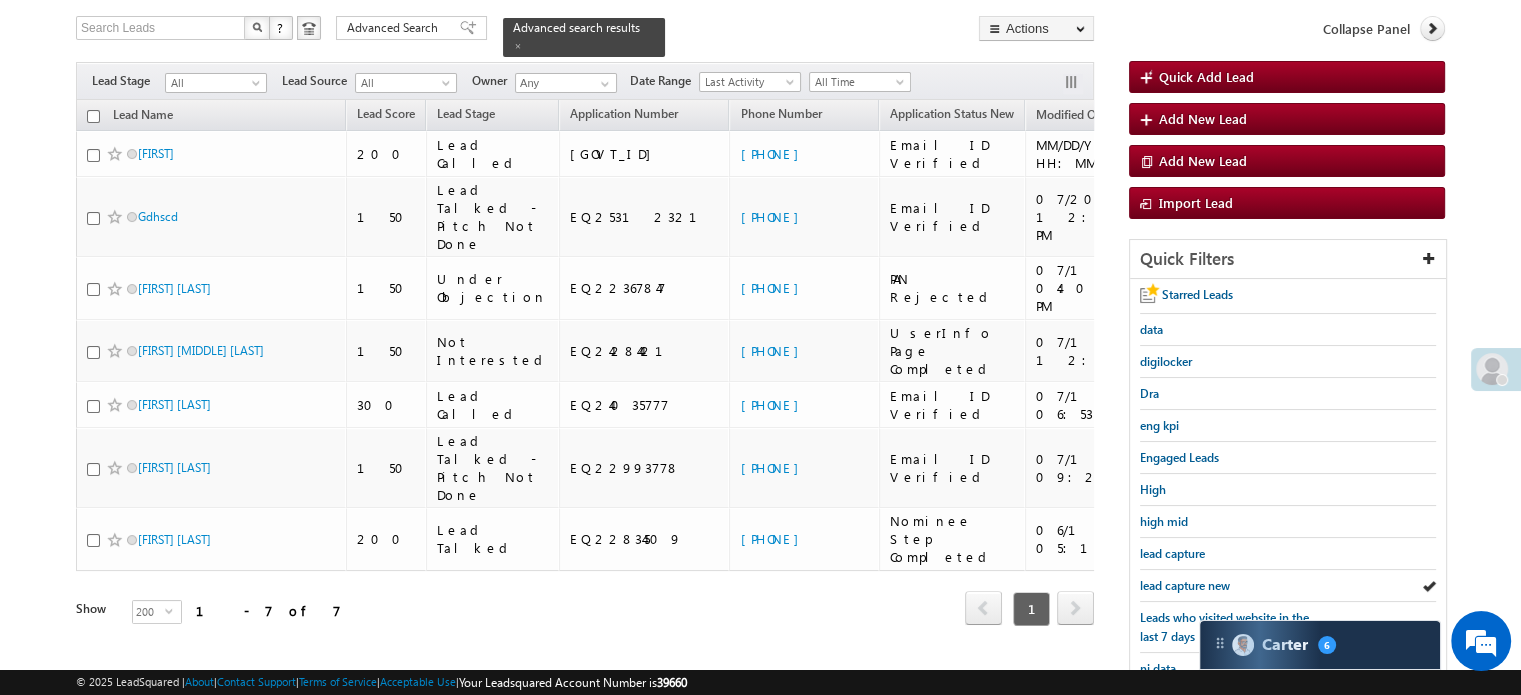 scroll, scrollTop: 232, scrollLeft: 0, axis: vertical 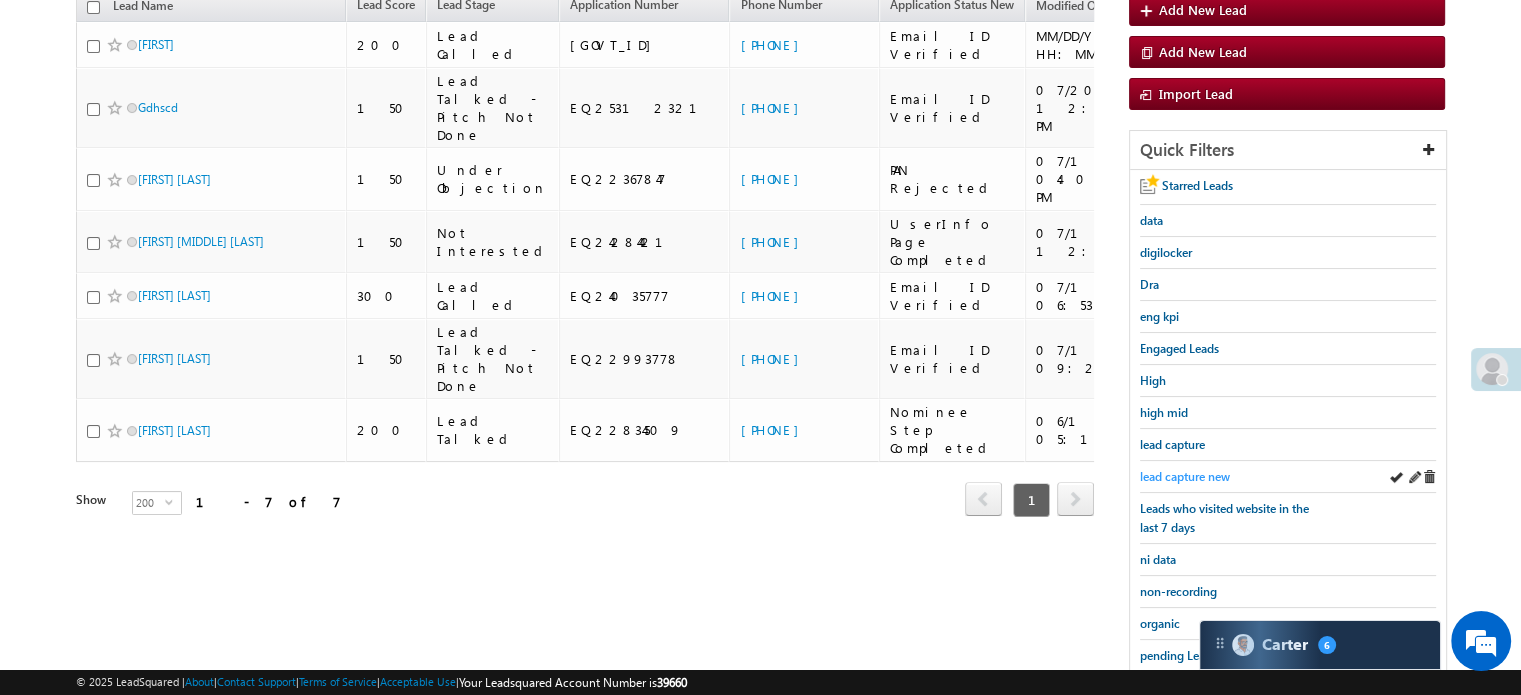 click on "lead capture new" at bounding box center [1185, 476] 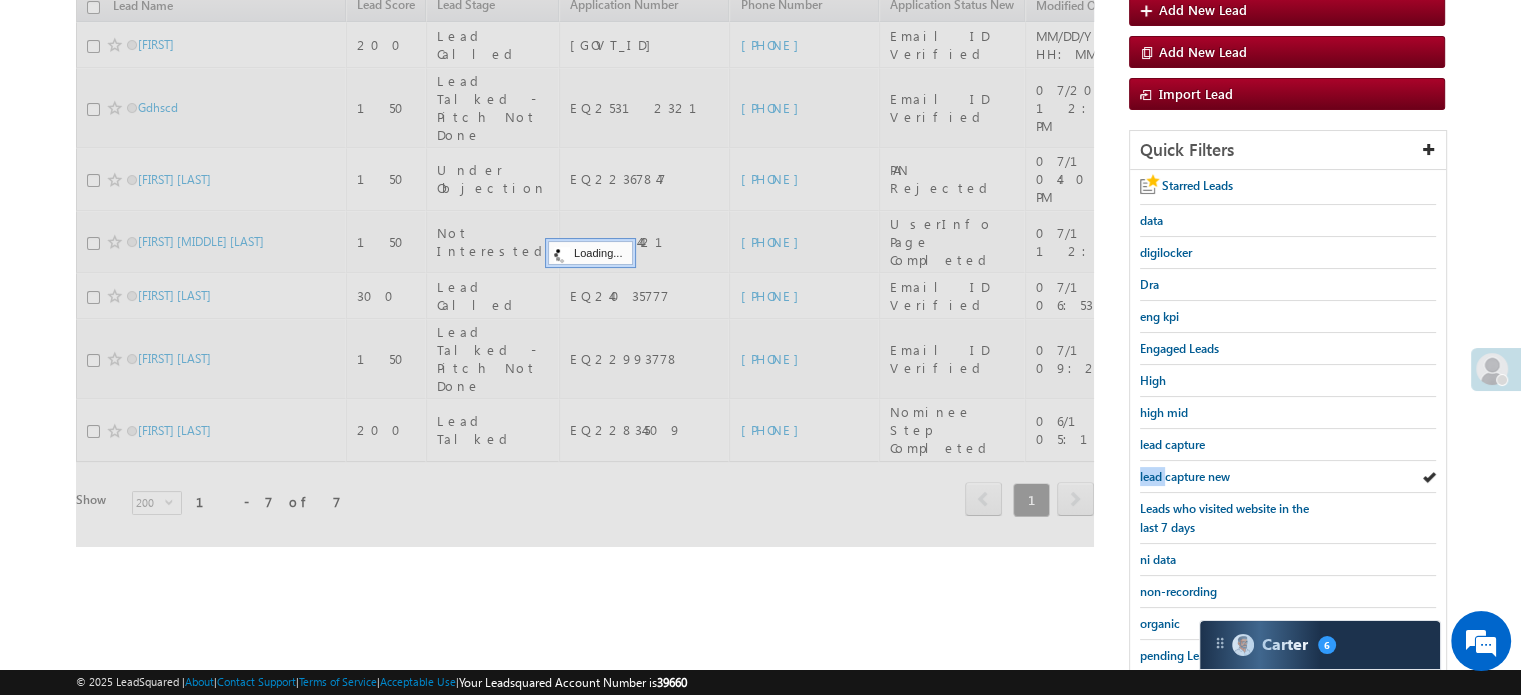 click on "lead capture new" at bounding box center (1185, 476) 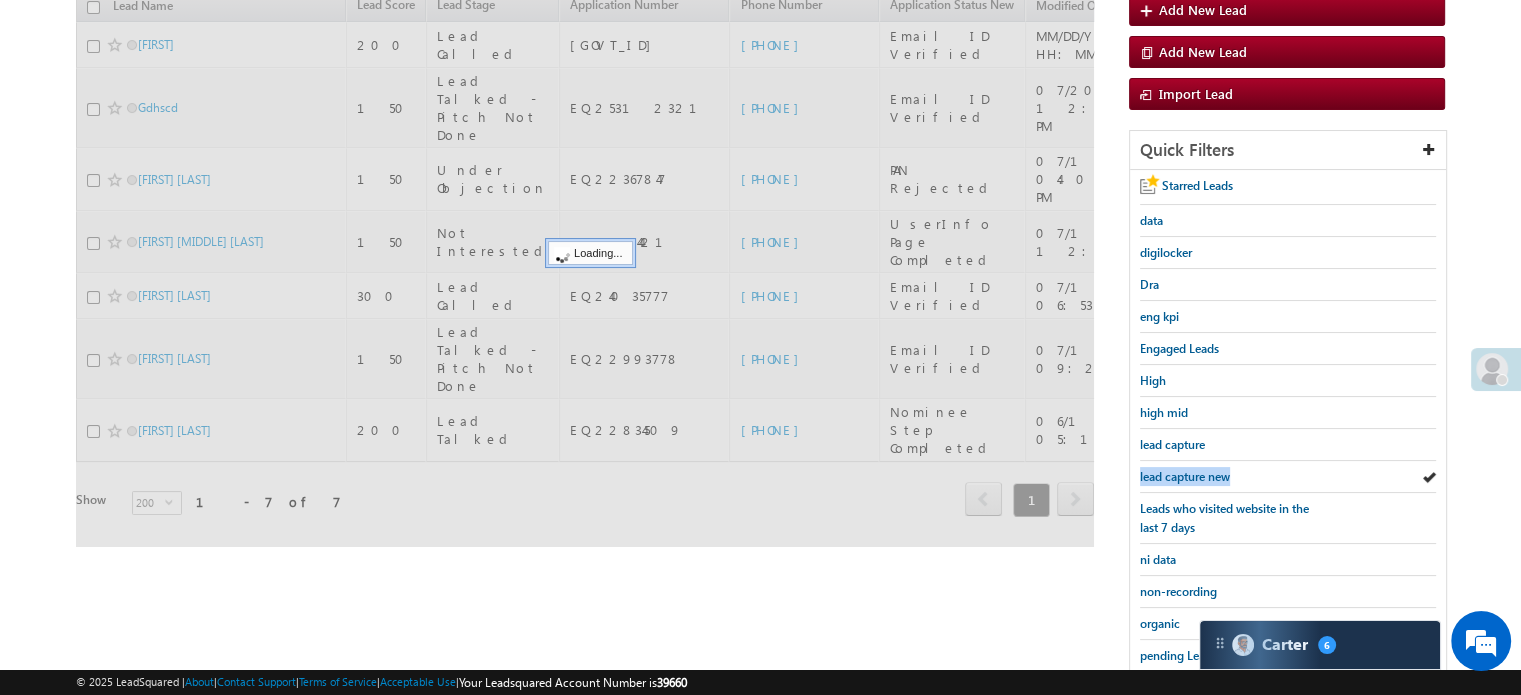 click on "lead capture new" at bounding box center [1185, 476] 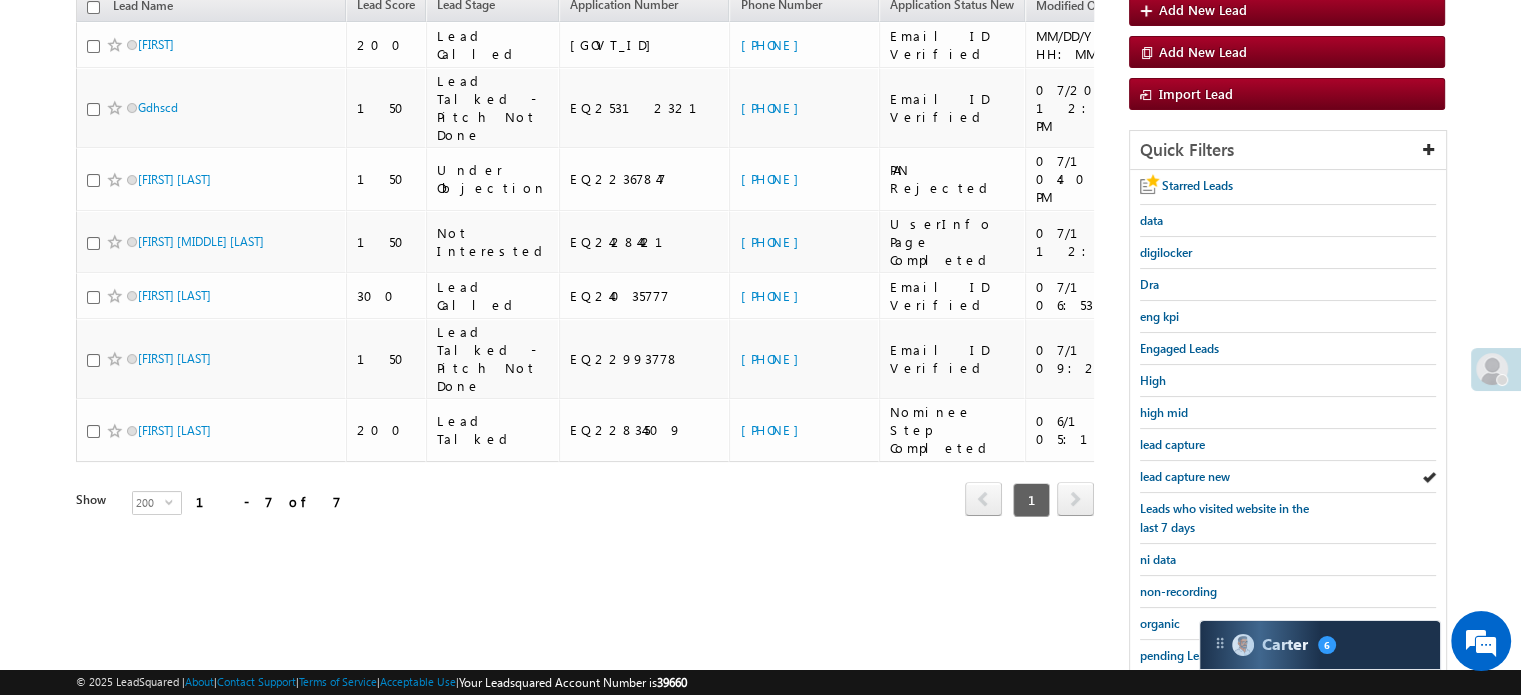 click on "lead capture new" at bounding box center [1185, 476] 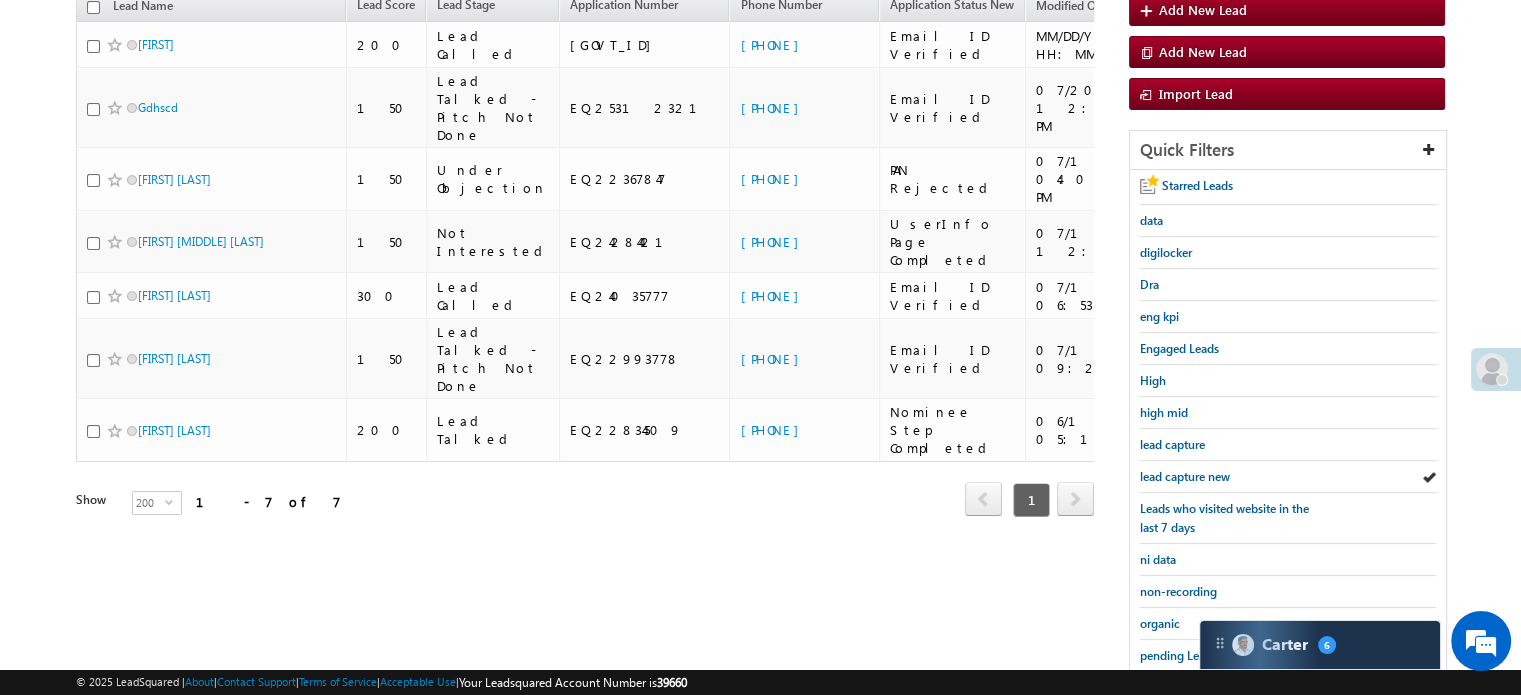 click on "lead capture new" at bounding box center [1185, 476] 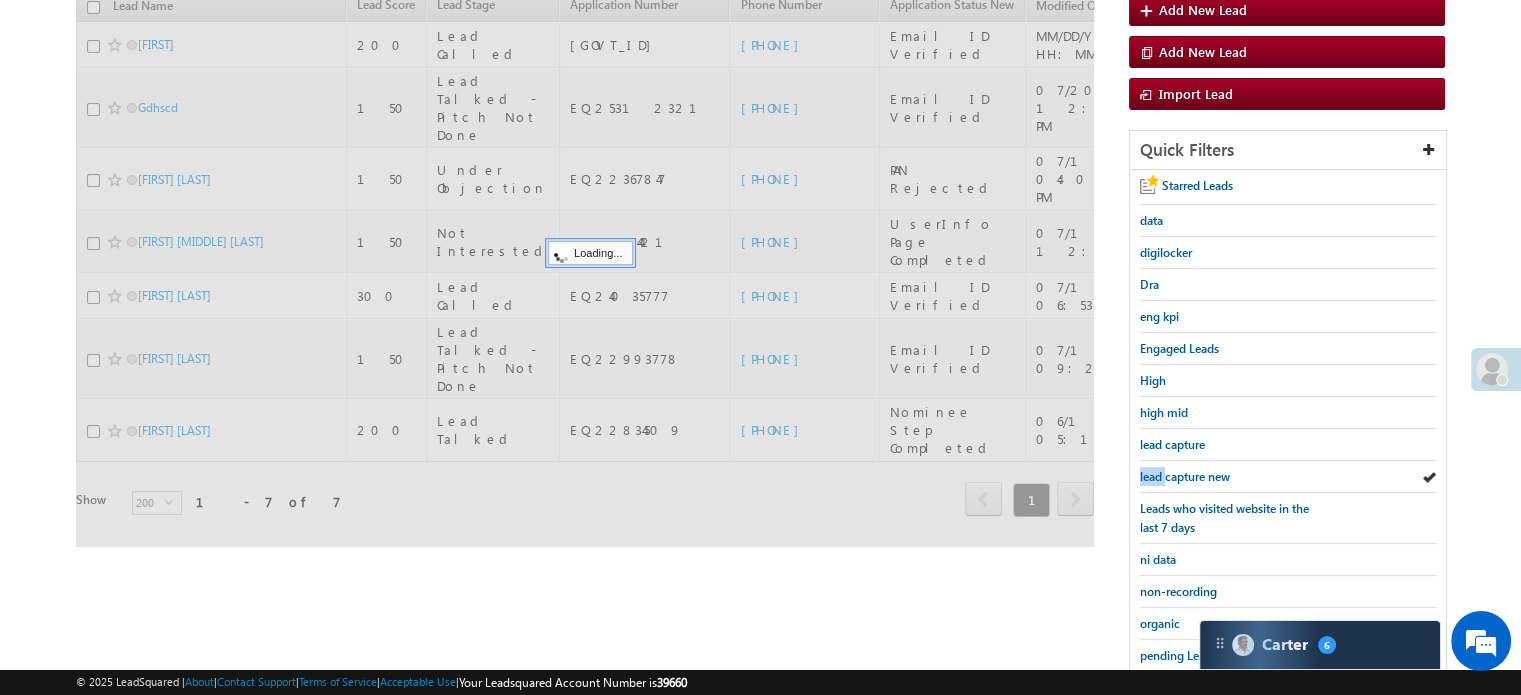 click on "lead capture new" at bounding box center (1185, 476) 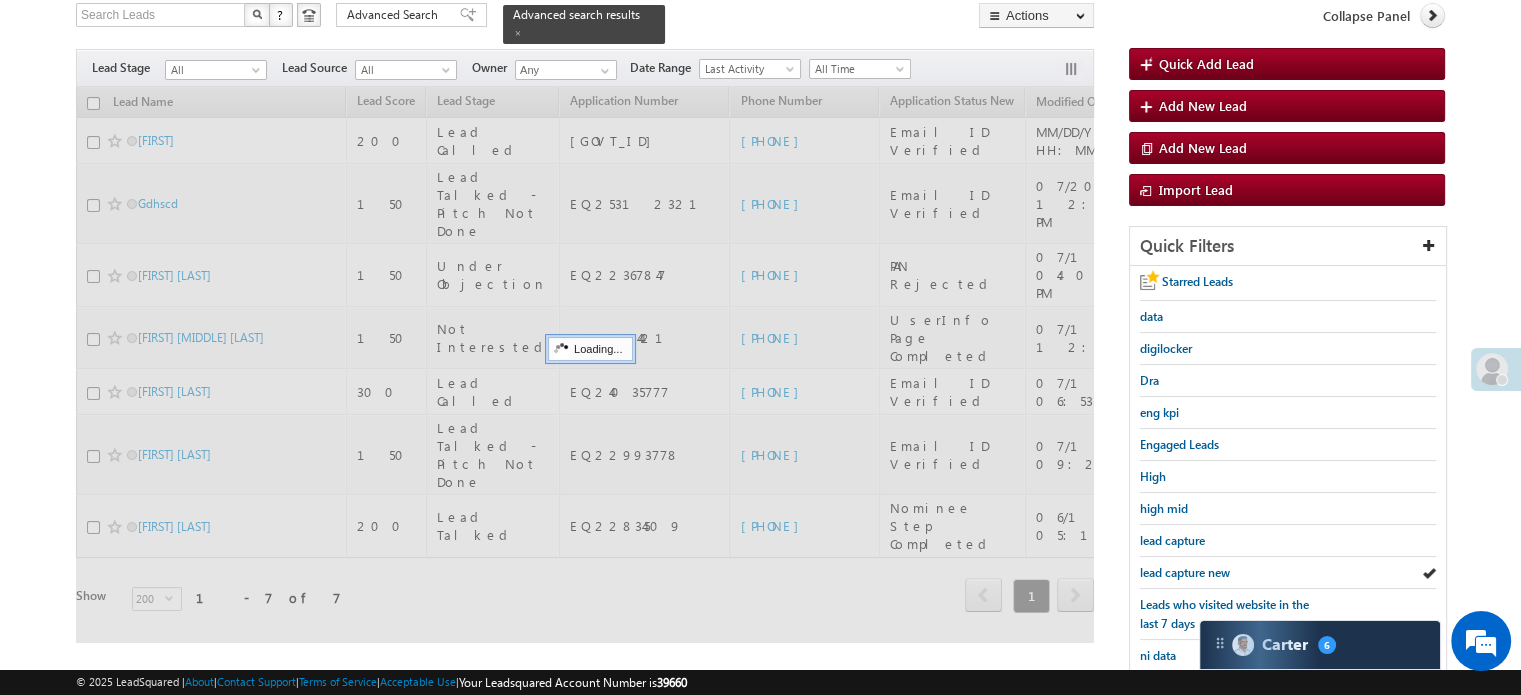 scroll, scrollTop: 132, scrollLeft: 0, axis: vertical 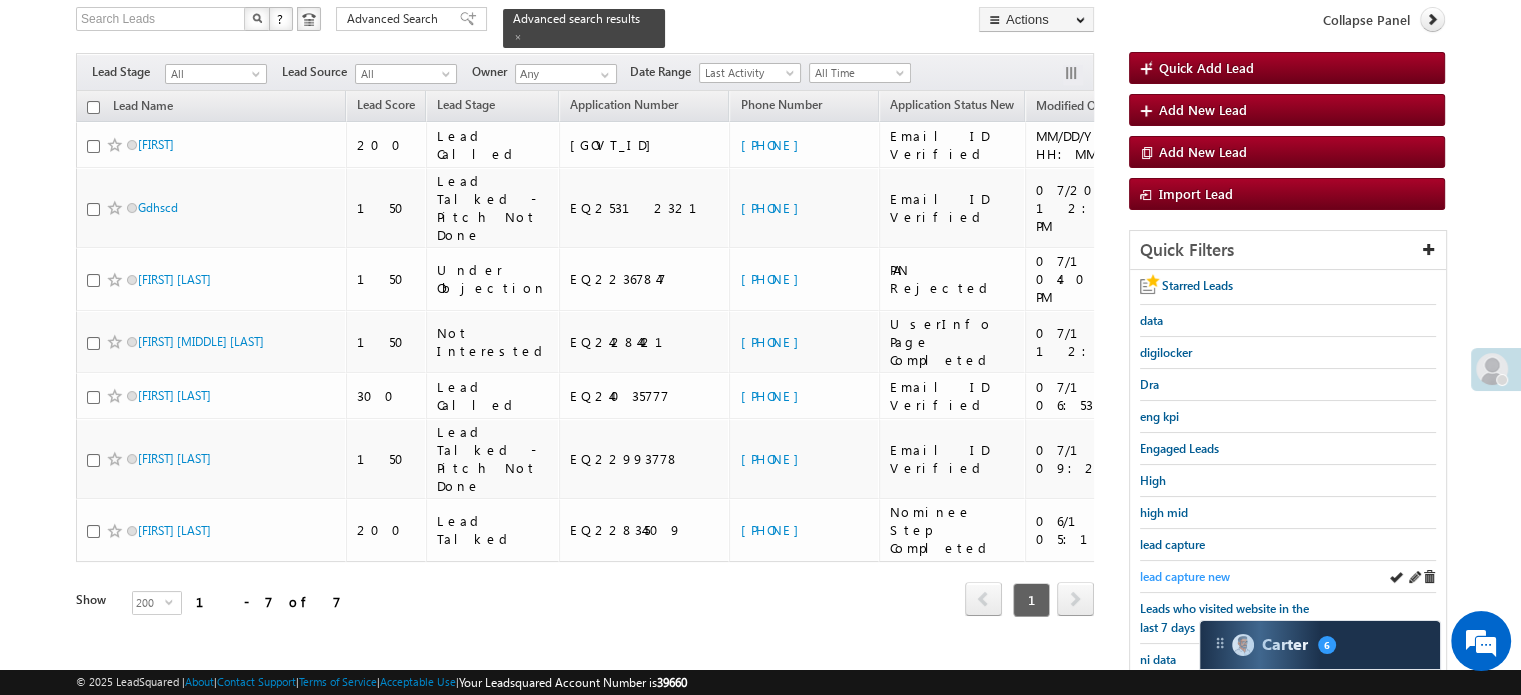 click on "lead capture new" at bounding box center [1185, 576] 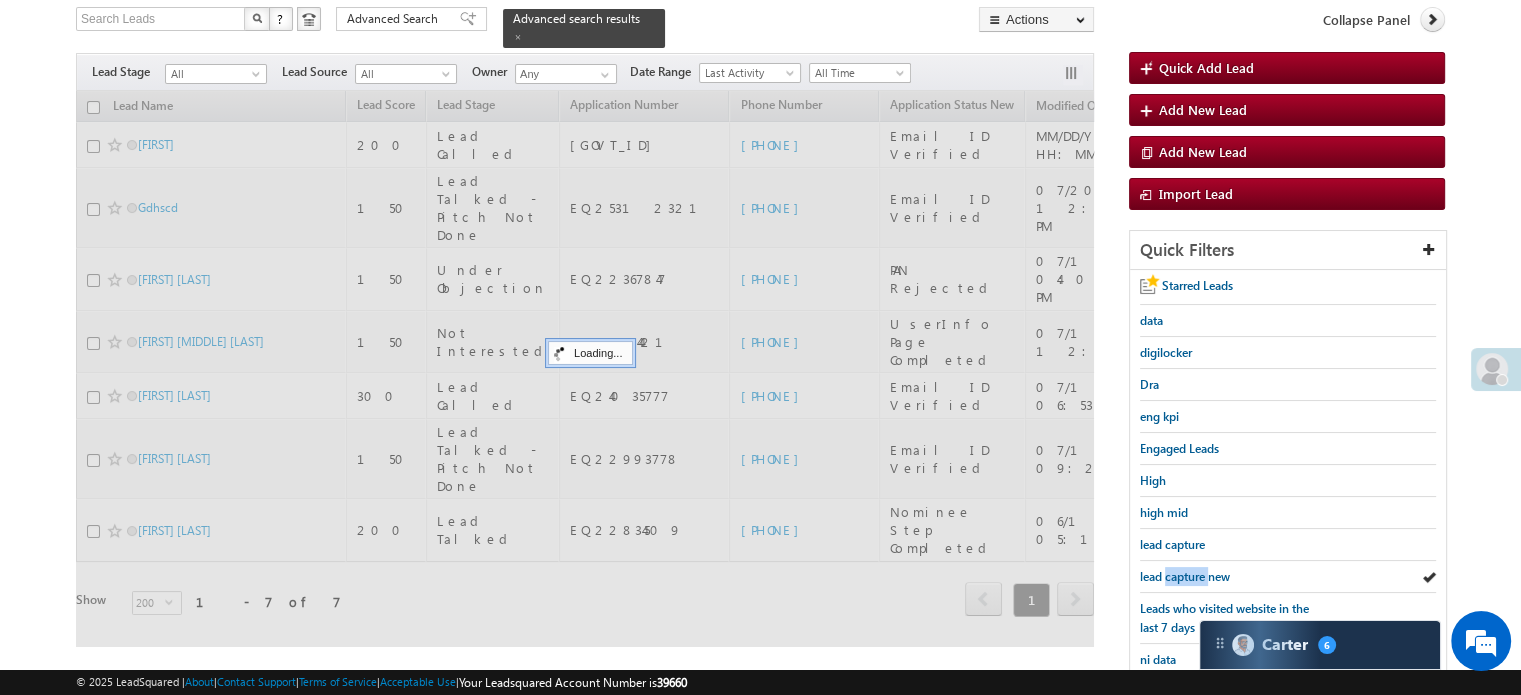 click on "lead capture new" at bounding box center [1185, 576] 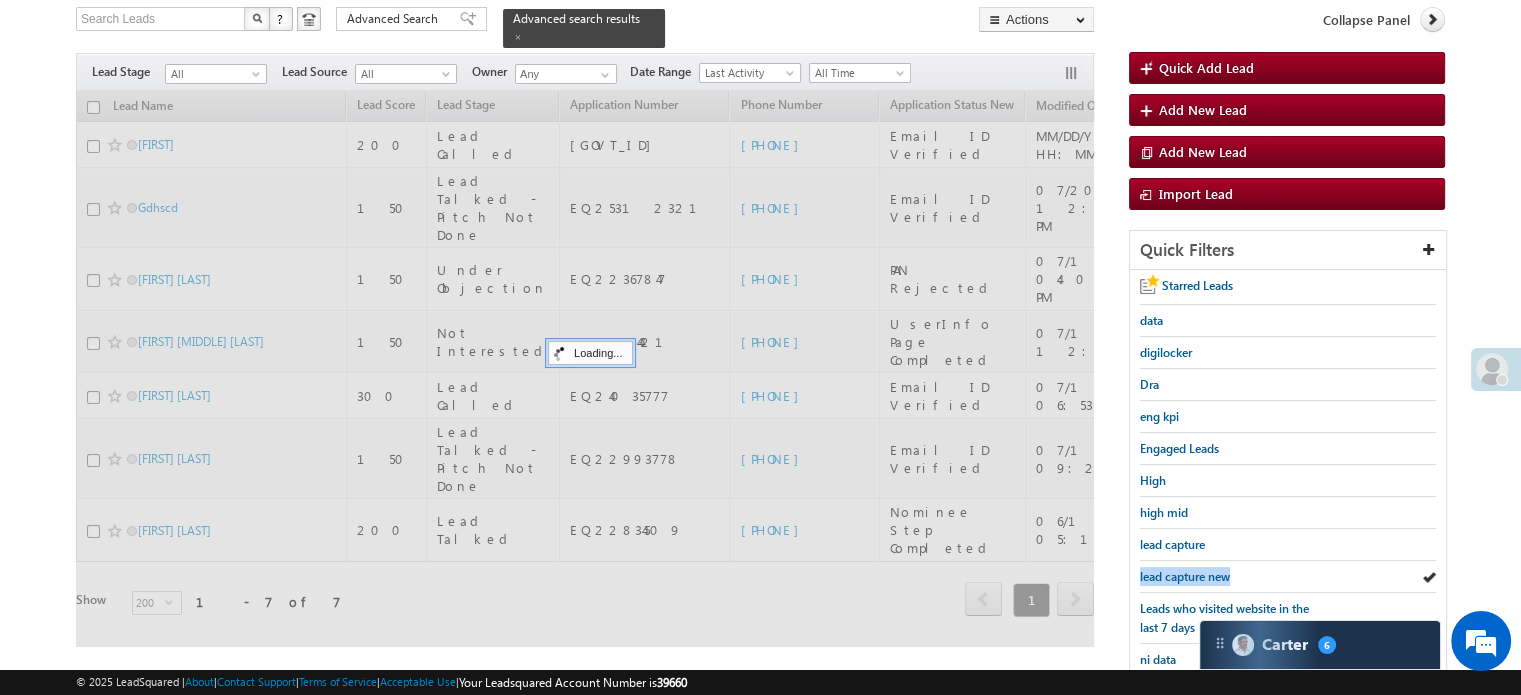 click on "lead capture new" at bounding box center (1185, 576) 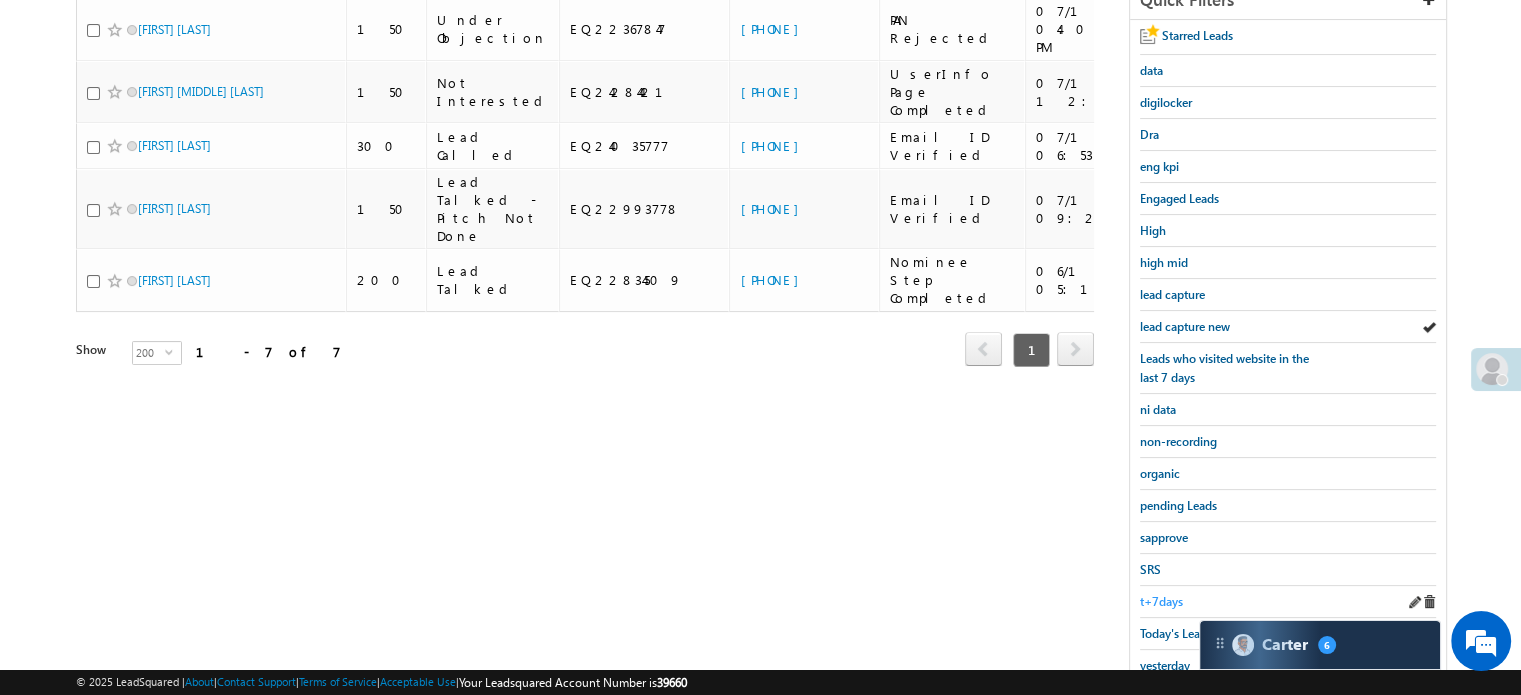 scroll, scrollTop: 429, scrollLeft: 0, axis: vertical 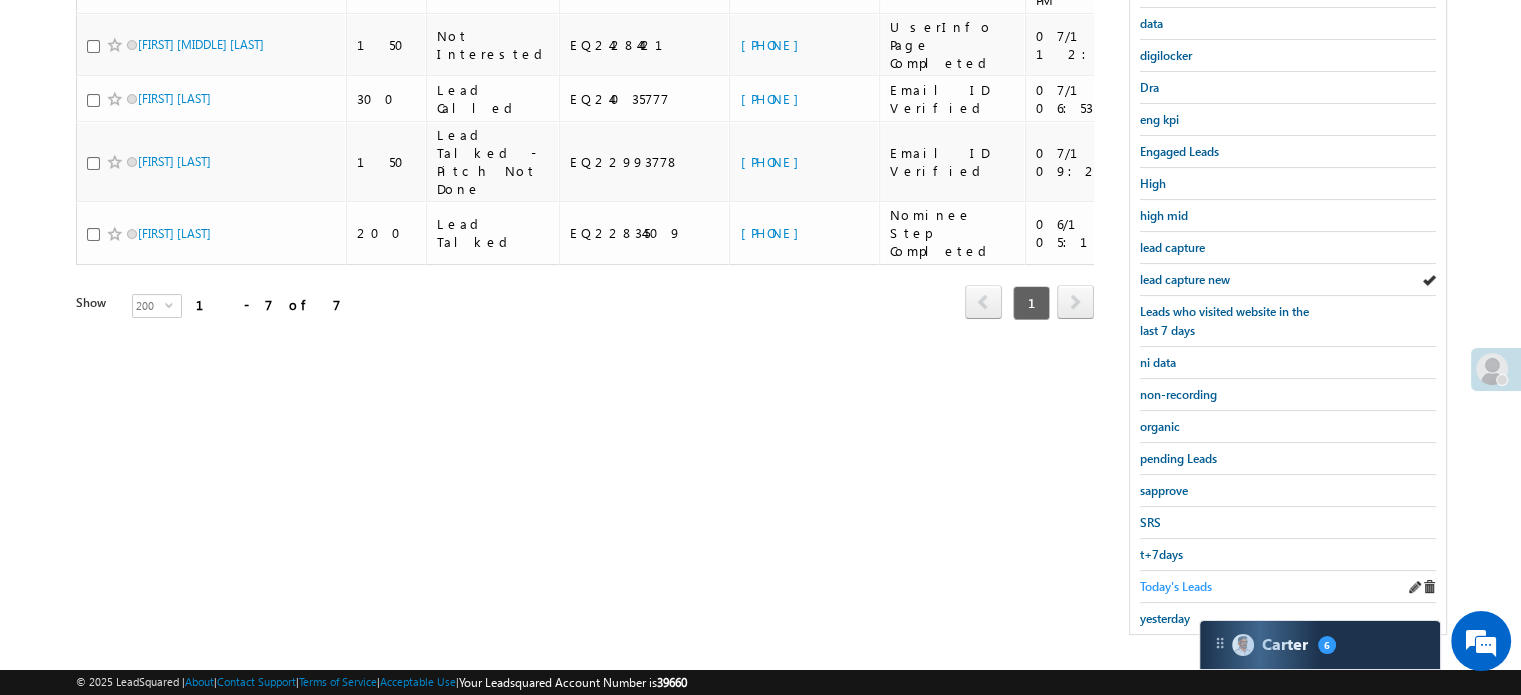 click on "Today's Leads" at bounding box center (1176, 586) 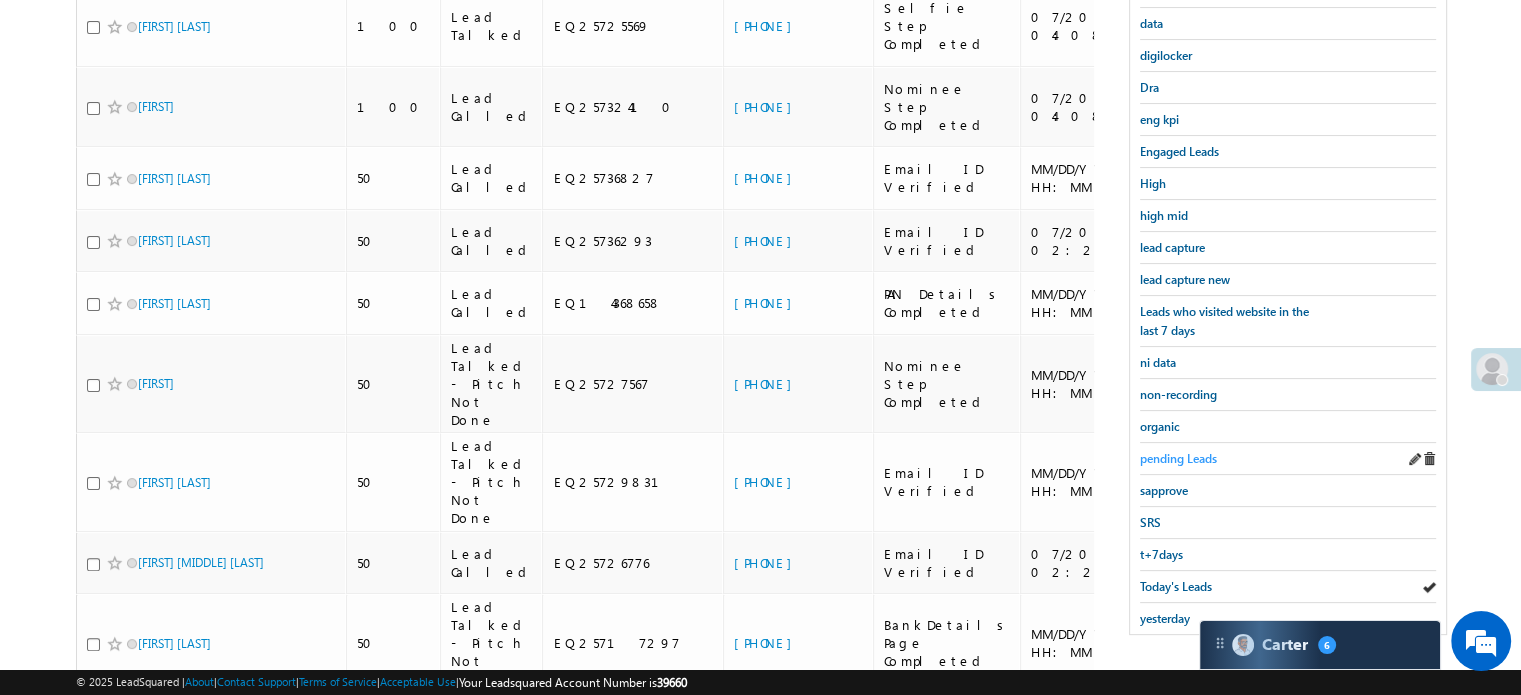 scroll, scrollTop: 229, scrollLeft: 0, axis: vertical 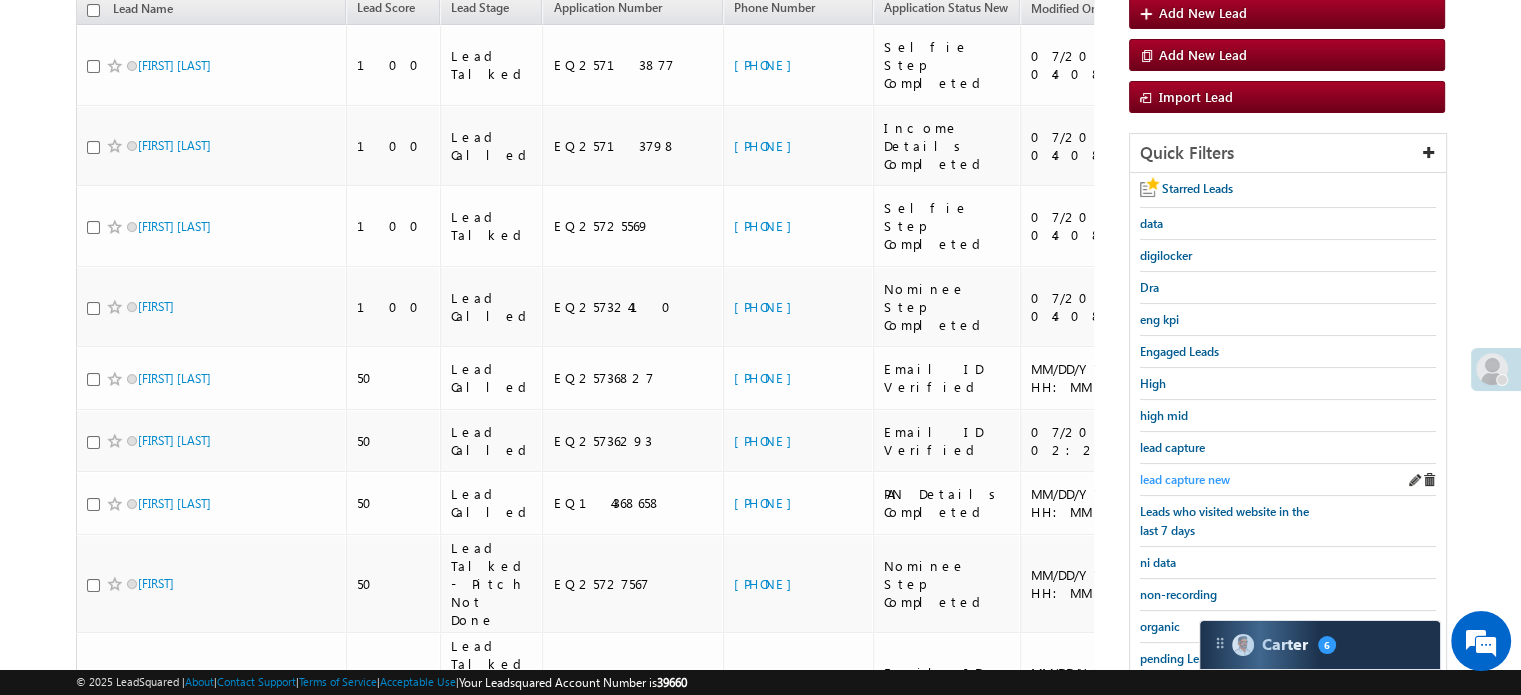 click on "lead capture new" at bounding box center (1185, 479) 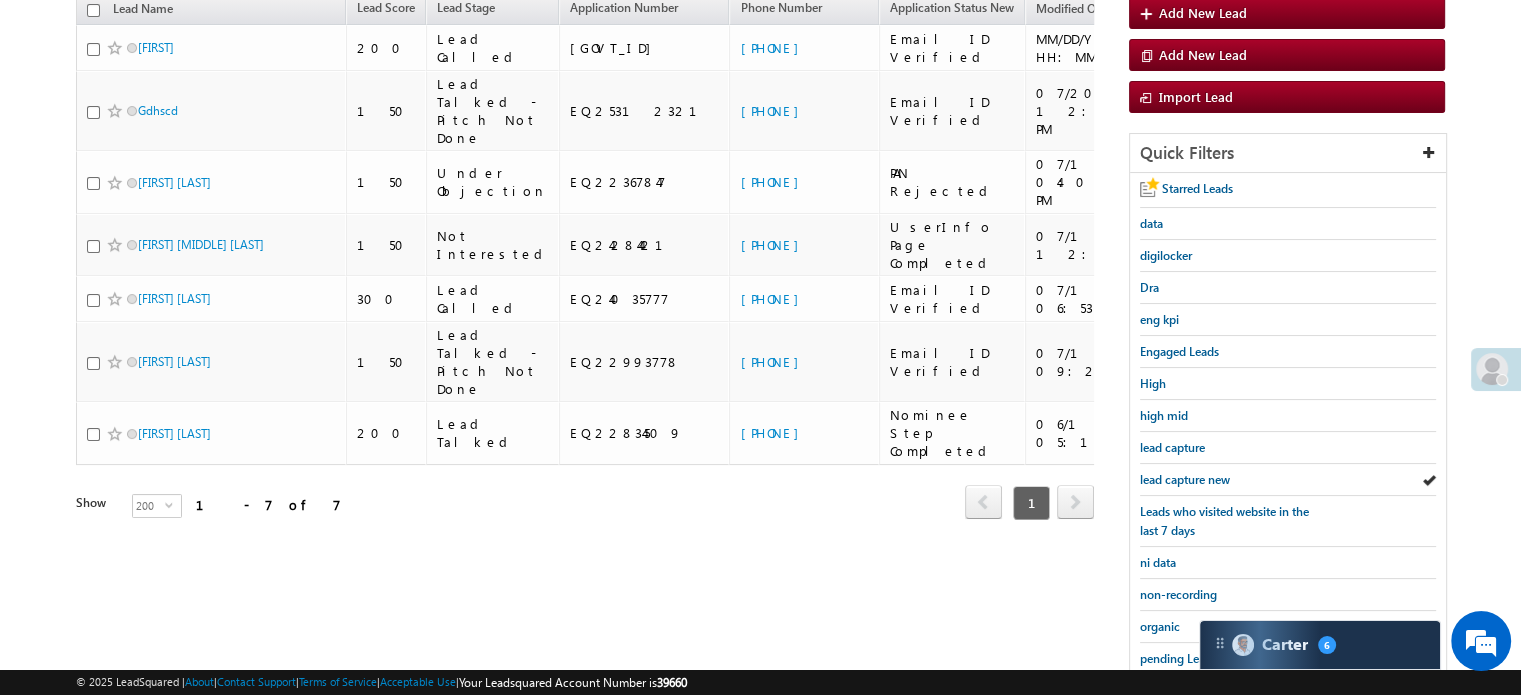 click on "Menu
Priya Rathore
priya .rath ore@a ngelb rokin g.com" at bounding box center (760, 338) 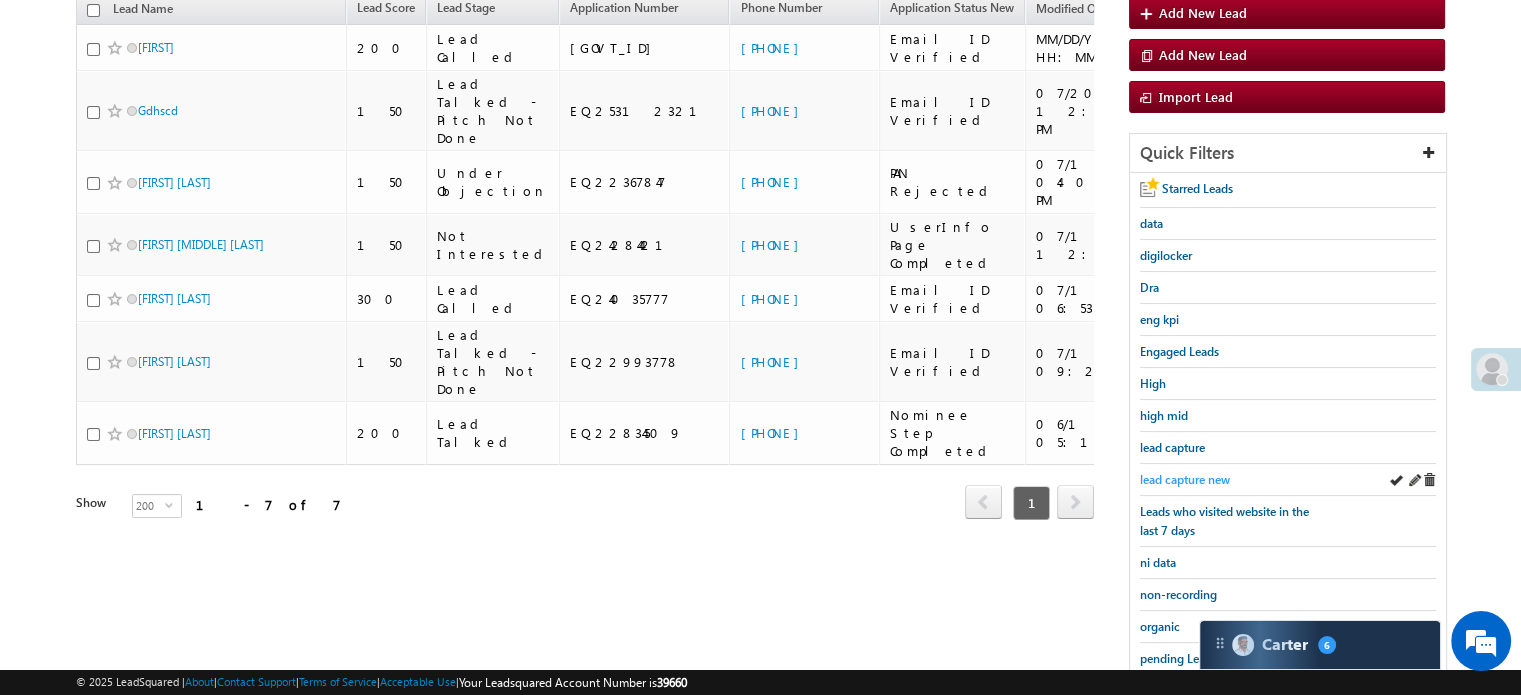 click on "lead capture new" at bounding box center [1185, 479] 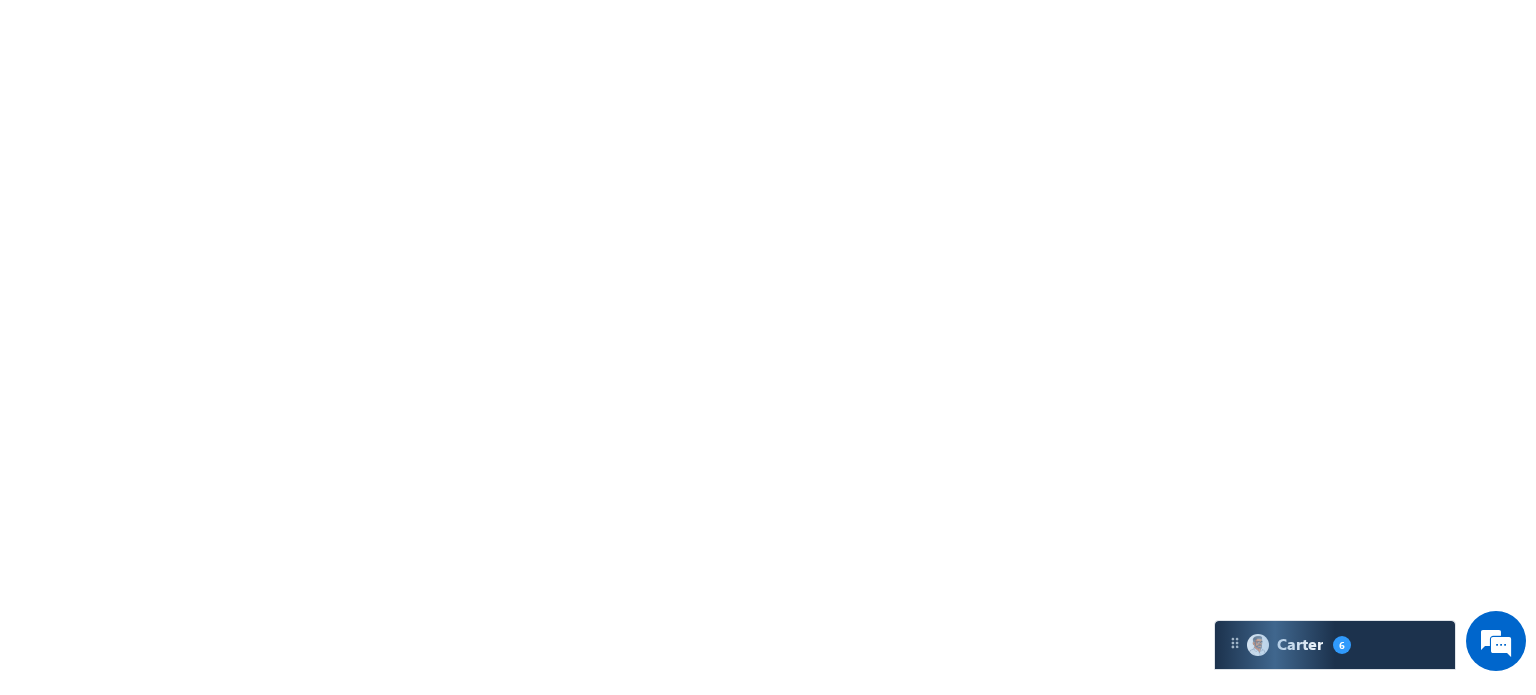 scroll, scrollTop: 0, scrollLeft: 0, axis: both 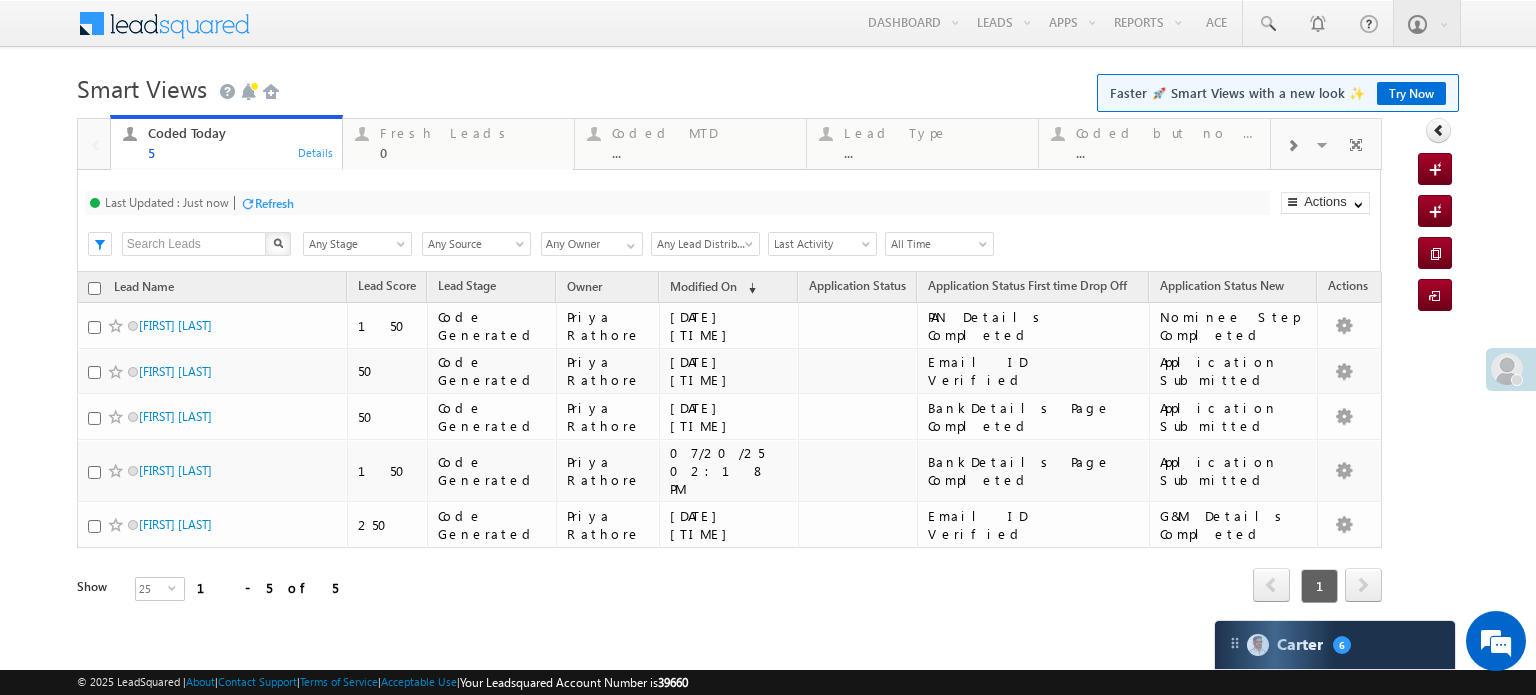 click on "Refresh" at bounding box center (274, 203) 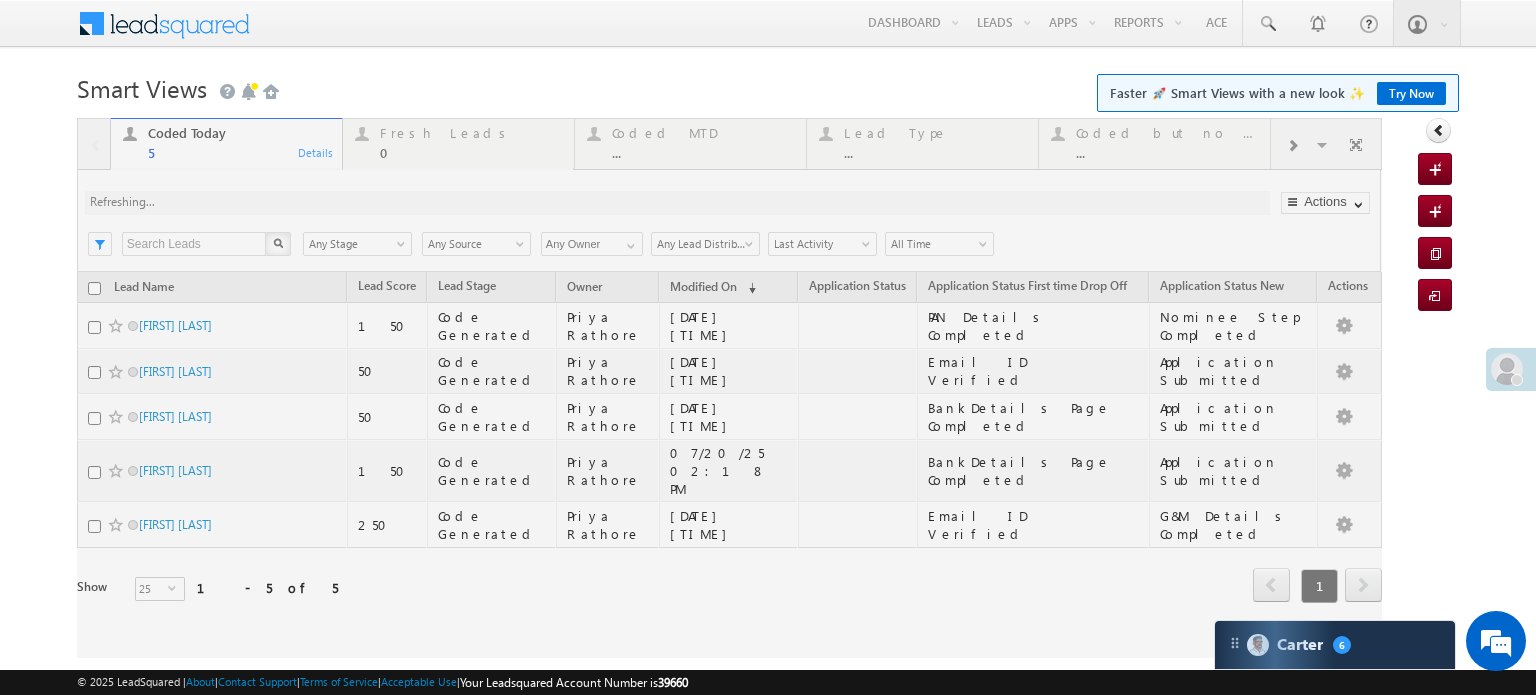 scroll, scrollTop: 0, scrollLeft: 0, axis: both 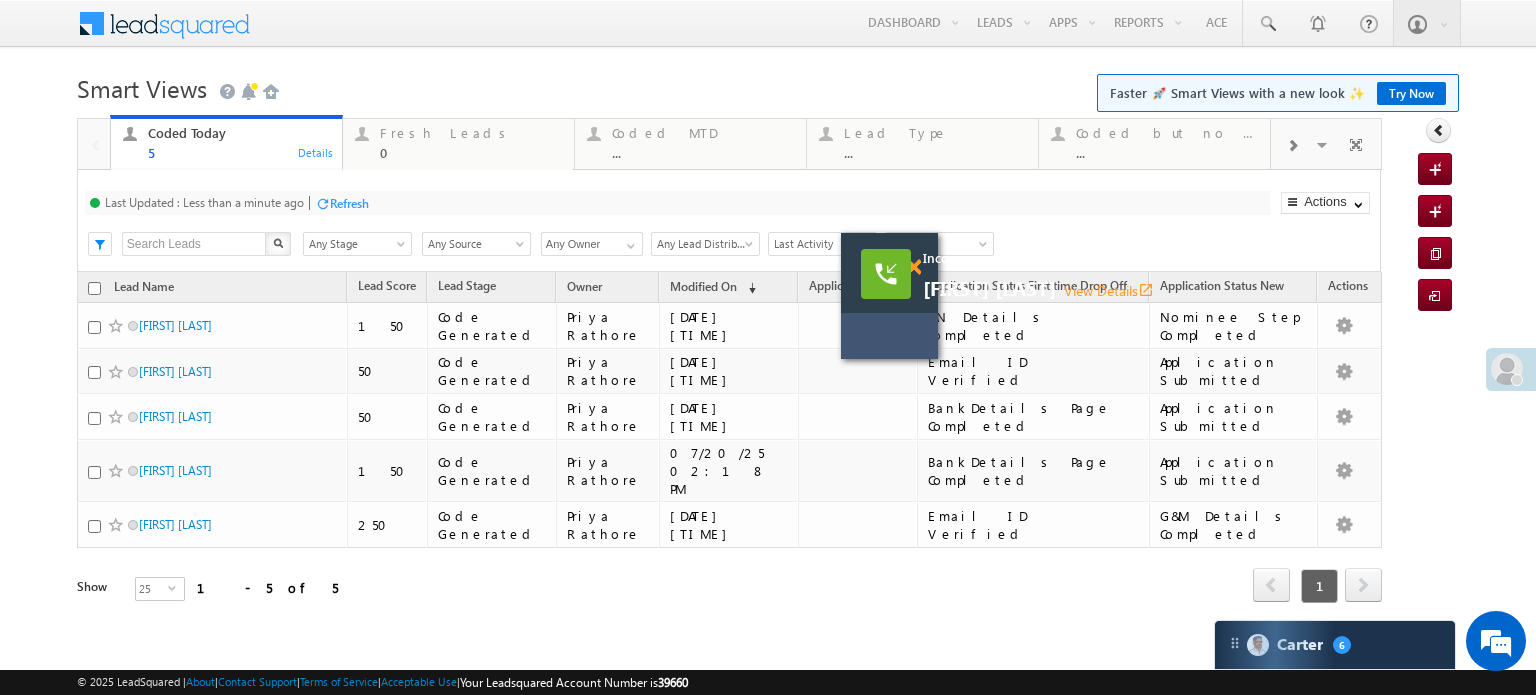 click at bounding box center [913, 267] 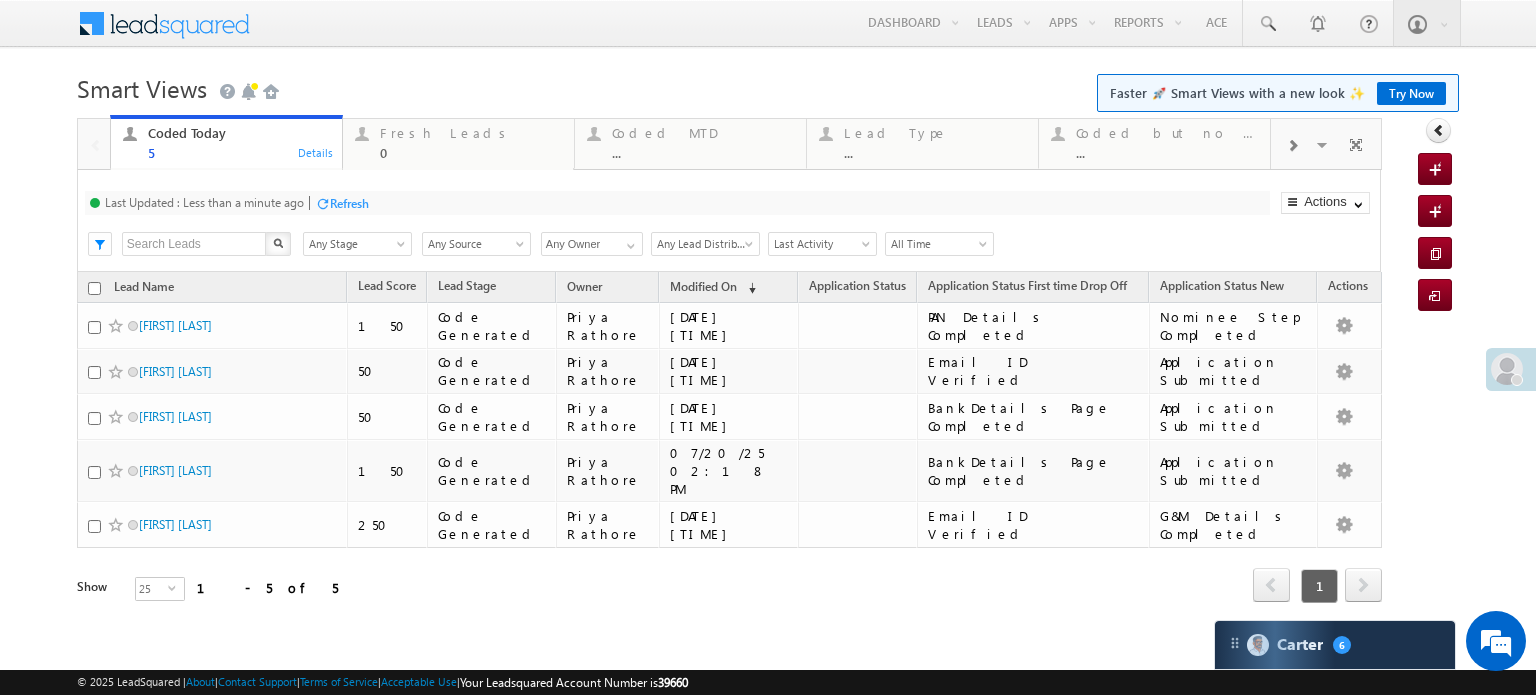 click on "Refresh" at bounding box center [349, 203] 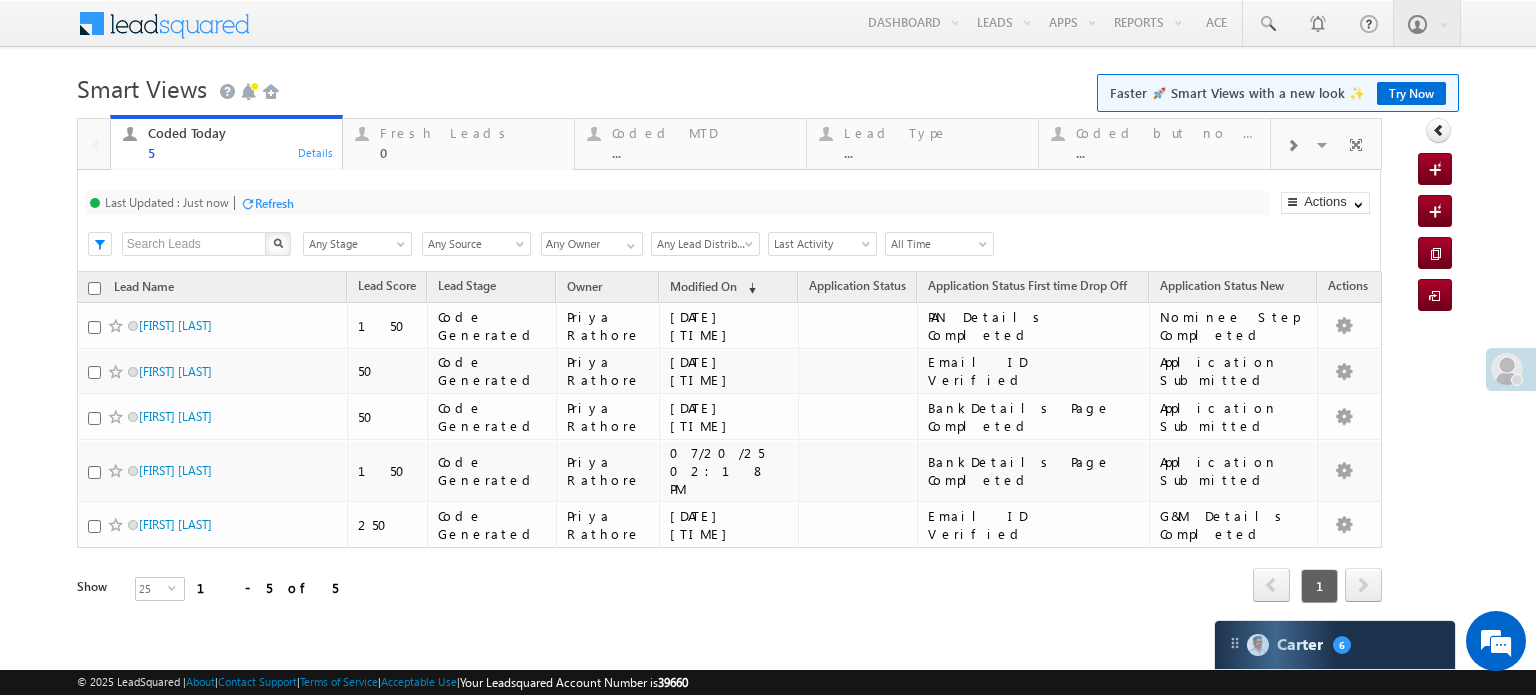 click on "Refresh" at bounding box center [274, 203] 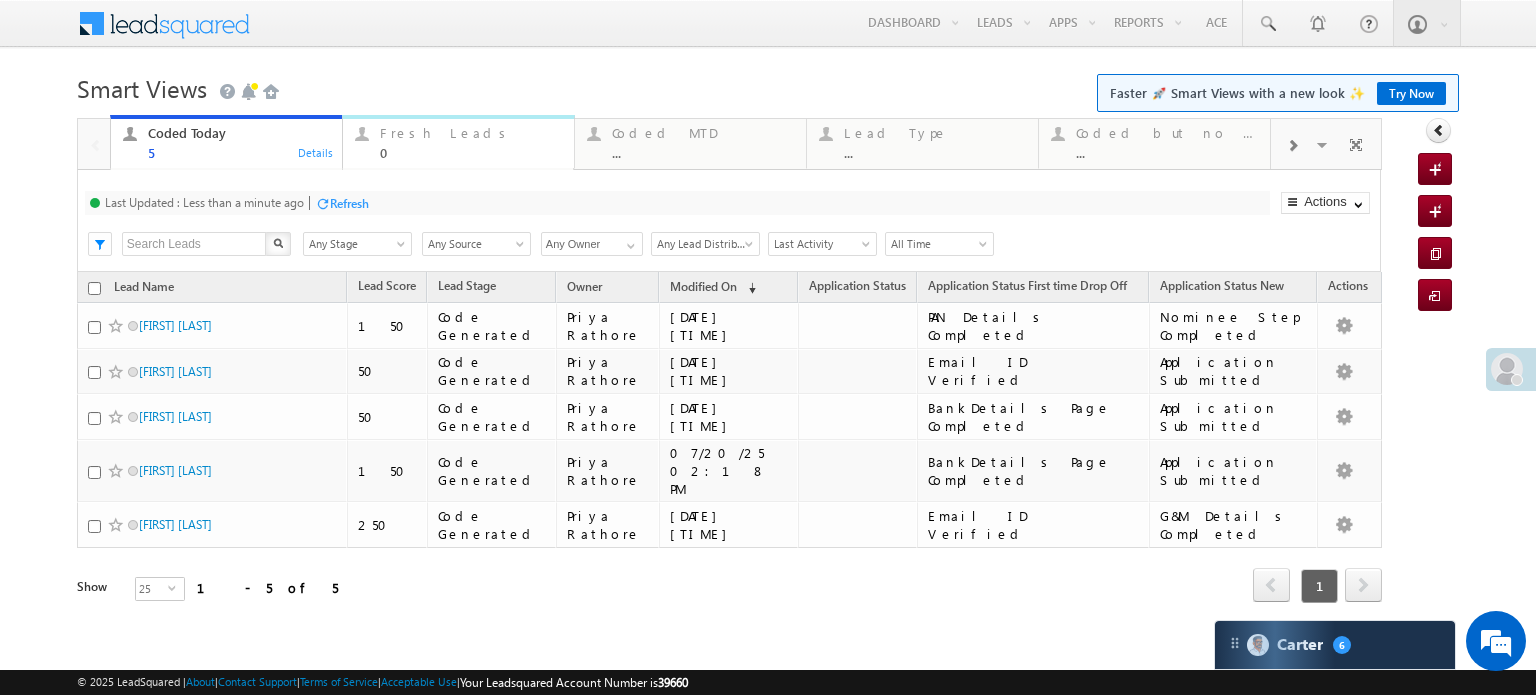 click on "Fresh Leads" at bounding box center (471, 133) 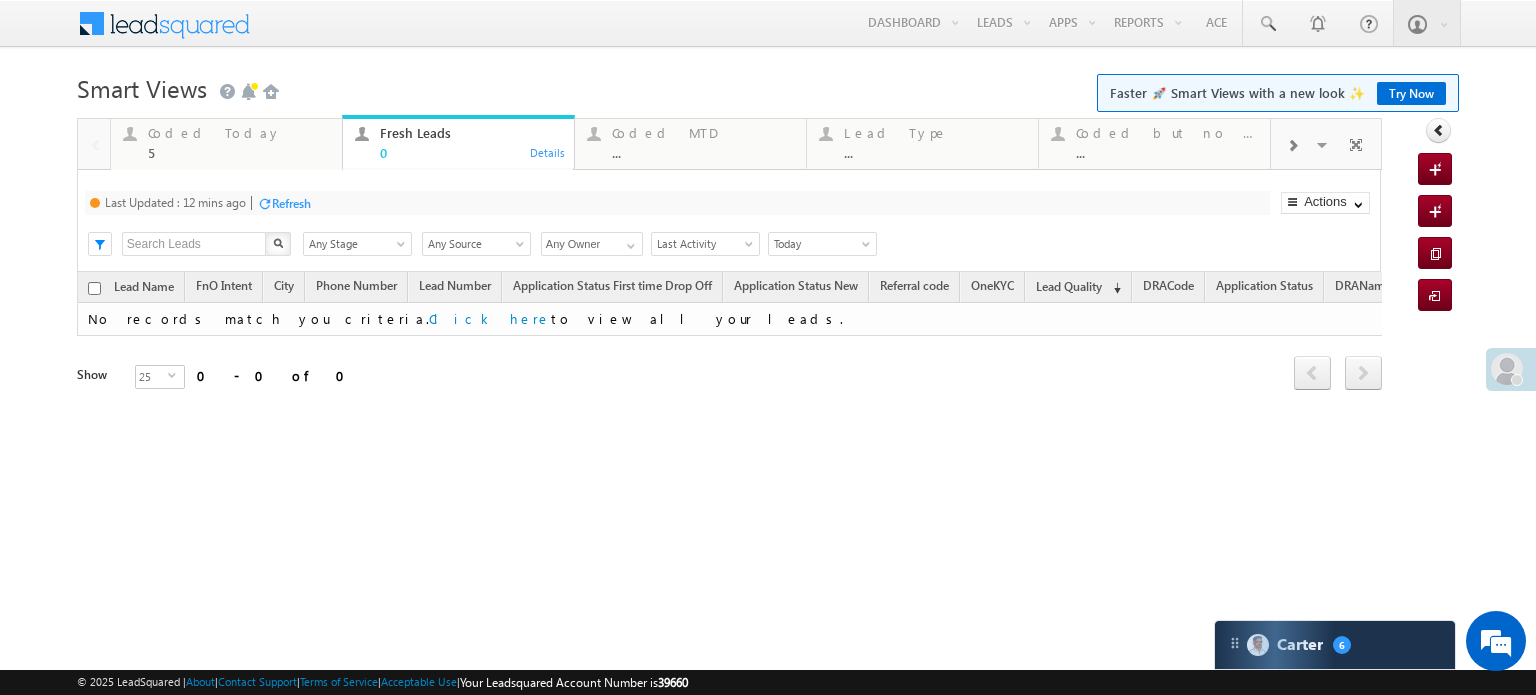click on "Last Updated : 12 mins ago Refresh Refreshing...
Search
X
Lead Stage
Any Stage Any Stage
Lead Source
Any Source Any Source
Owner
Any Owner Any Owner Any Owner
Date Range
Go 07/20/25 07/20/25 All Time
Custom
Yesterday
Today
Last Week
This Week
Last Month
This Month
Last Year
This Year
Last 7 Days
Last 30 Days
Today
Last Activity
Created On
Modified On
WA Last Message Timestamp
App Download Date
Assignment Date
Call back Date & Time
Call Back Requested Created At
Call Back Requested on
Campaign Date" at bounding box center [729, 221] 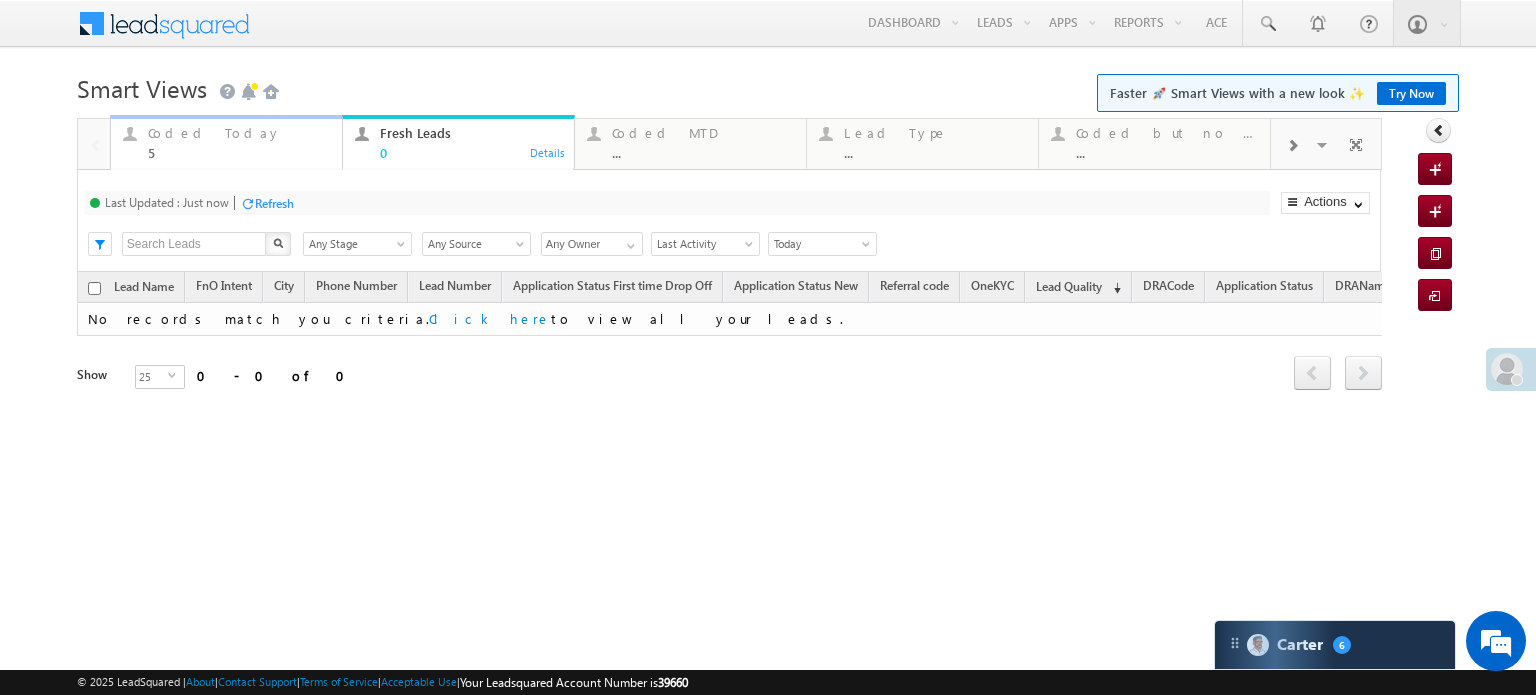drag, startPoint x: 243, startPoint y: 140, endPoint x: 313, endPoint y: 191, distance: 86.608315 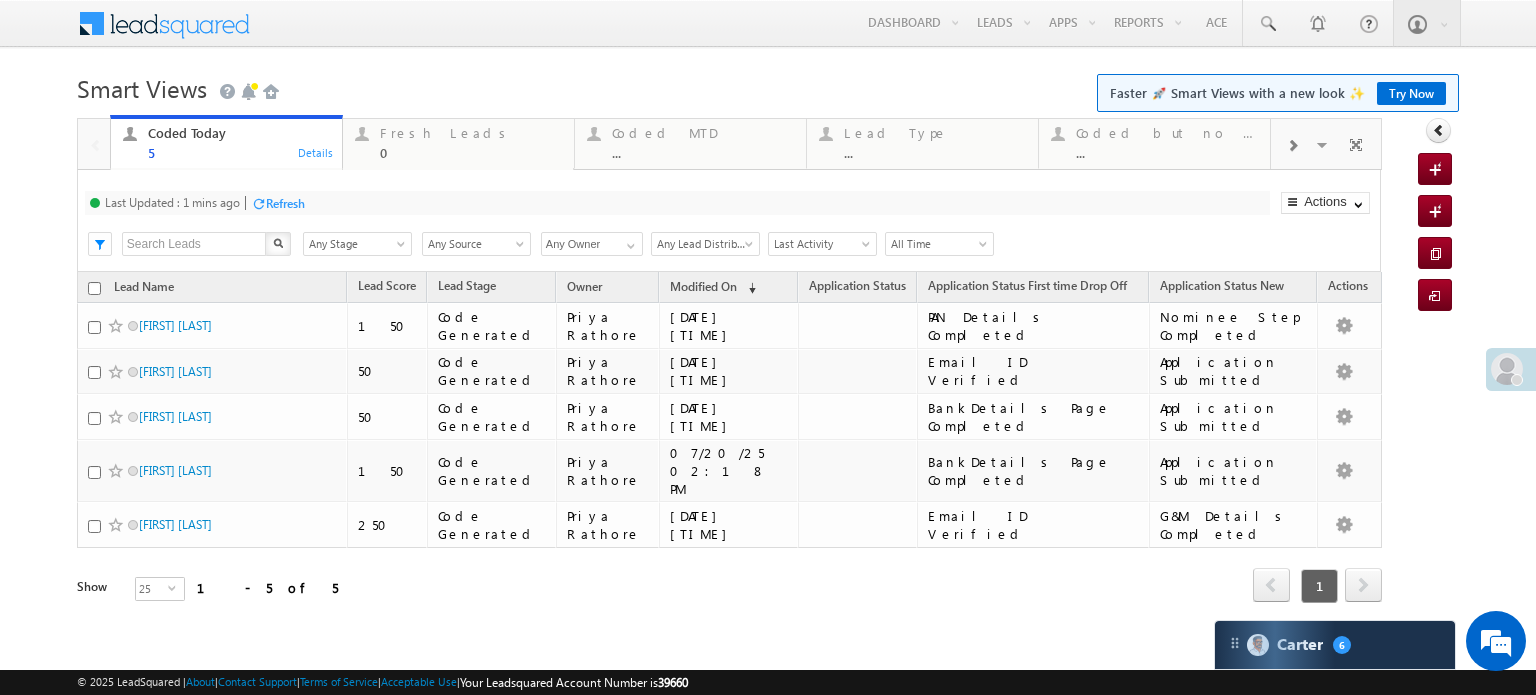 click on "Refresh" at bounding box center [285, 203] 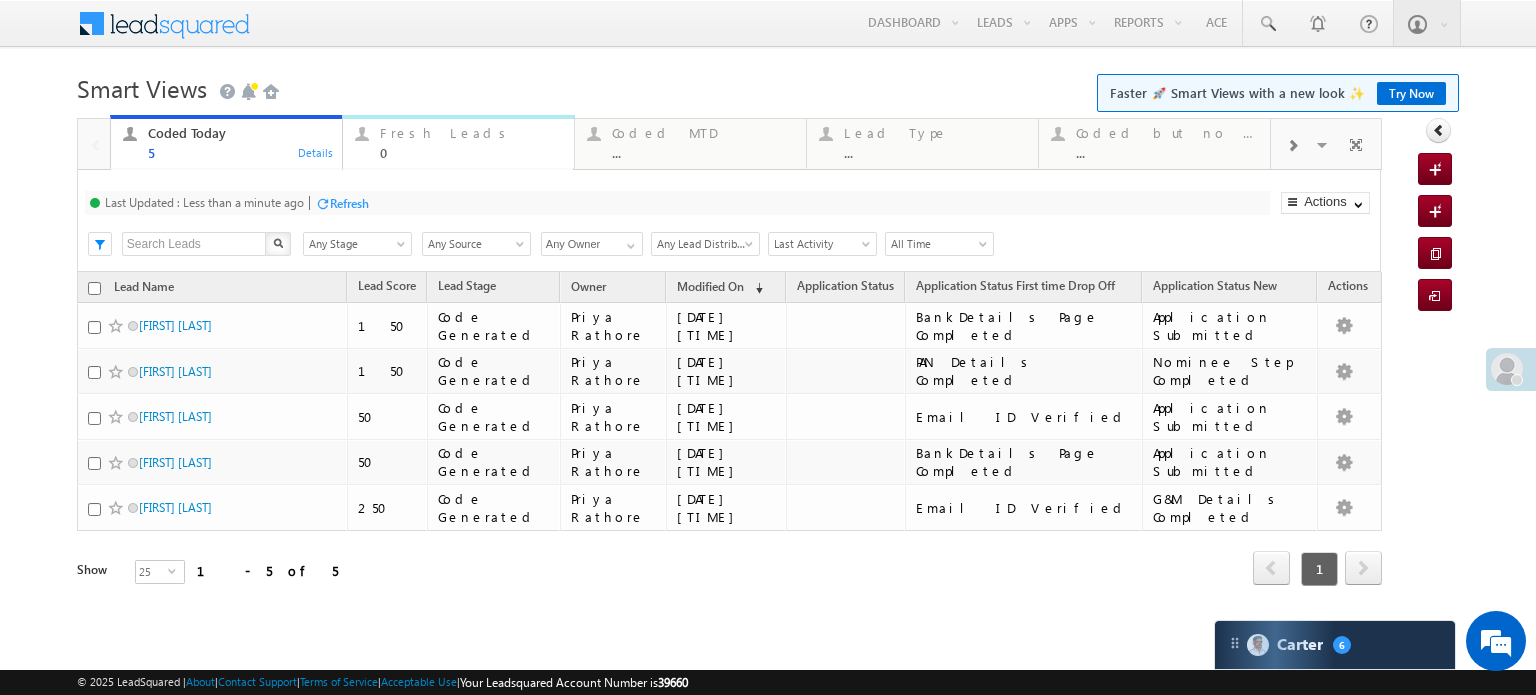 click on "0" at bounding box center (471, 152) 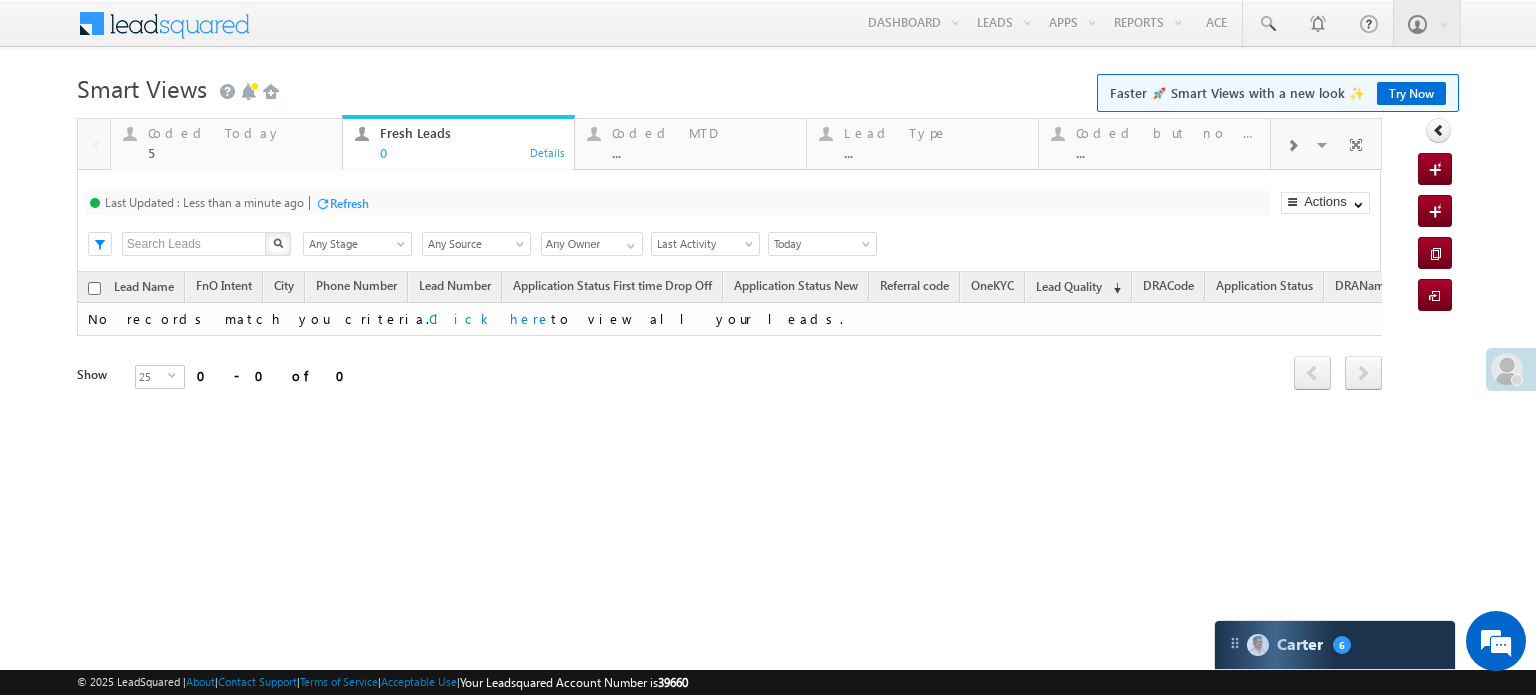 click on "Refresh" at bounding box center (349, 203) 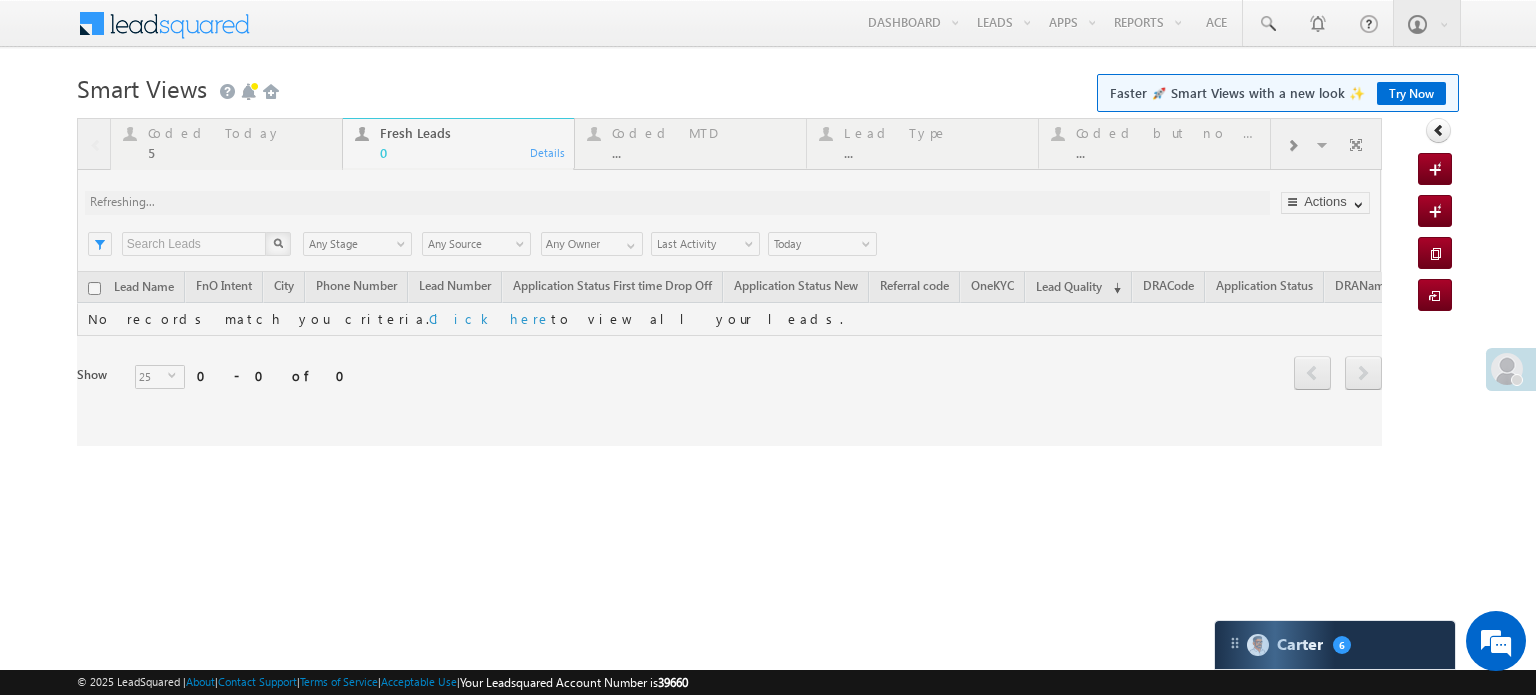 click at bounding box center (729, 282) 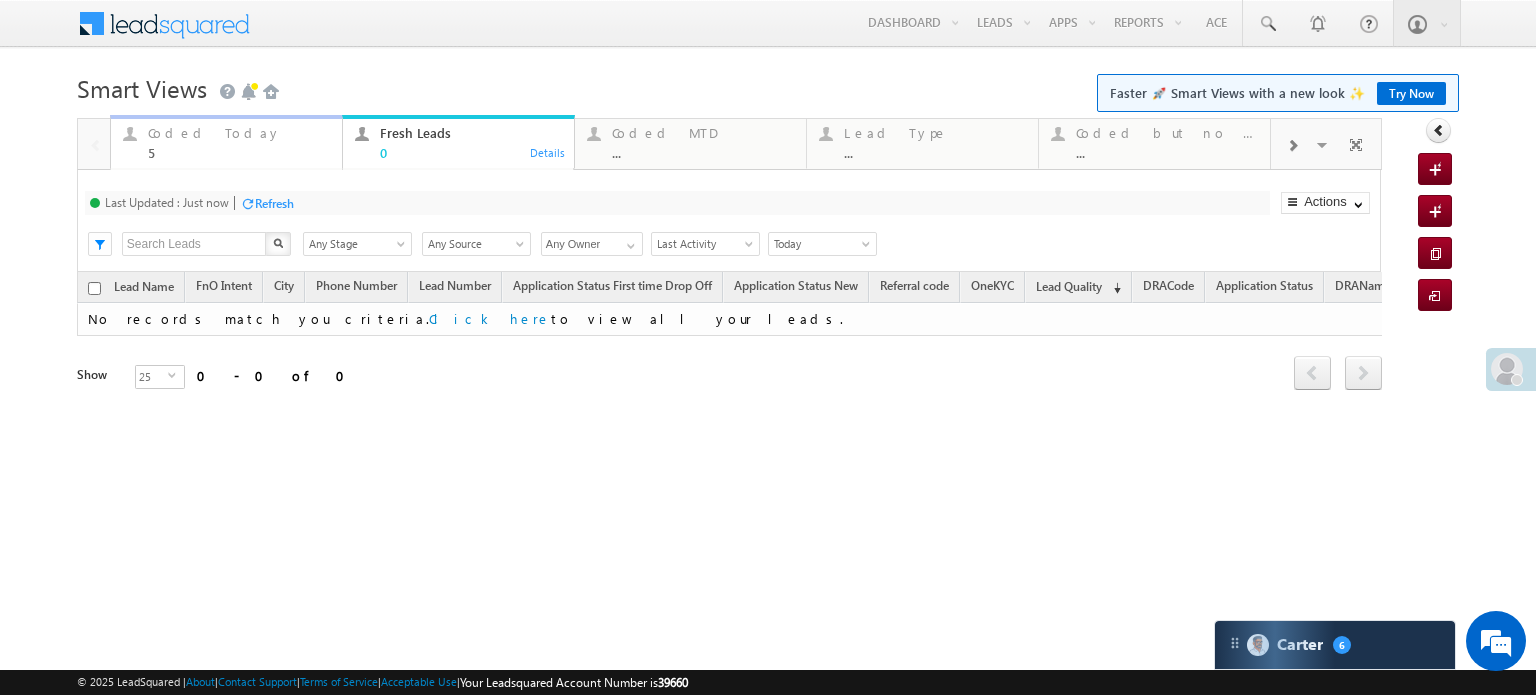 click on "Coded Today 5" at bounding box center [239, 140] 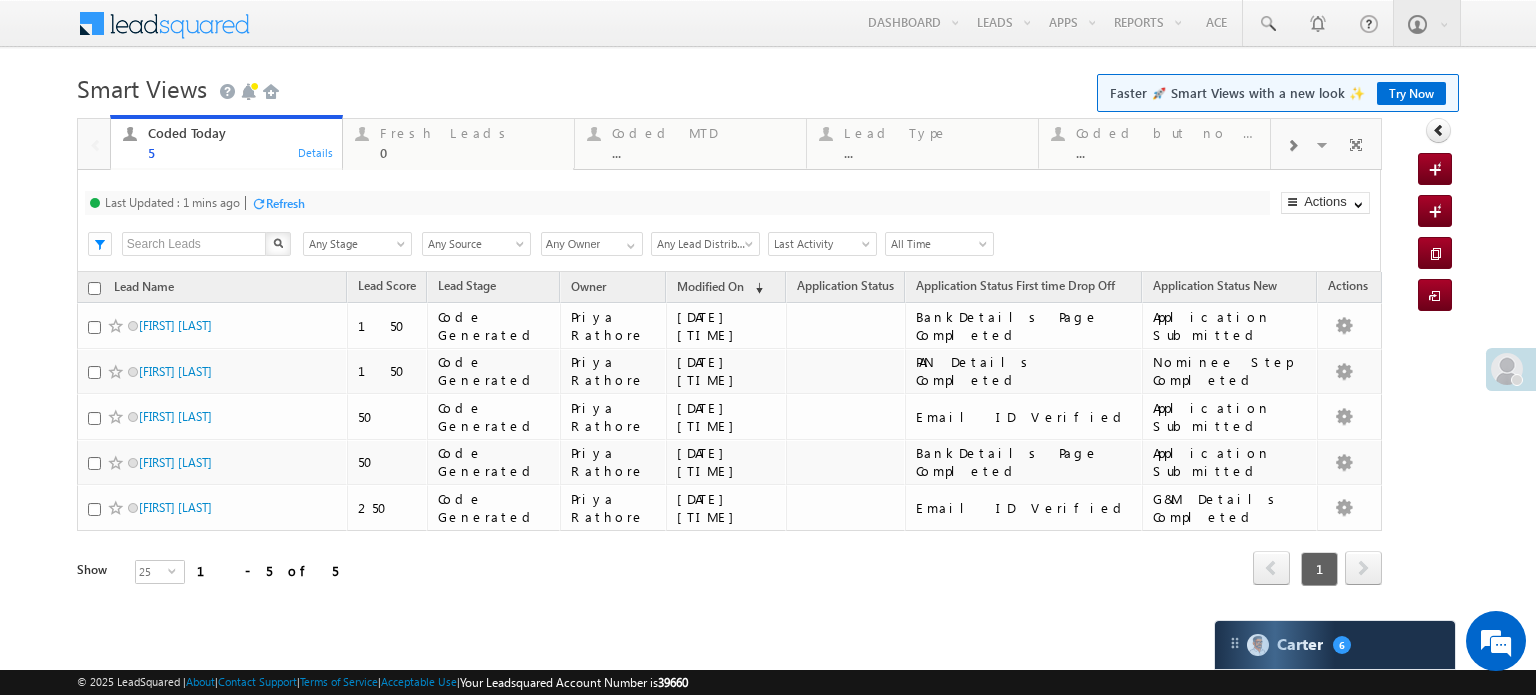 click on "Refresh" at bounding box center (285, 203) 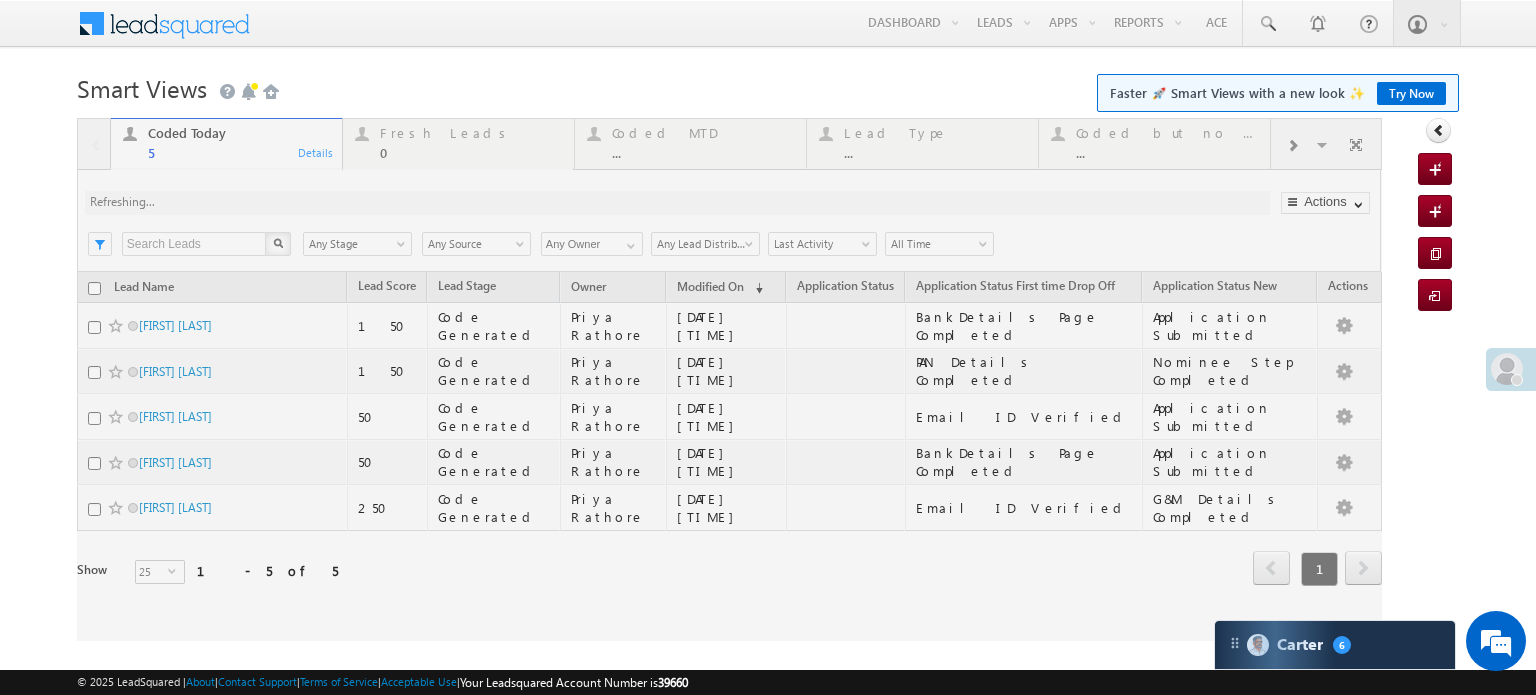 click at bounding box center [729, 379] 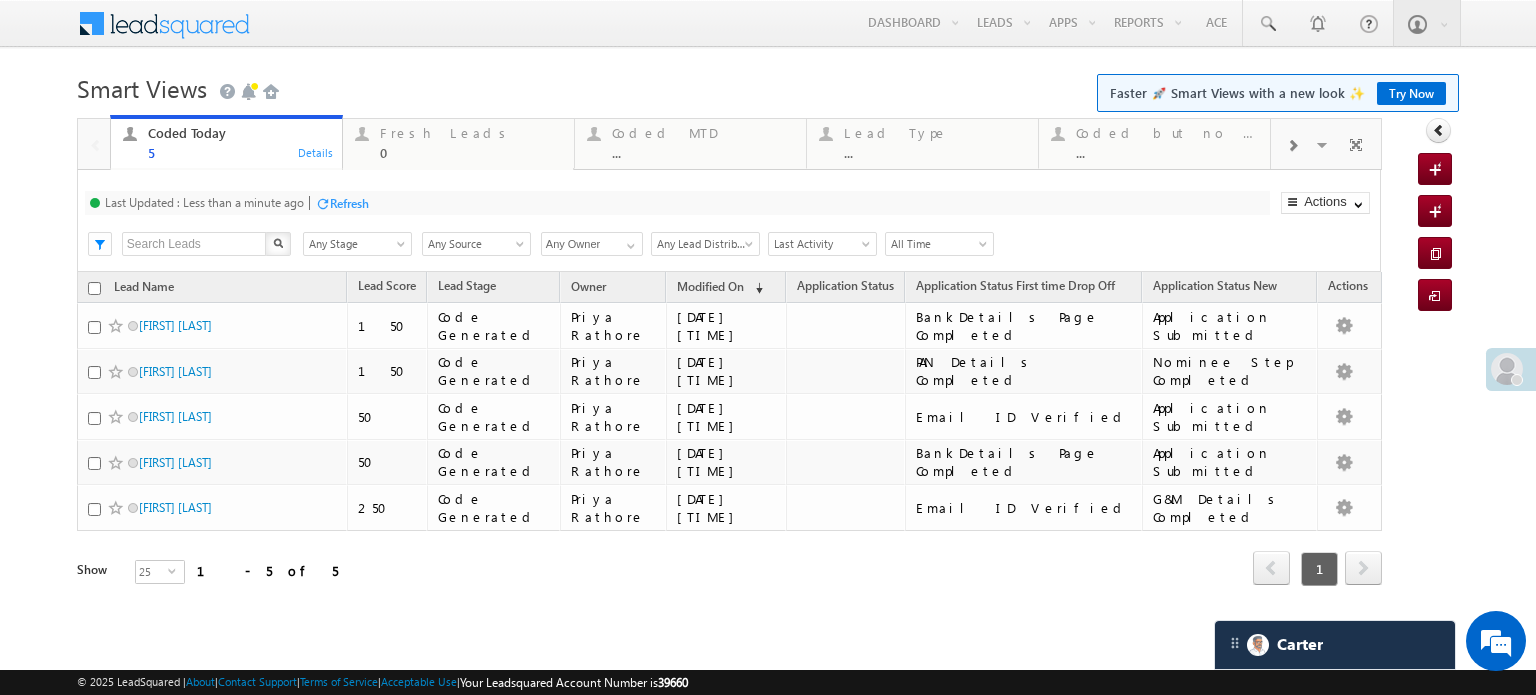 click on "Refresh" at bounding box center [349, 203] 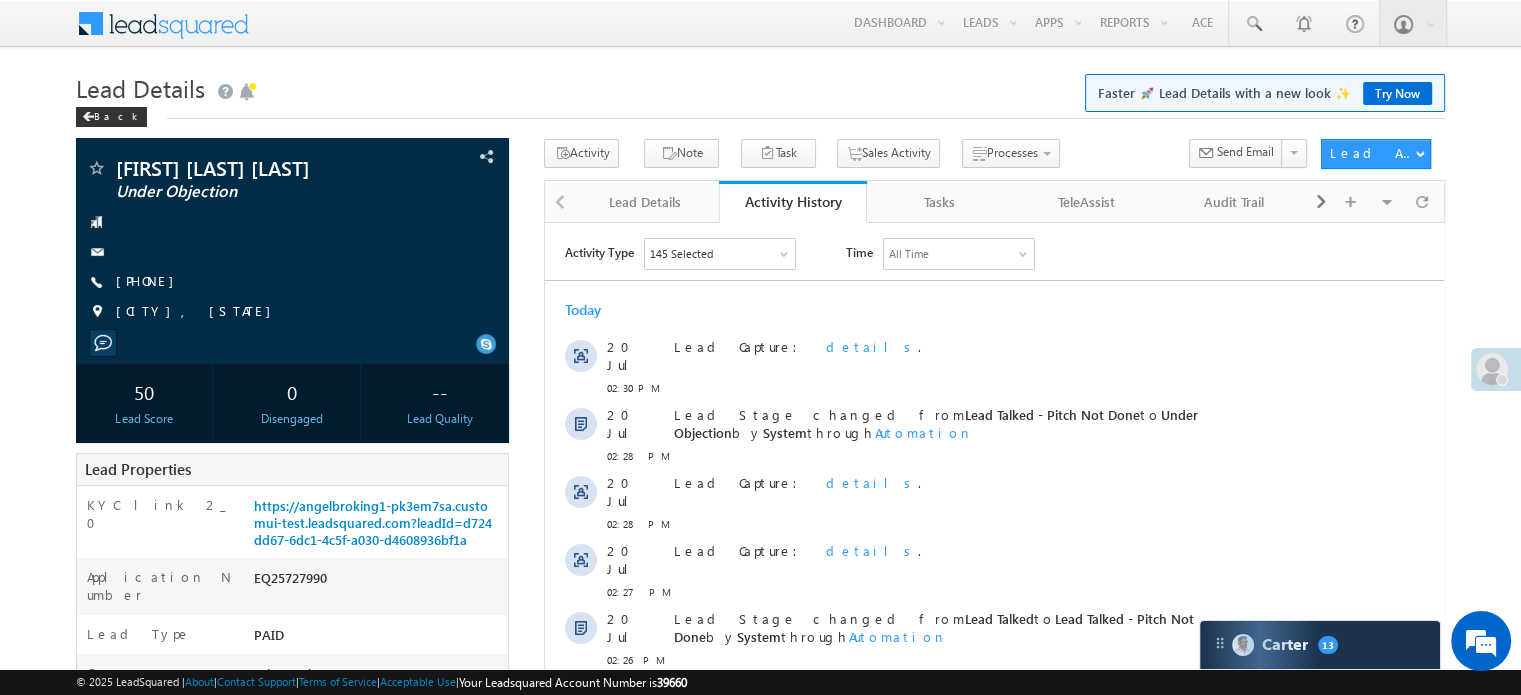 scroll, scrollTop: 0, scrollLeft: 0, axis: both 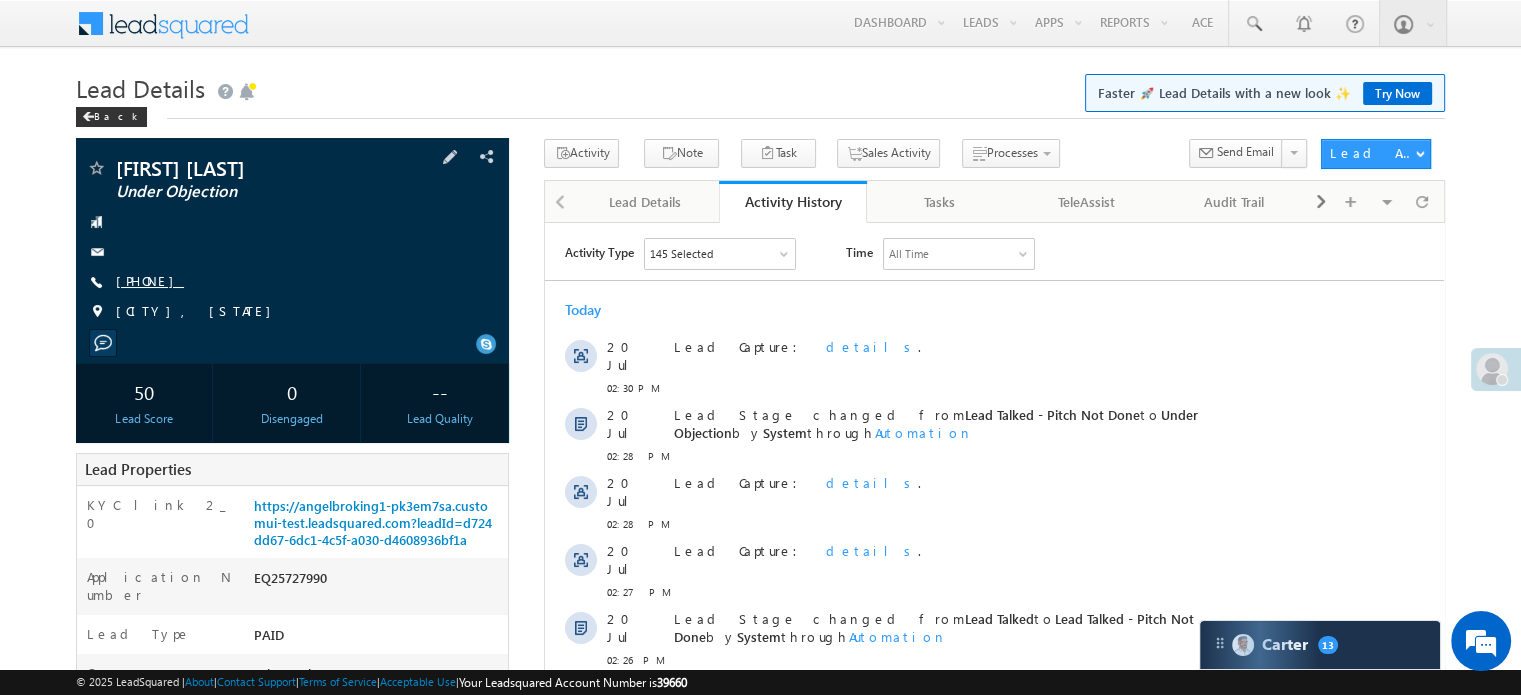 click on "[PHONE]" at bounding box center [150, 280] 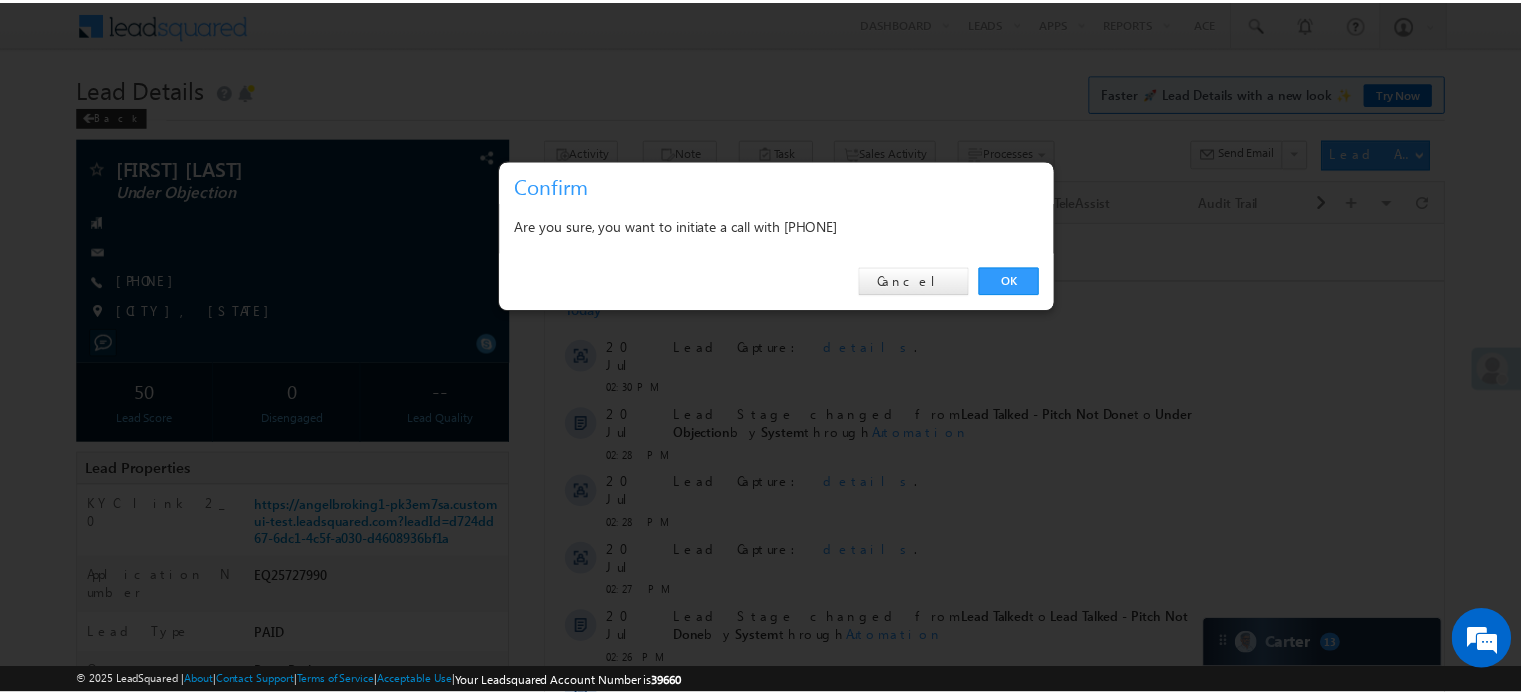 scroll, scrollTop: 0, scrollLeft: 0, axis: both 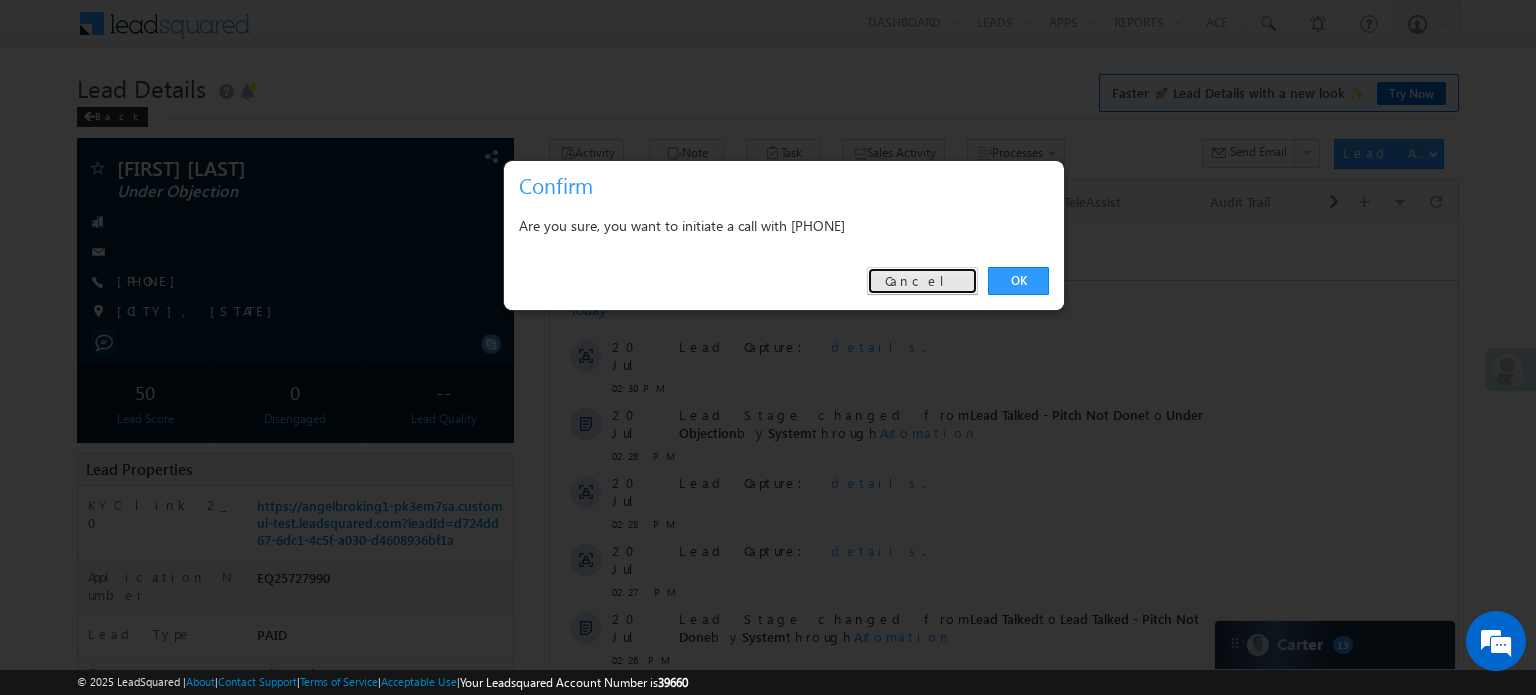click on "Cancel" at bounding box center (922, 281) 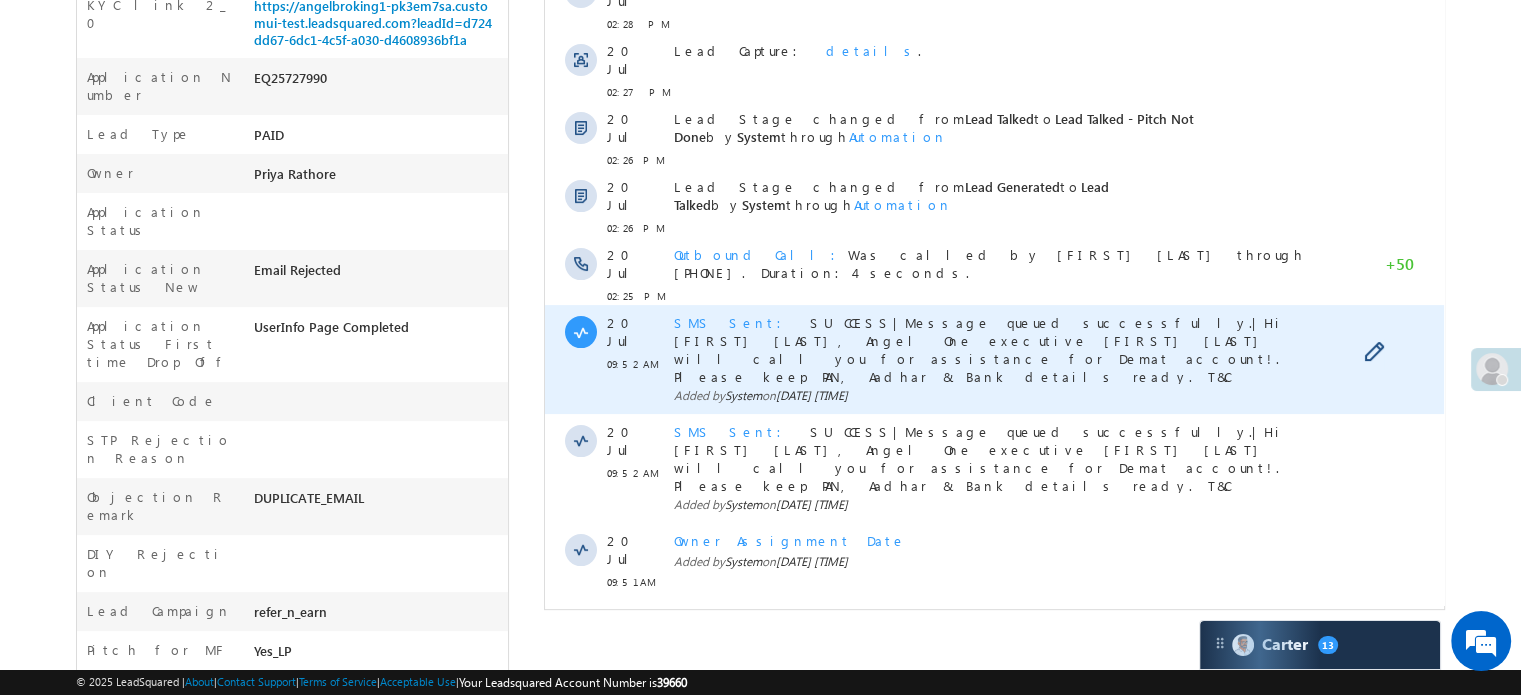 scroll, scrollTop: 0, scrollLeft: 0, axis: both 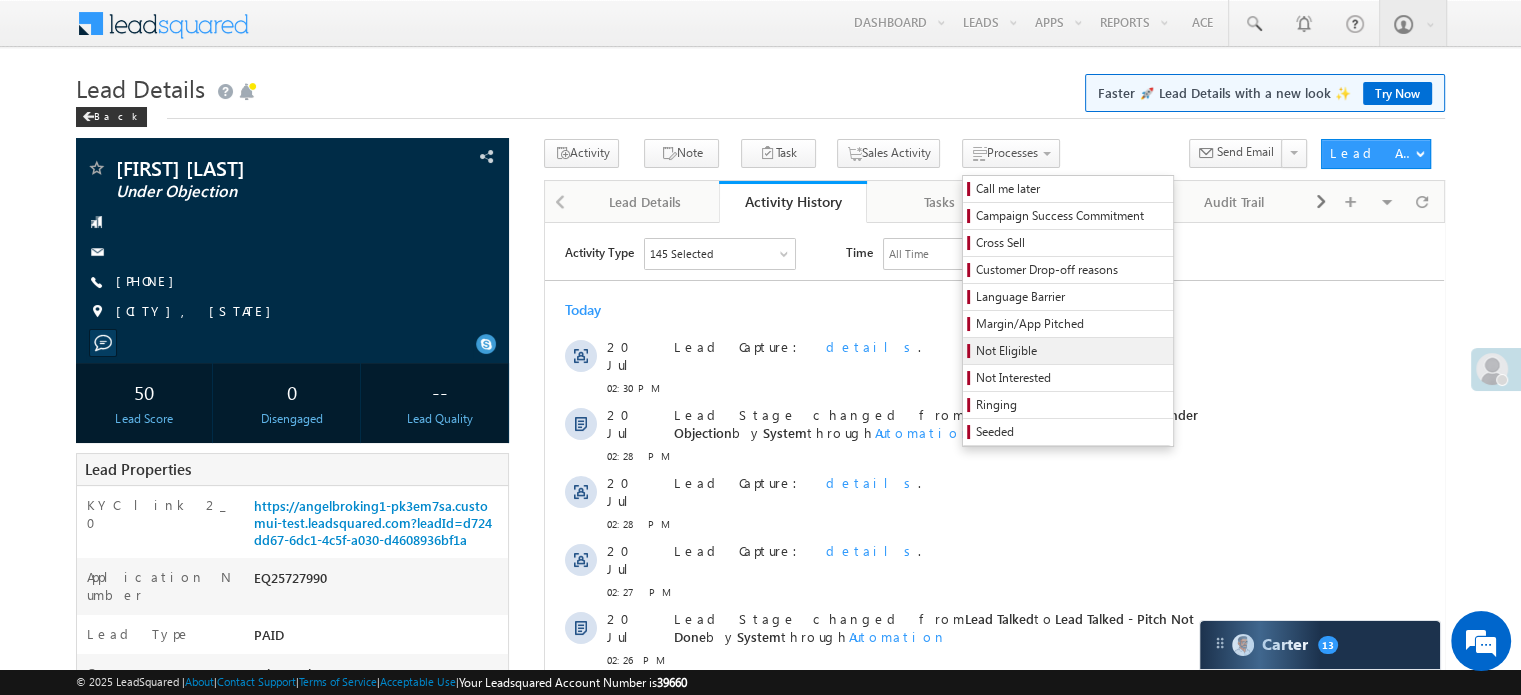 click on "Not Eligible" at bounding box center (1071, 351) 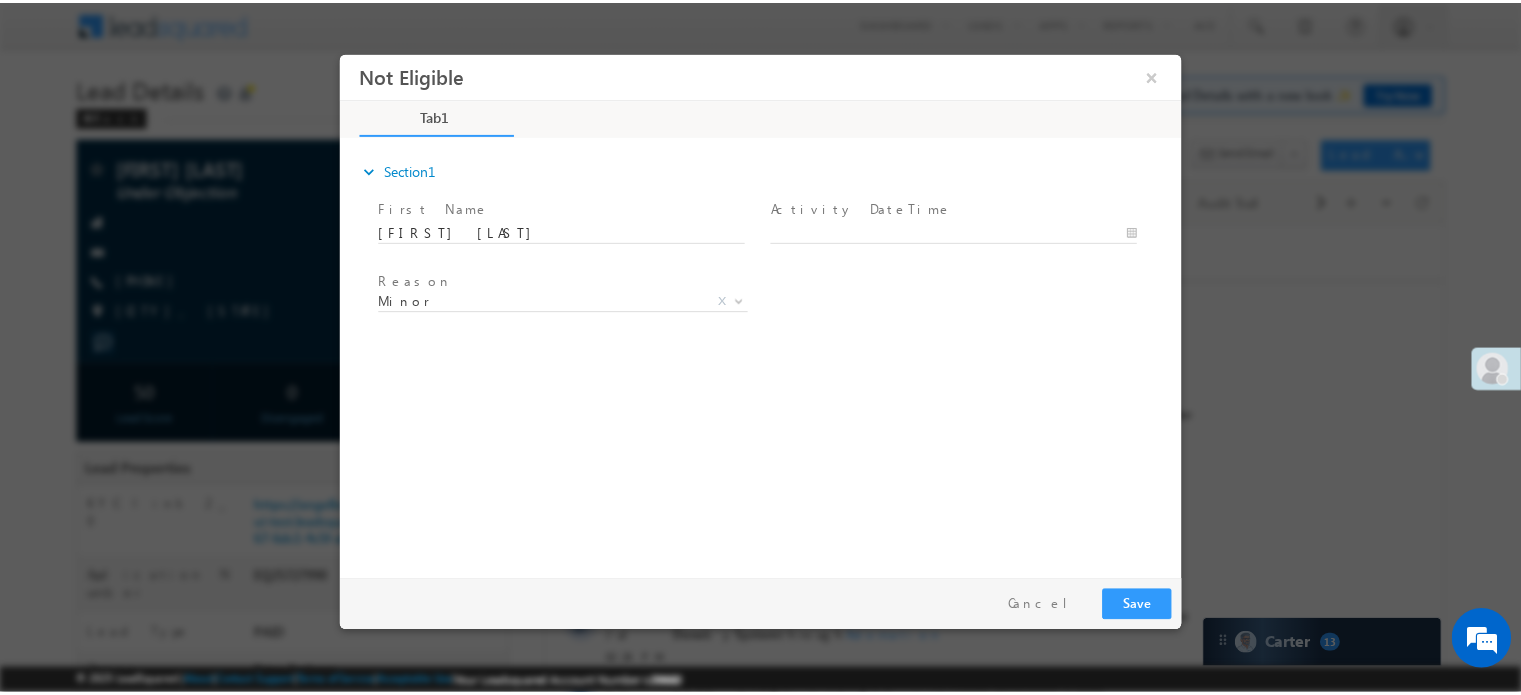scroll, scrollTop: 0, scrollLeft: 0, axis: both 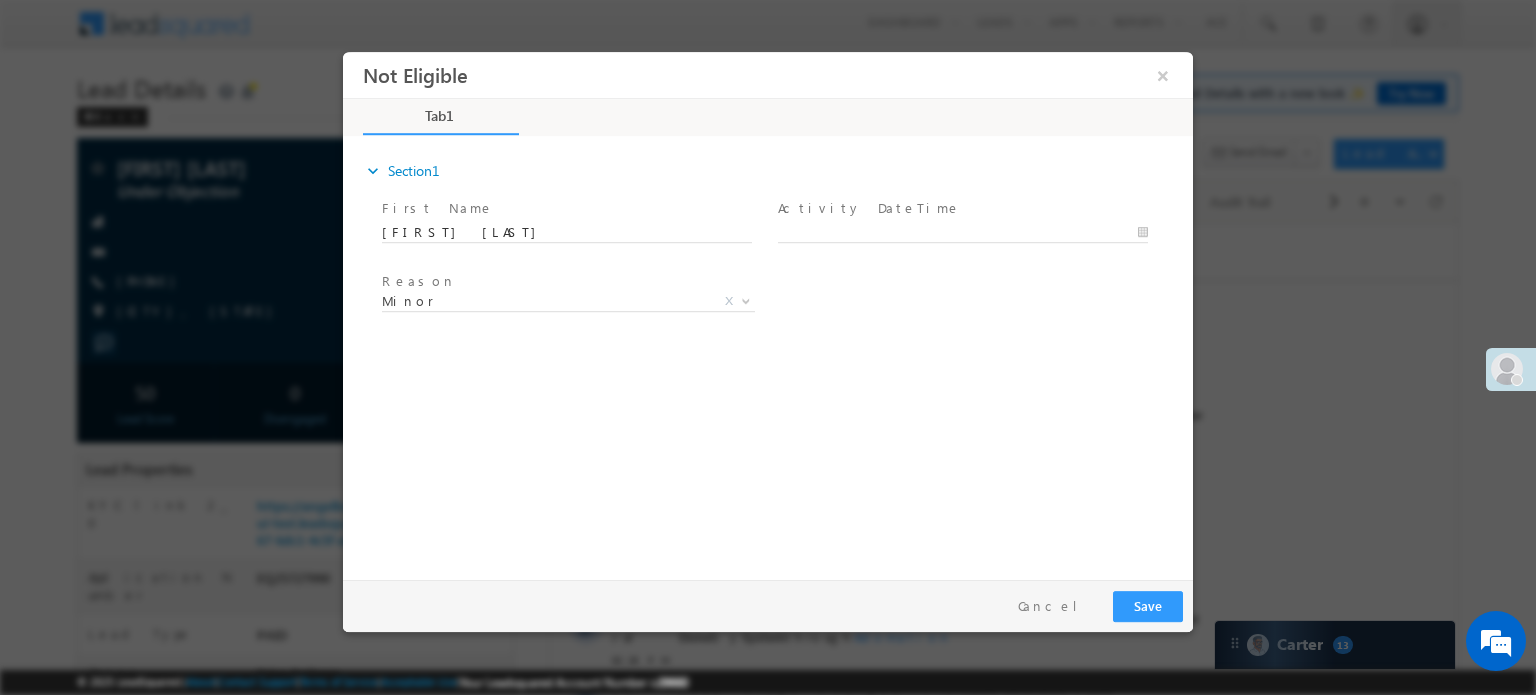 click at bounding box center (962, 252) 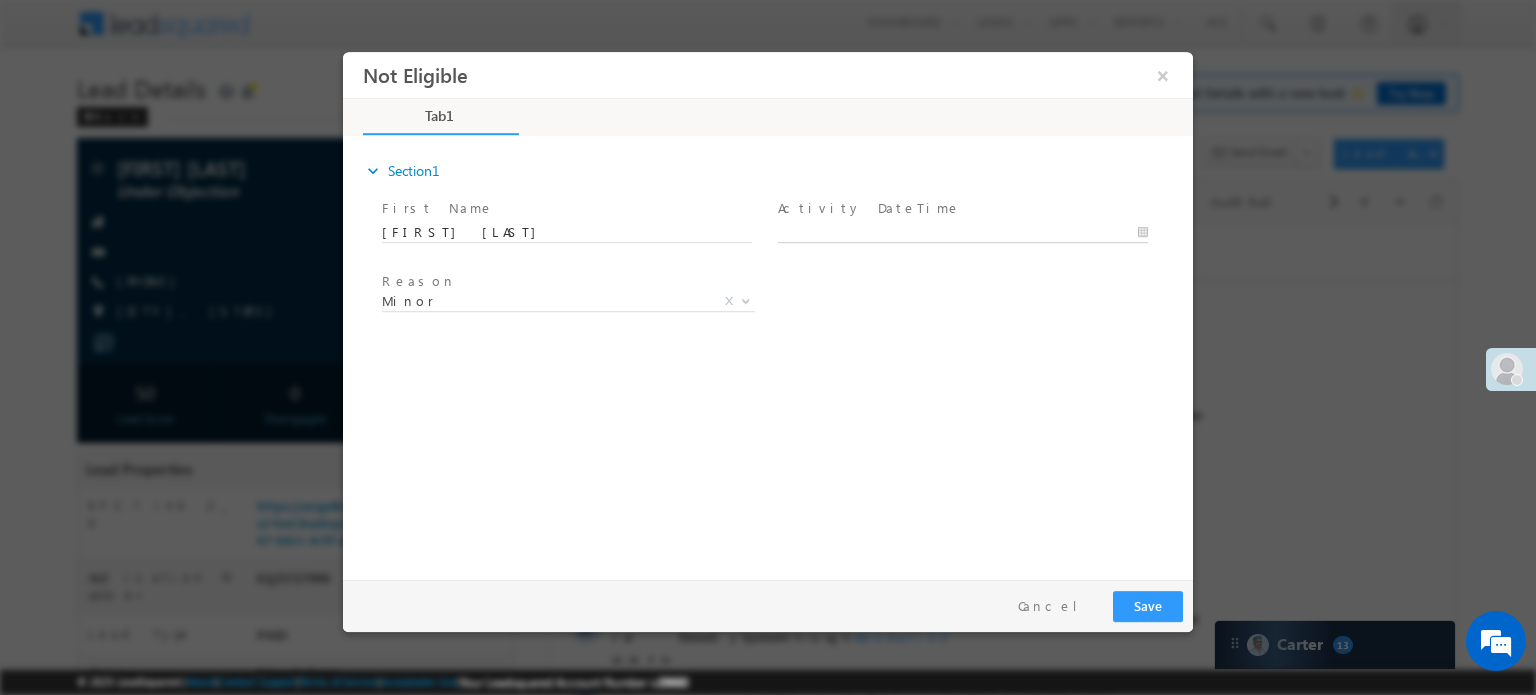 type on "07/20/25 4:01 PM" 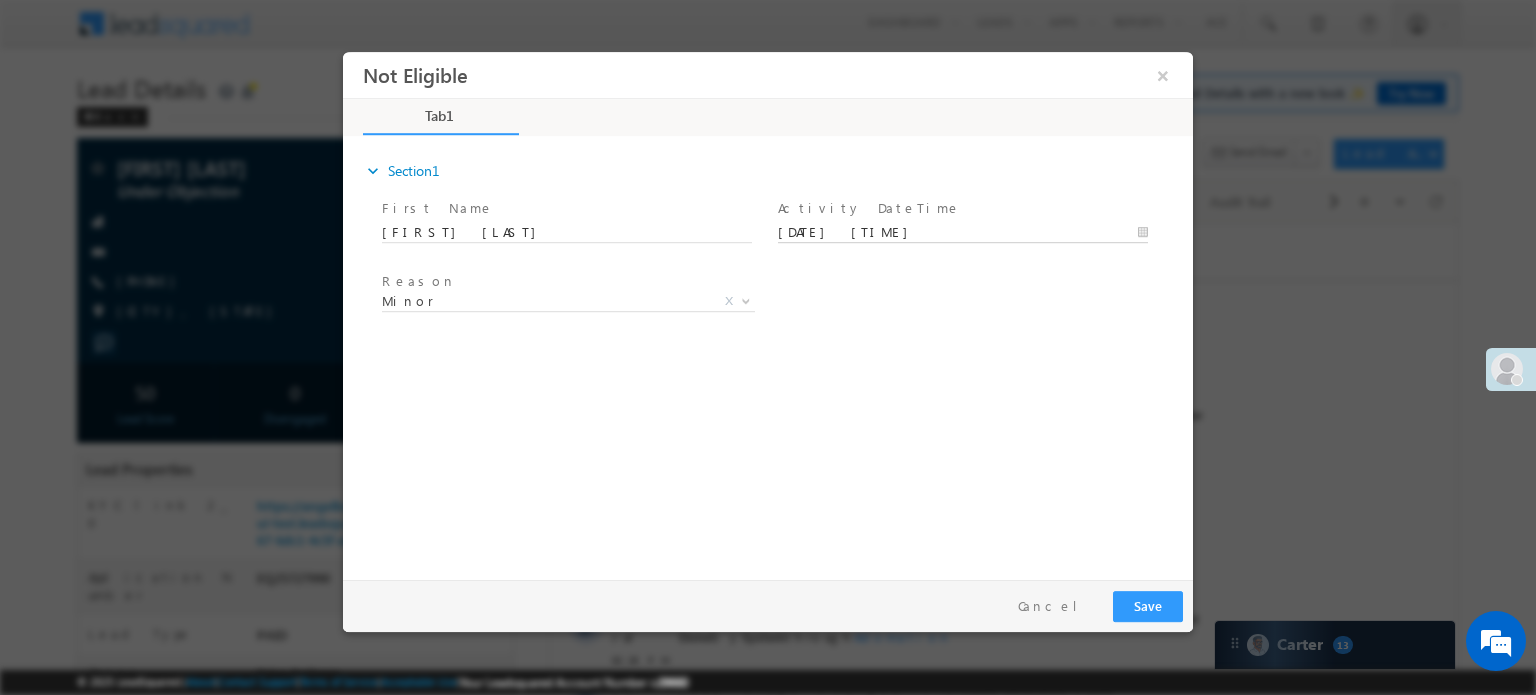 click on "07/20/25 4:01 PM" at bounding box center [963, 232] 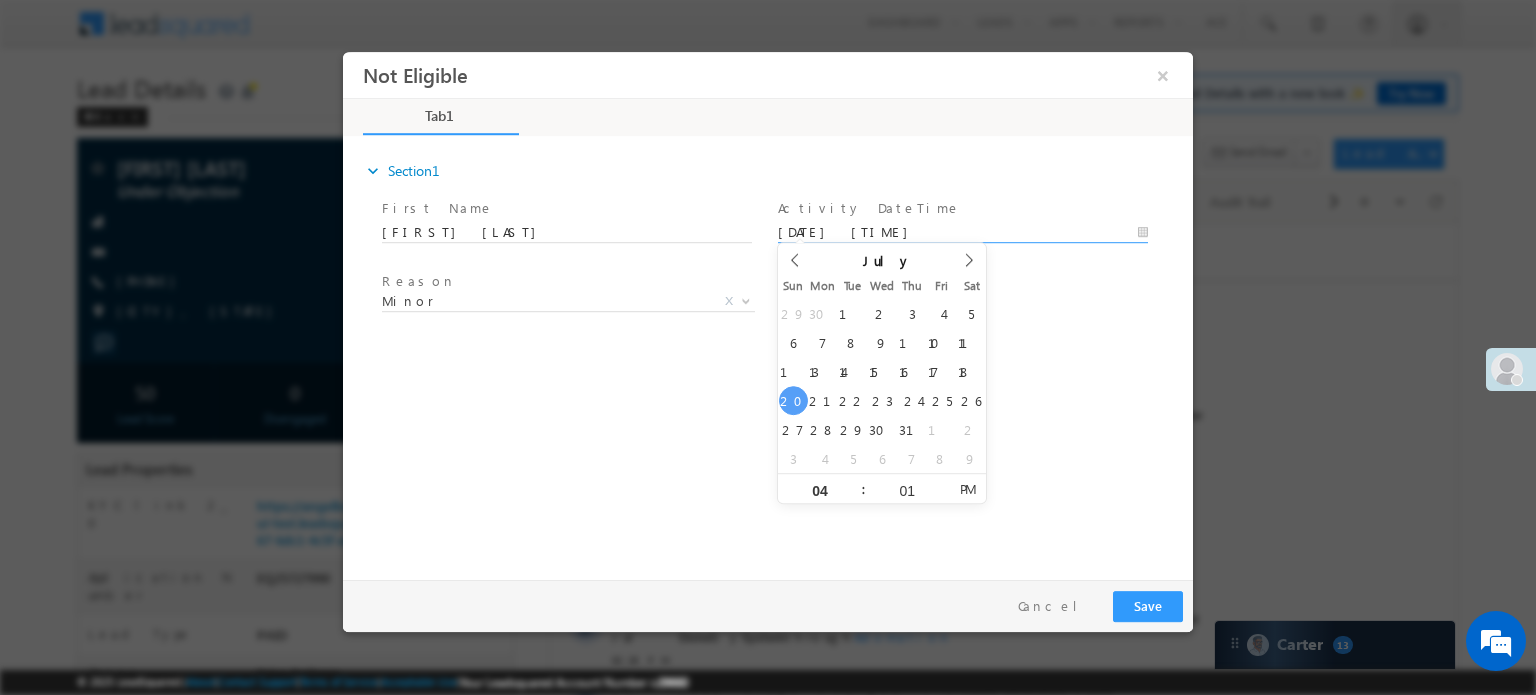 click at bounding box center (566, 325) 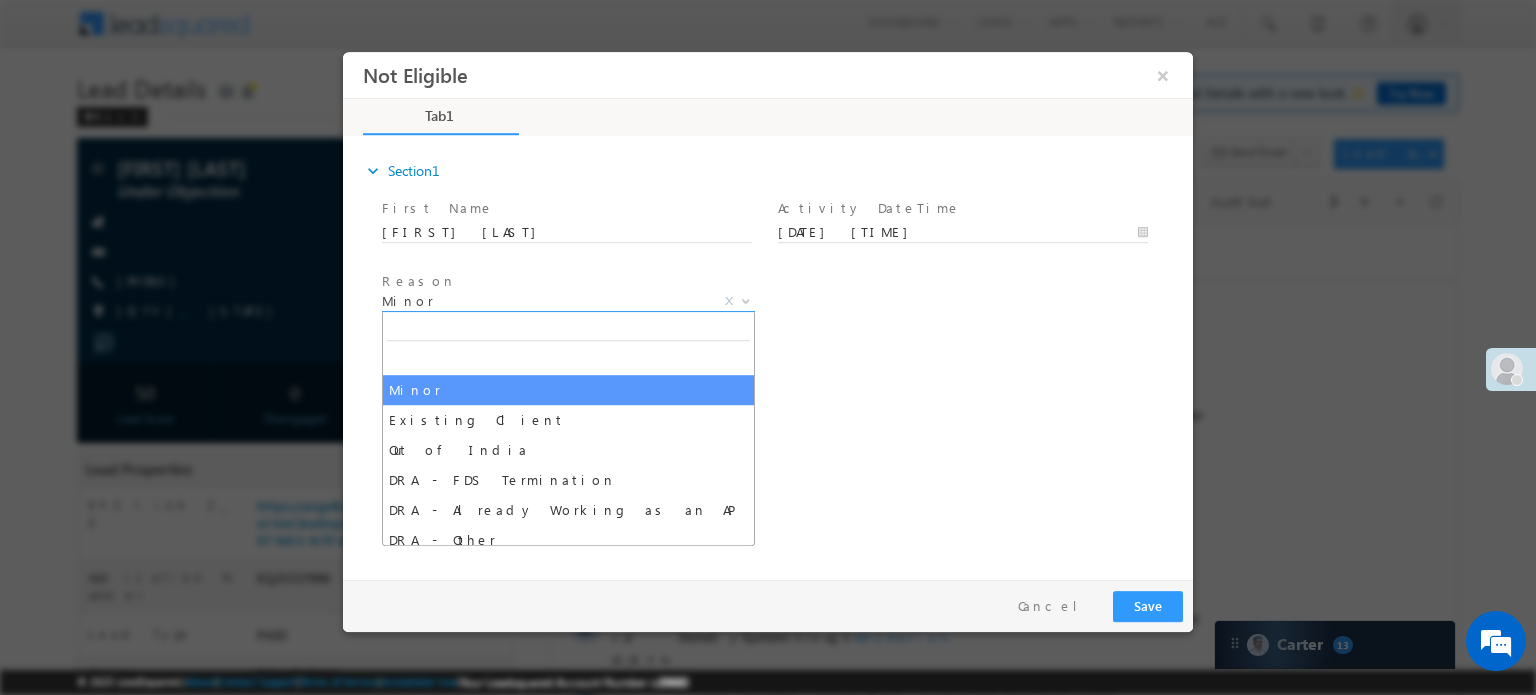 click on "Minor" at bounding box center [544, 300] 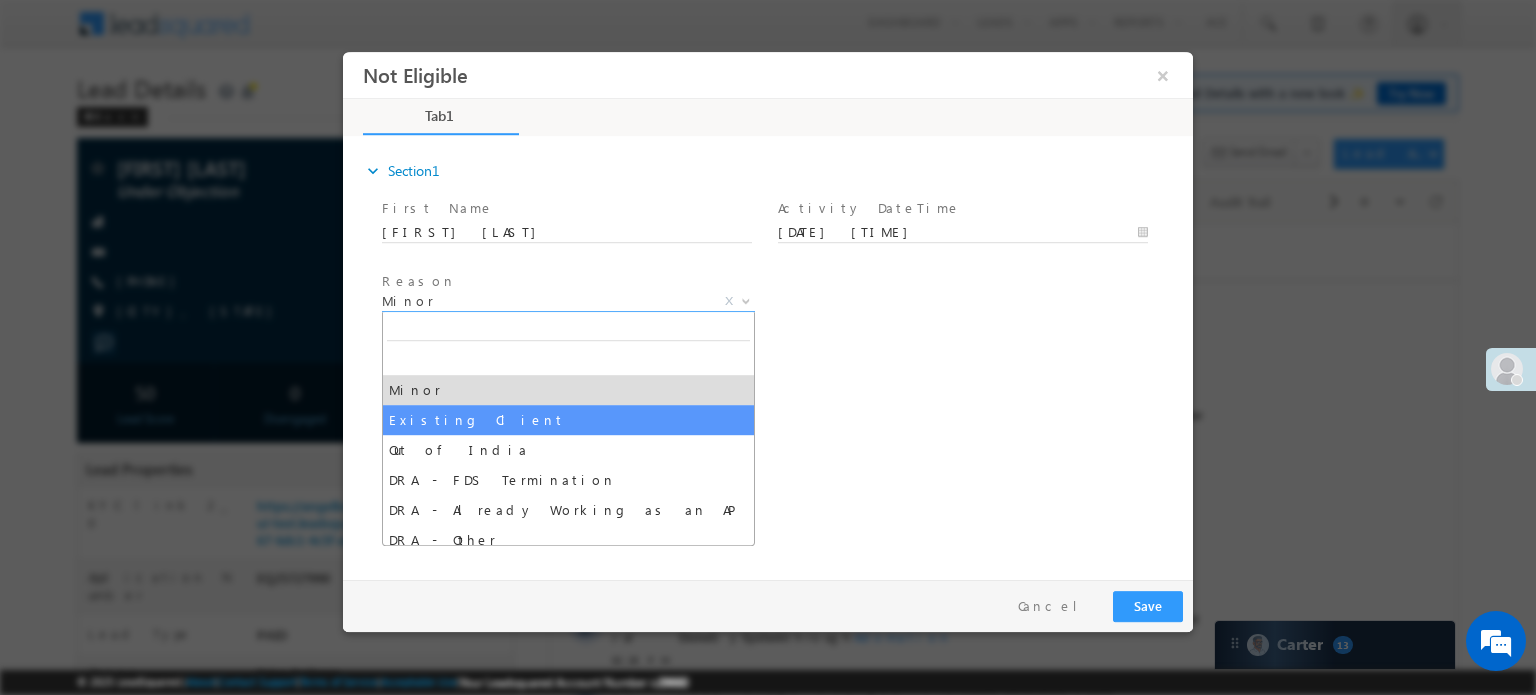 select on "Existing Client" 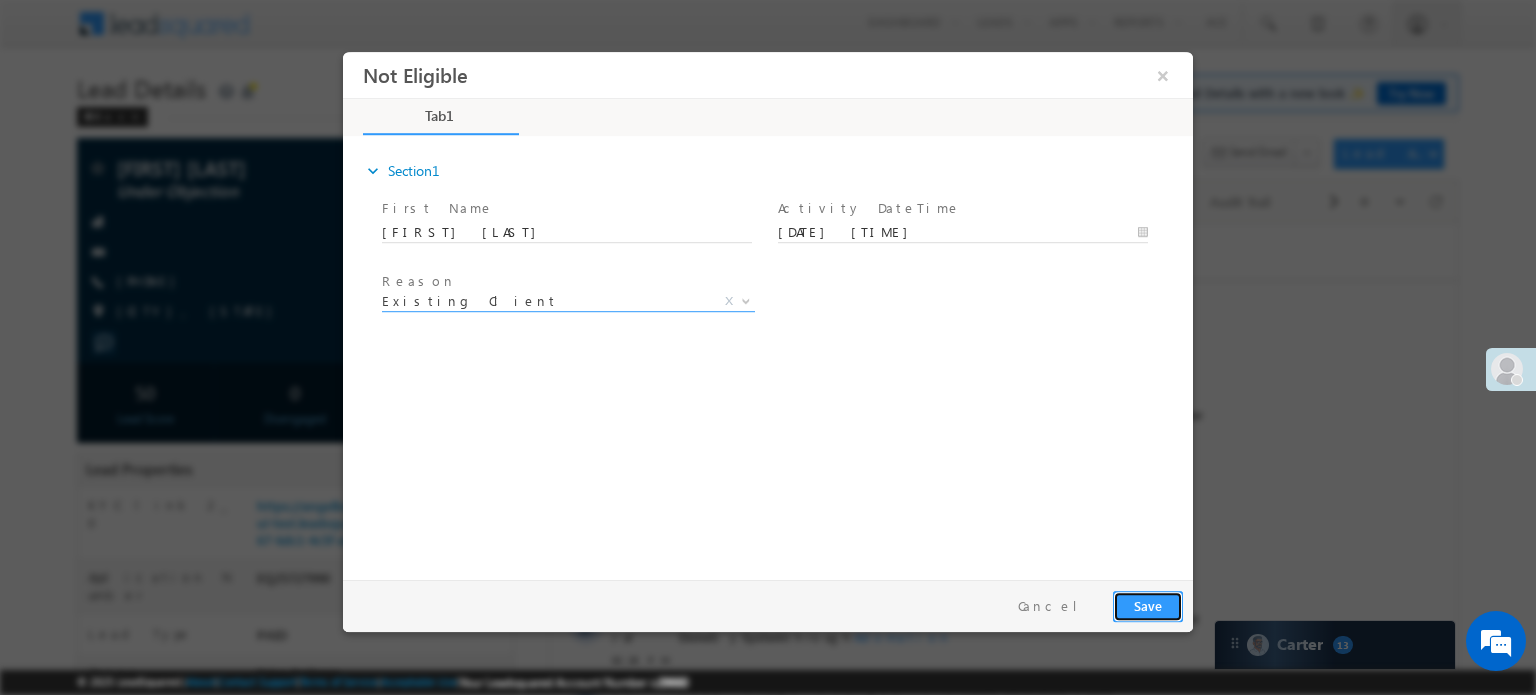 click on "Save" at bounding box center (1148, 605) 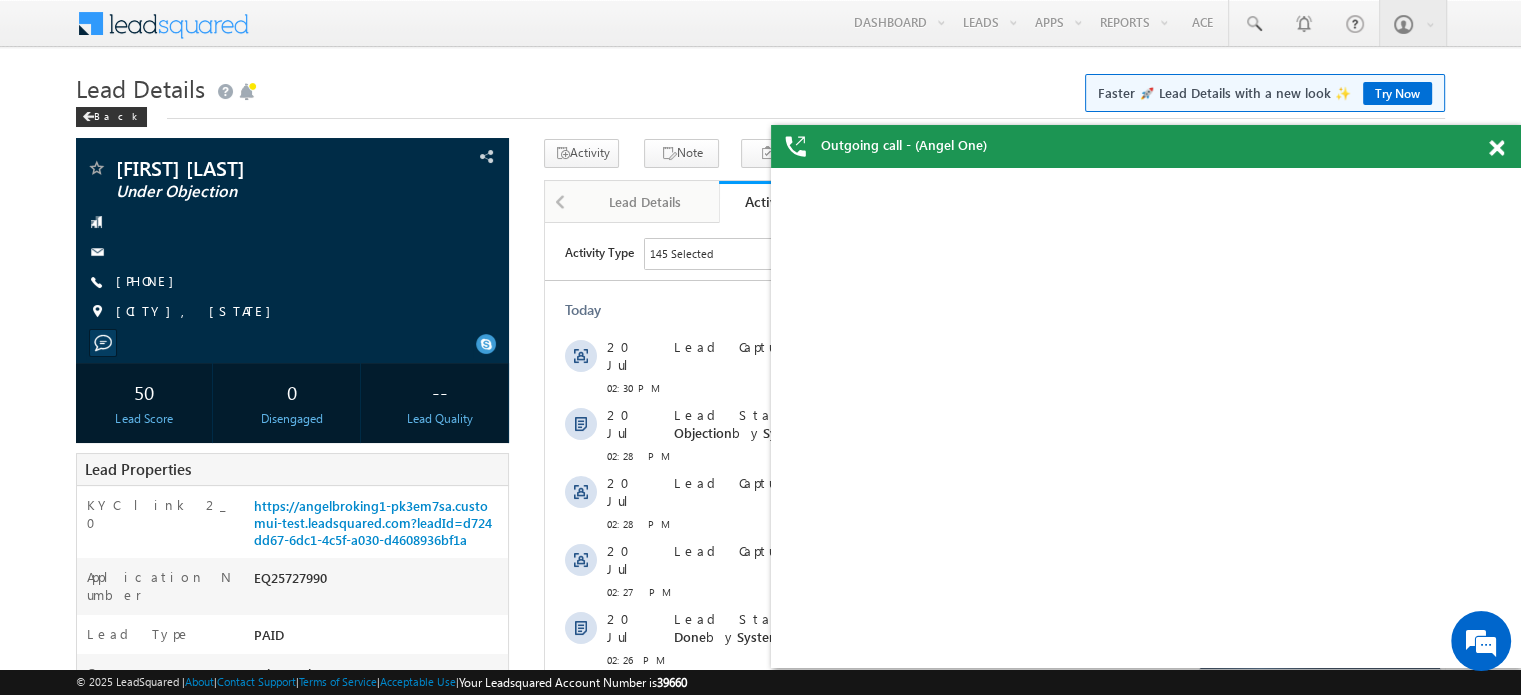 scroll, scrollTop: 0, scrollLeft: 0, axis: both 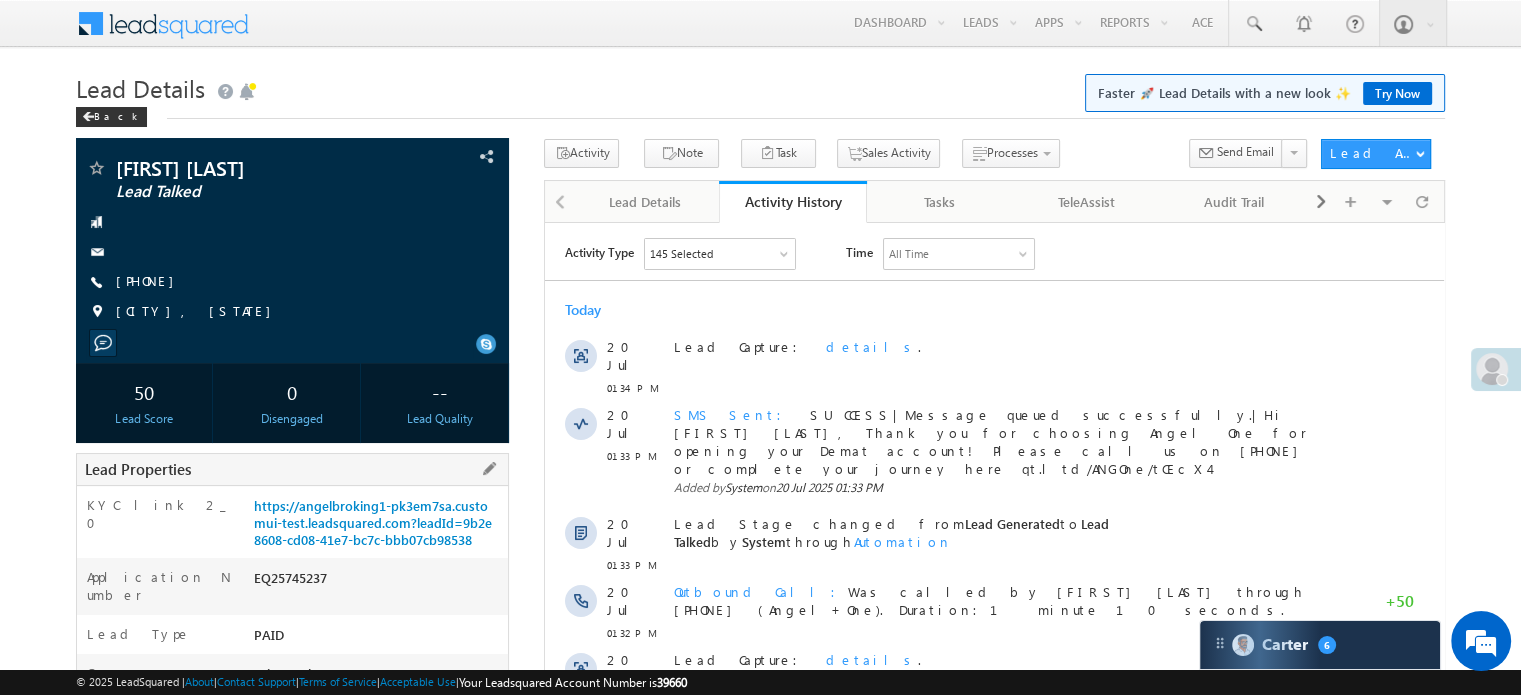 drag, startPoint x: 250, startPoint y: 520, endPoint x: 474, endPoint y: 555, distance: 226.71788 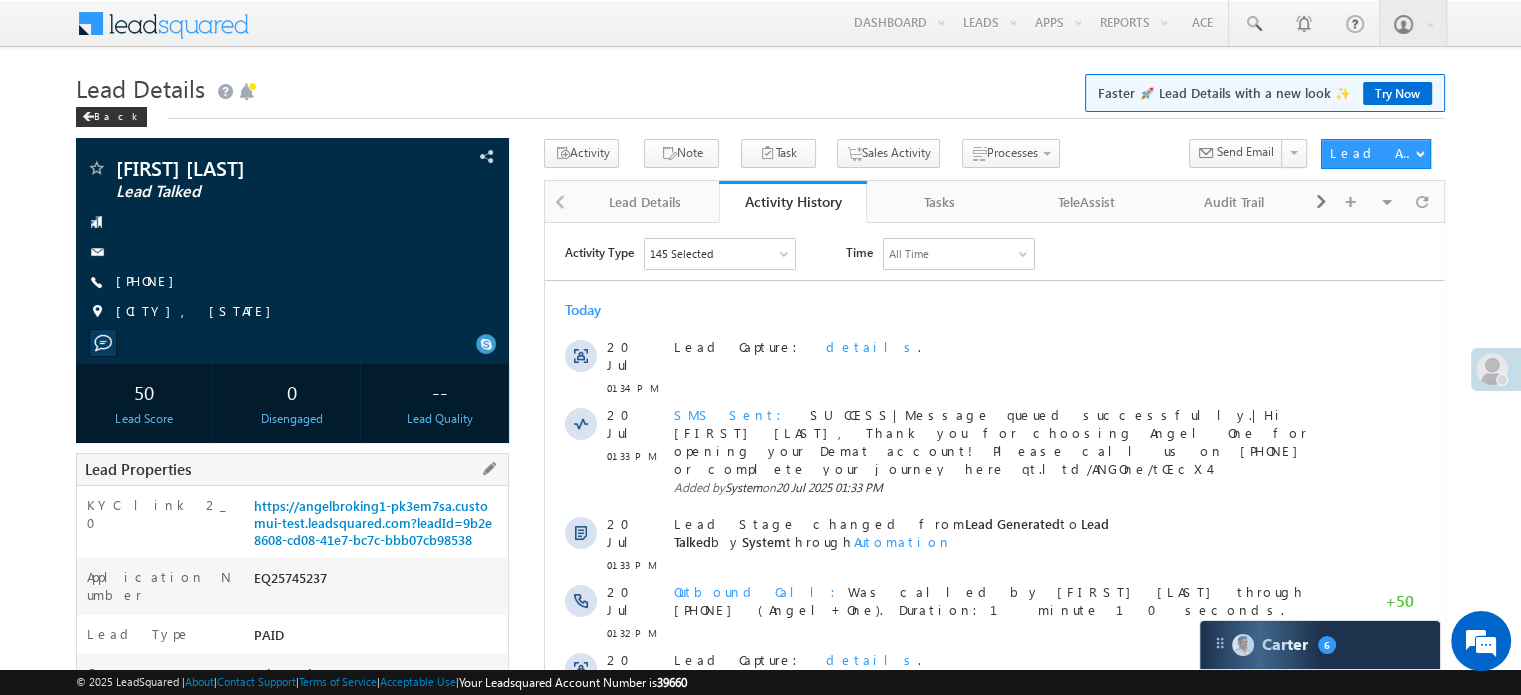 click on "https://angelbroking1-pk3em7sa.customui-test.leadsquared.com?leadId=9b2e8608-cd08-41e7-bc7c-bbb07cb98538" at bounding box center [378, 527] 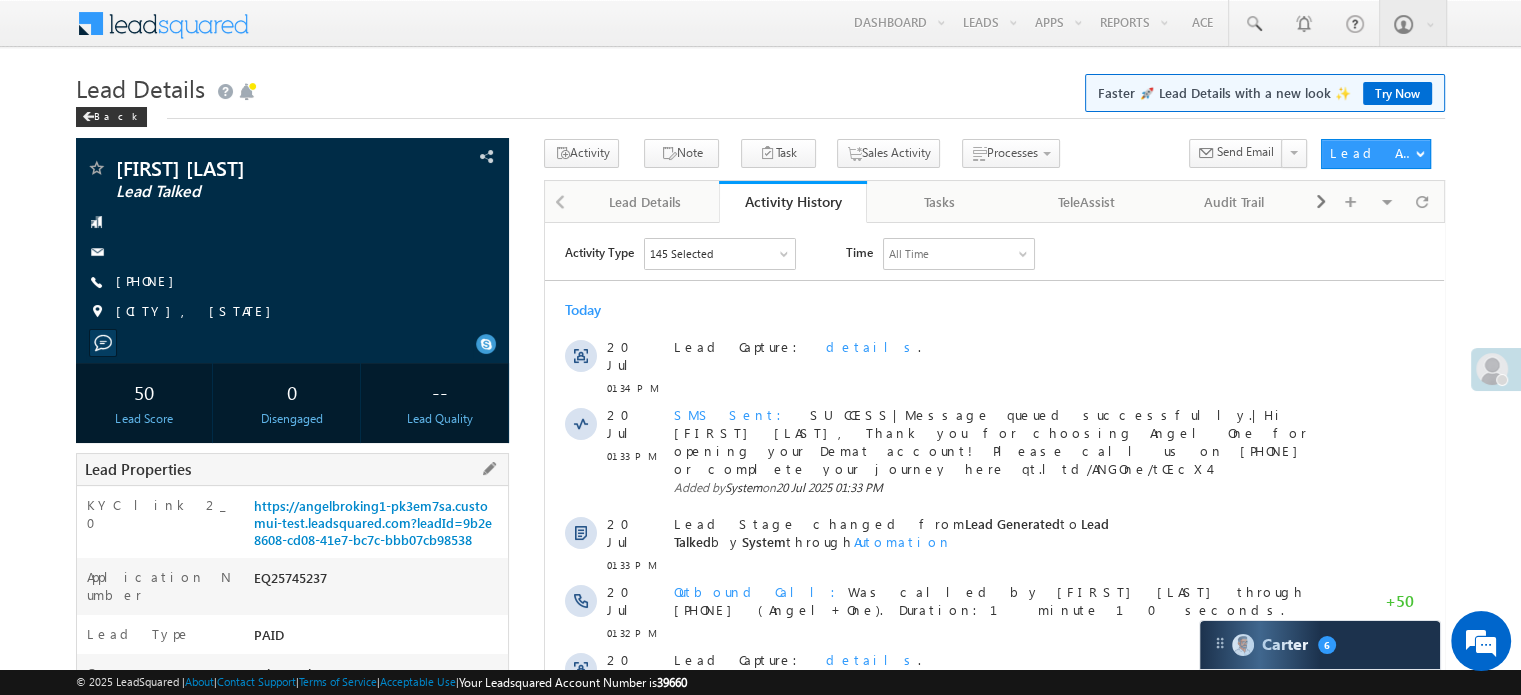 copy on "https://angelbroking1-pk3em7sa.customui-test.leadsquared.com?leadId=9b2e8608-cd08-41e7-bc7c-bbb07cb98538" 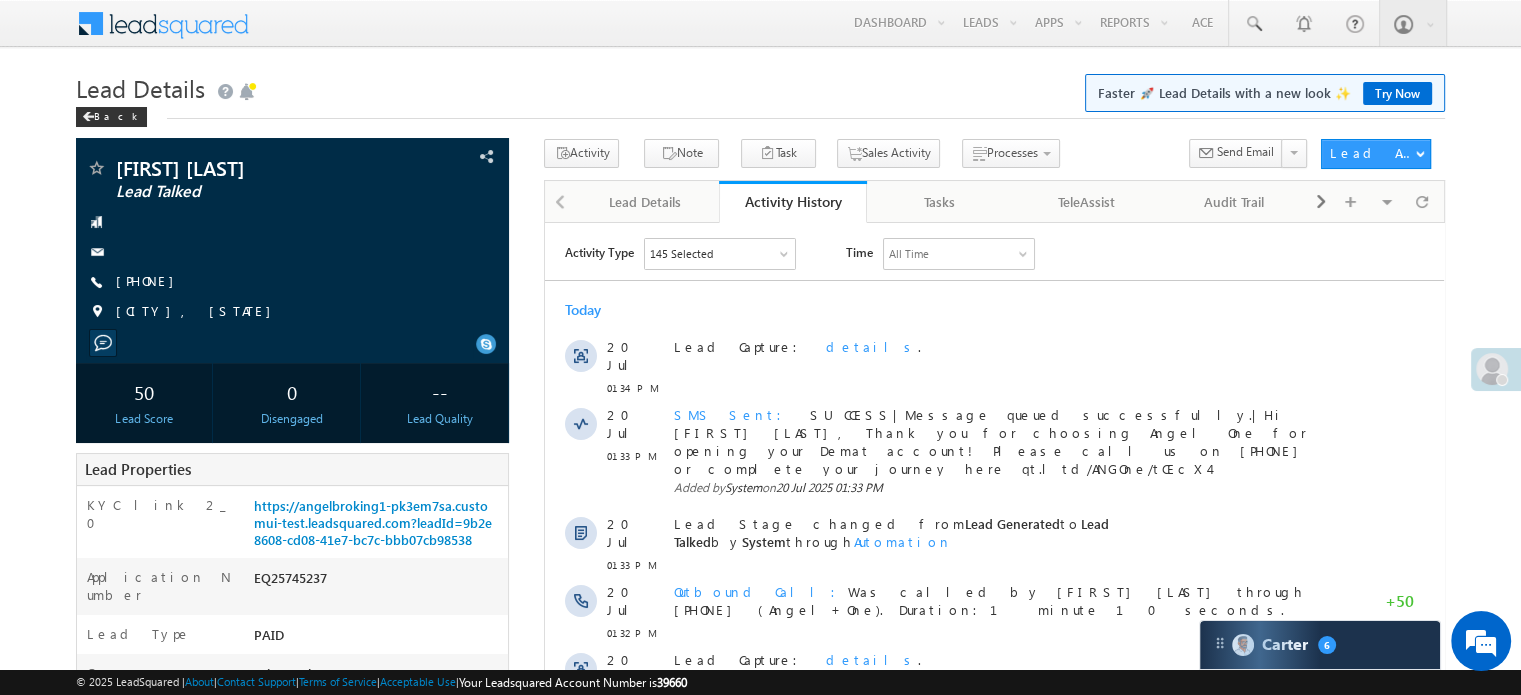 click on "Menu
[FIRST] [LAST]
[EMAIL]
Angel Broki" at bounding box center (760, 24) 